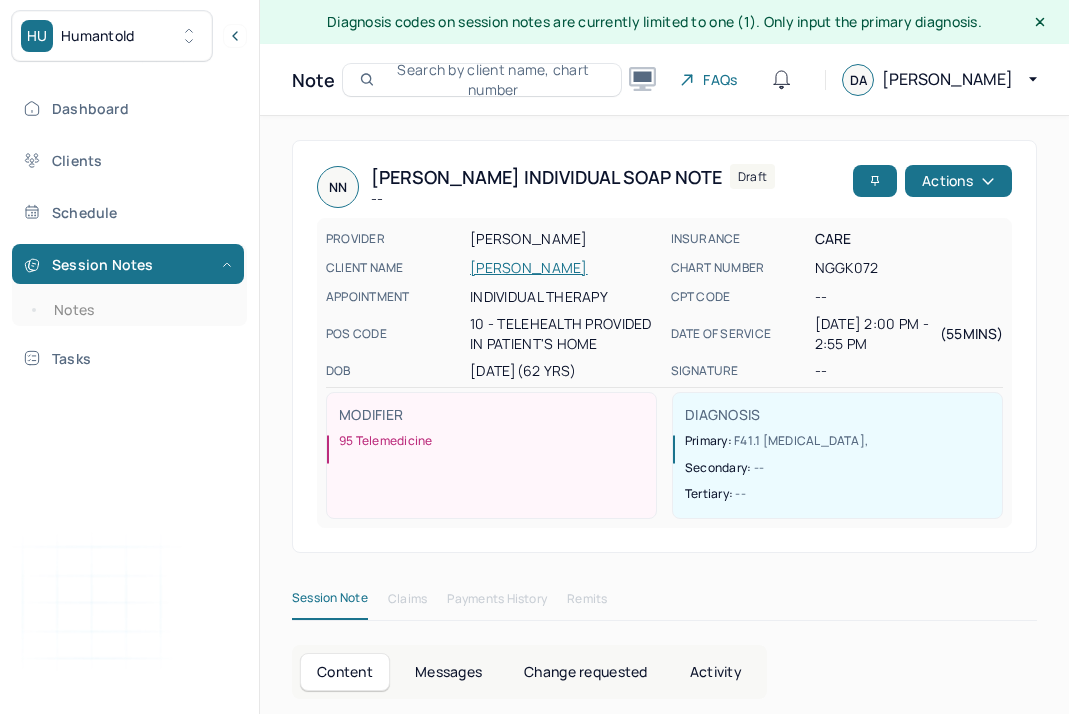 scroll, scrollTop: 961, scrollLeft: 0, axis: vertical 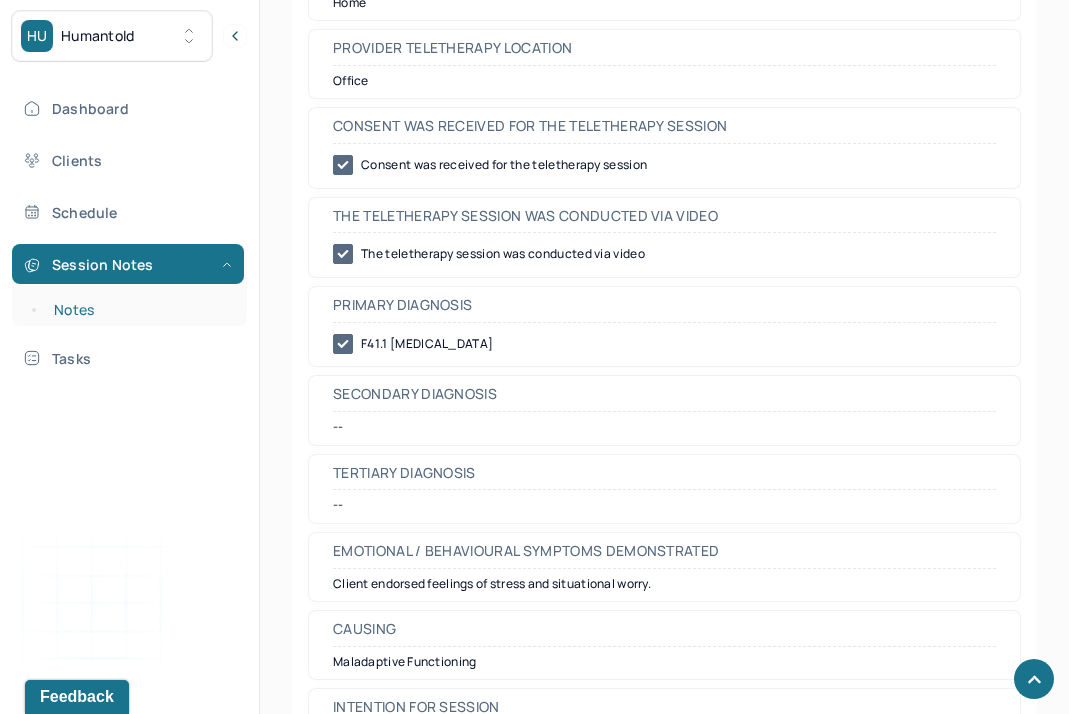 click on "Notes" at bounding box center [139, 310] 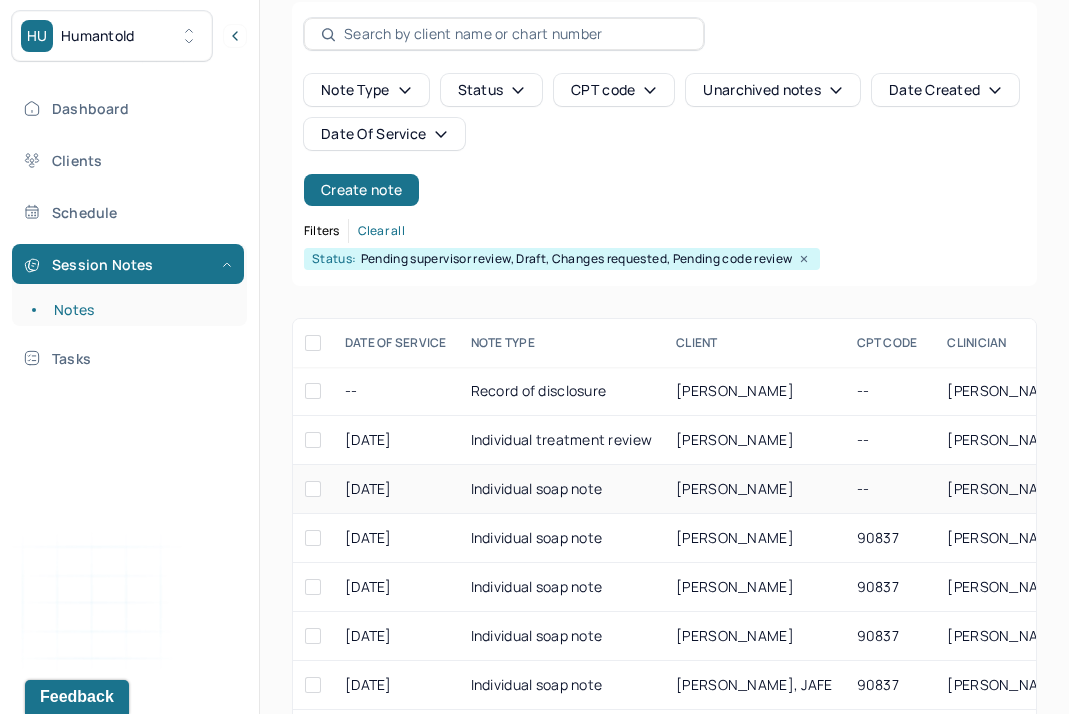 scroll, scrollTop: 312, scrollLeft: 0, axis: vertical 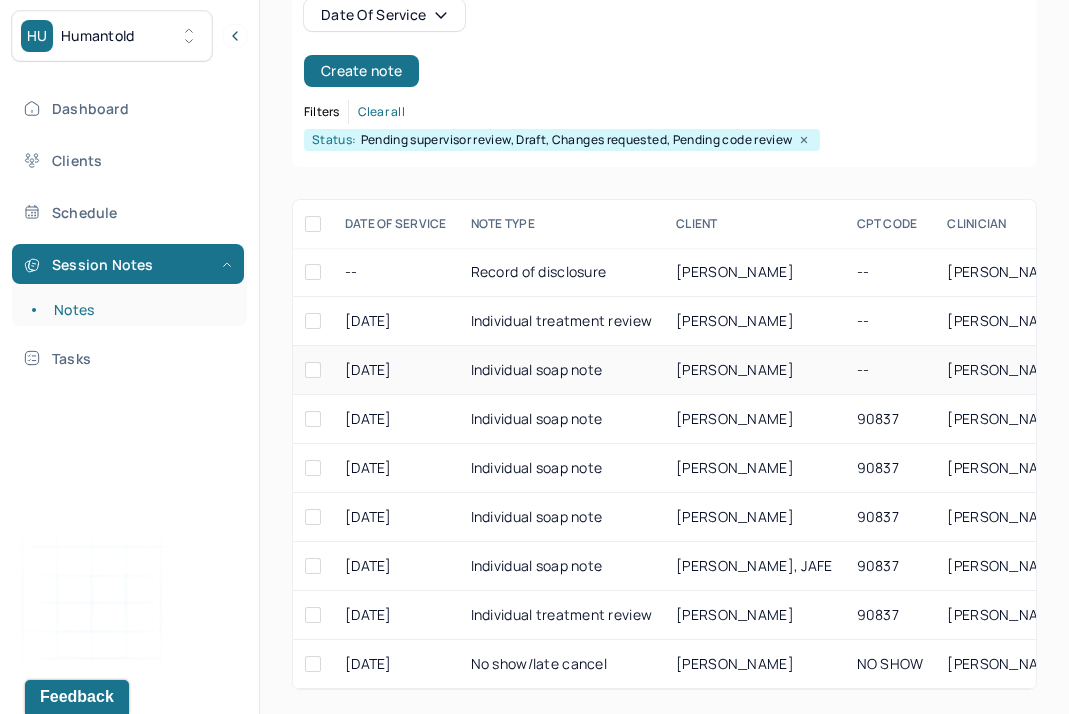 click on "[PERSON_NAME]" at bounding box center [735, 369] 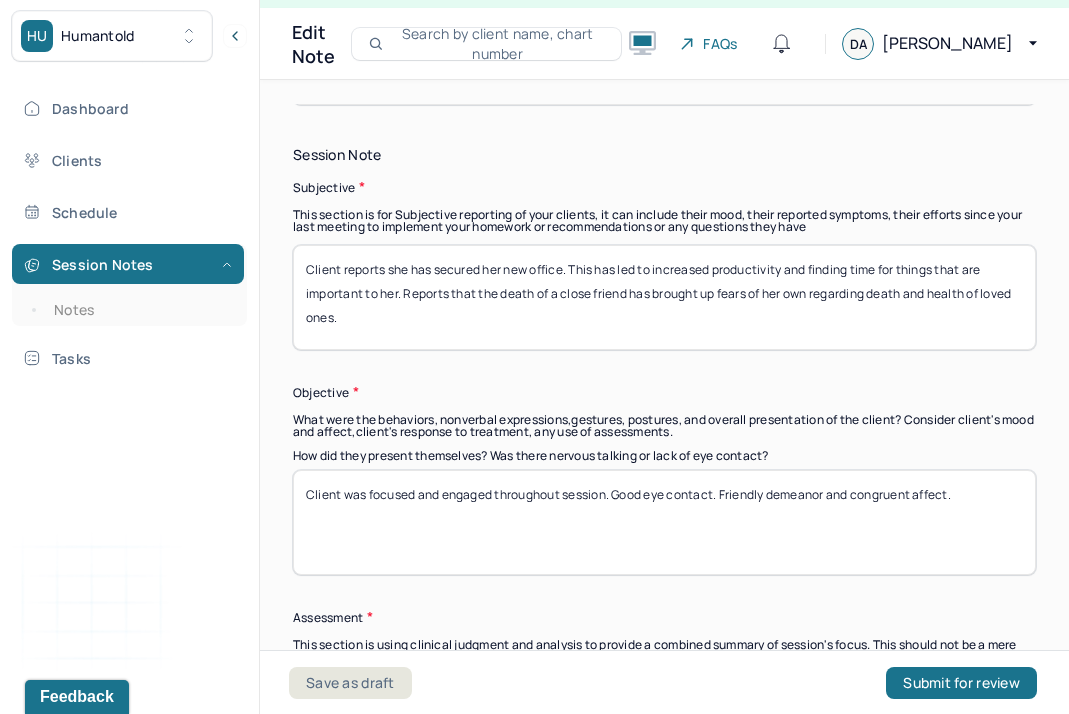 scroll, scrollTop: 1426, scrollLeft: 0, axis: vertical 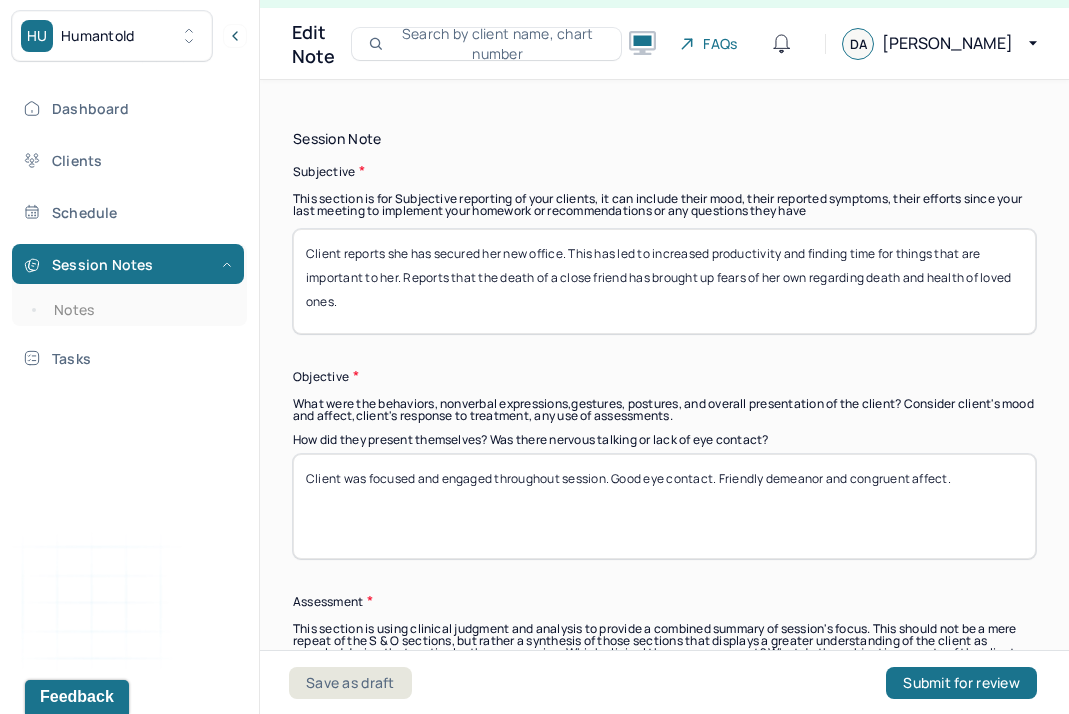 drag, startPoint x: 478, startPoint y: 319, endPoint x: 336, endPoint y: 183, distance: 196.62146 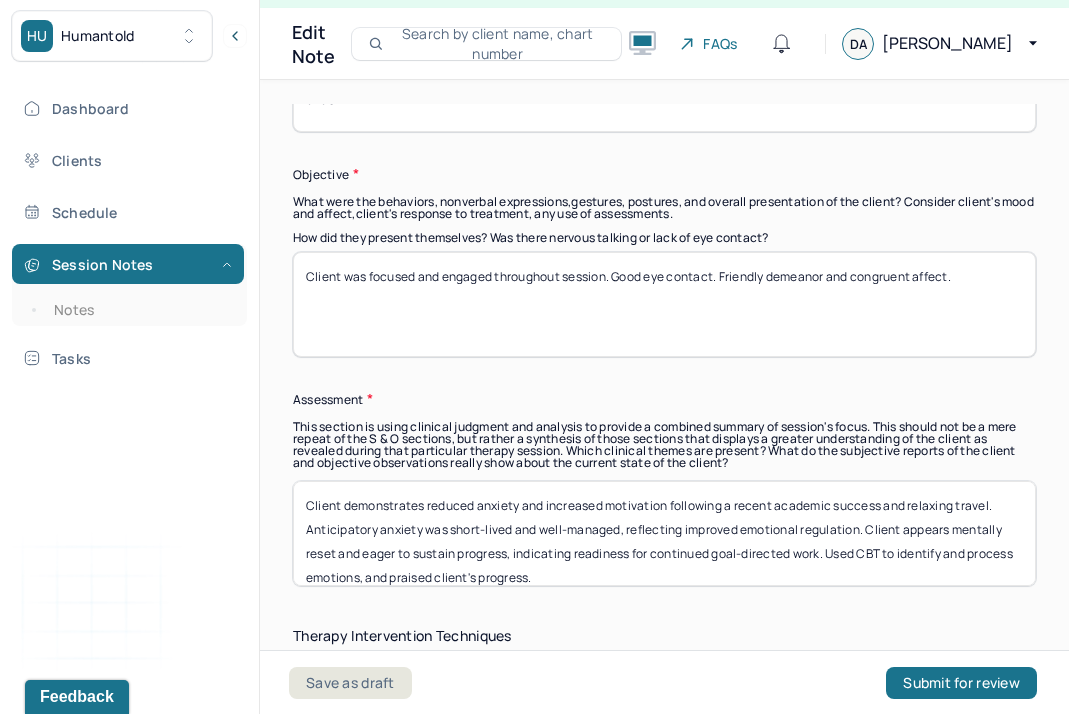 scroll, scrollTop: 1660, scrollLeft: 0, axis: vertical 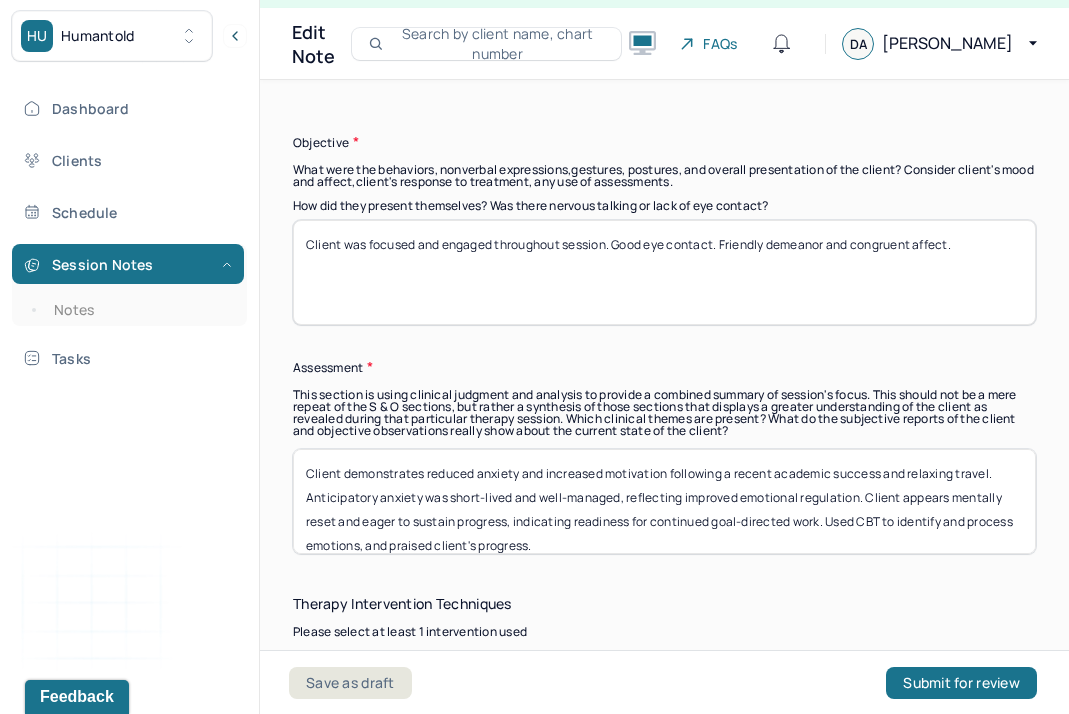 click on "Client demonstrates reduced anxiety and increased motivation following a recent academic success and relaxing travel. Anticipatory anxiety was short-lived and well-managed, reflecting improved emotional regulation. Client appears mentally reset and eager to sustain progress, indicating readiness for continued goal-directed work. Used CBT to identify and process emotions, and praised client's progress." at bounding box center (664, 501) 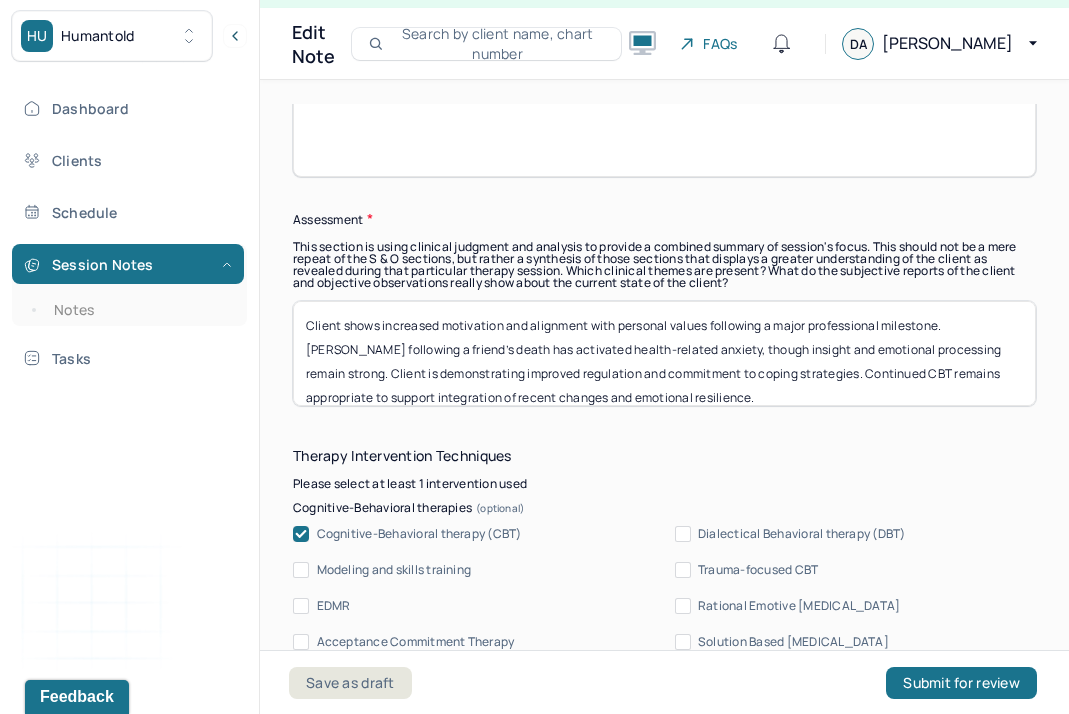 scroll, scrollTop: 1812, scrollLeft: 0, axis: vertical 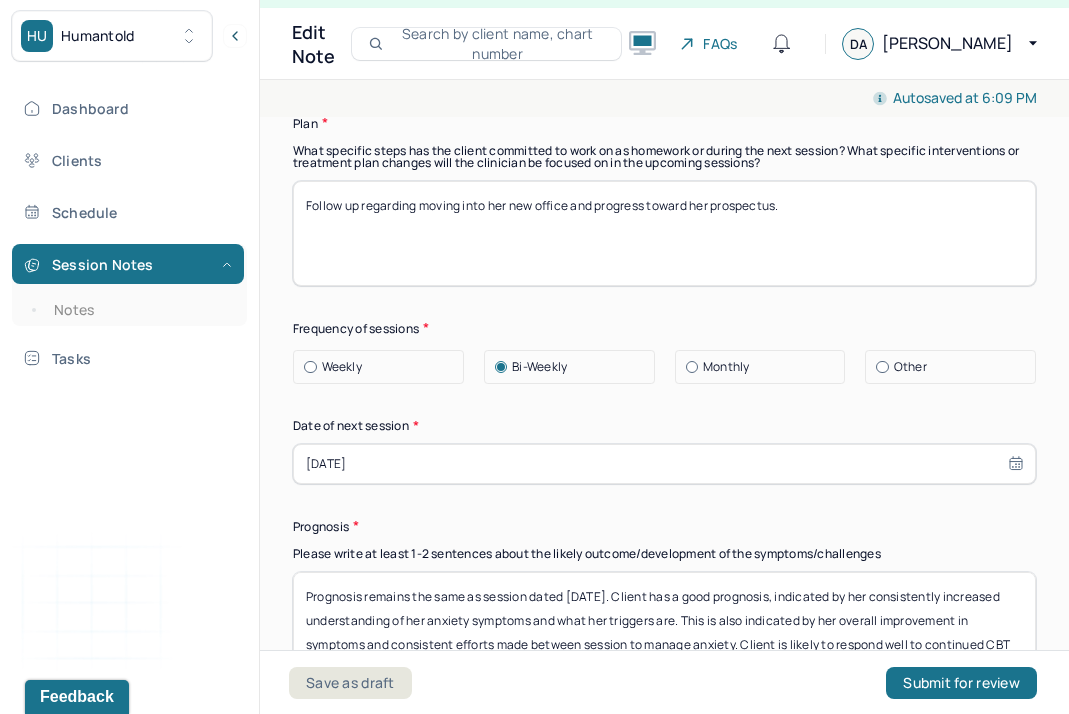 type on "Client shows increased motivation and alignment with personal values following a major professional milestone. [PERSON_NAME] following a friend’s death has activated health-related anxiety, though insight and emotional processing remain strong. Client is demonstrating improved regulation and commitment to coping strategies. Continued CBT remains appropriate to support integration of recent changes and emotional resilience." 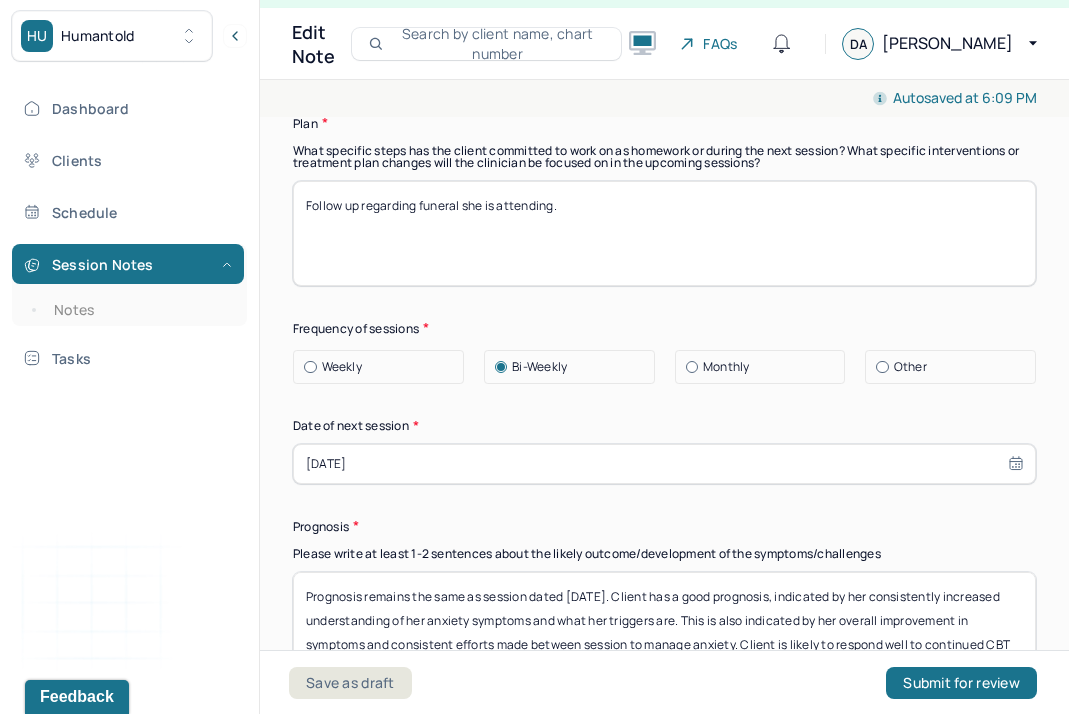 type on "Follow up regarding funeral she is attending." 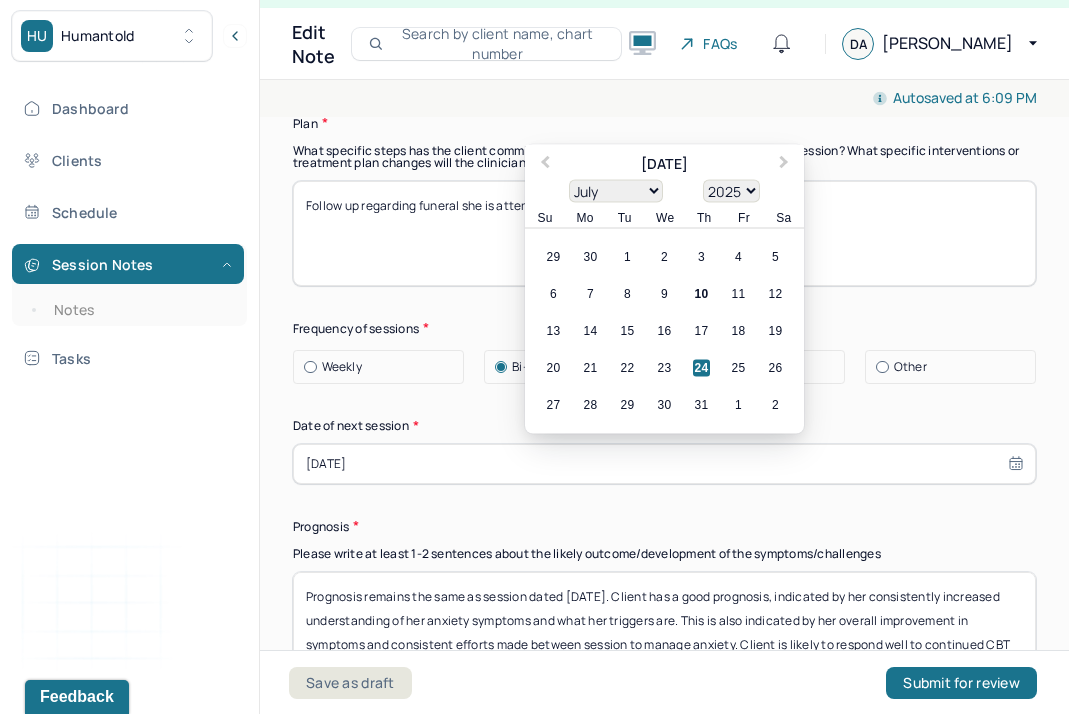 click on "[DATE]" at bounding box center (664, 464) 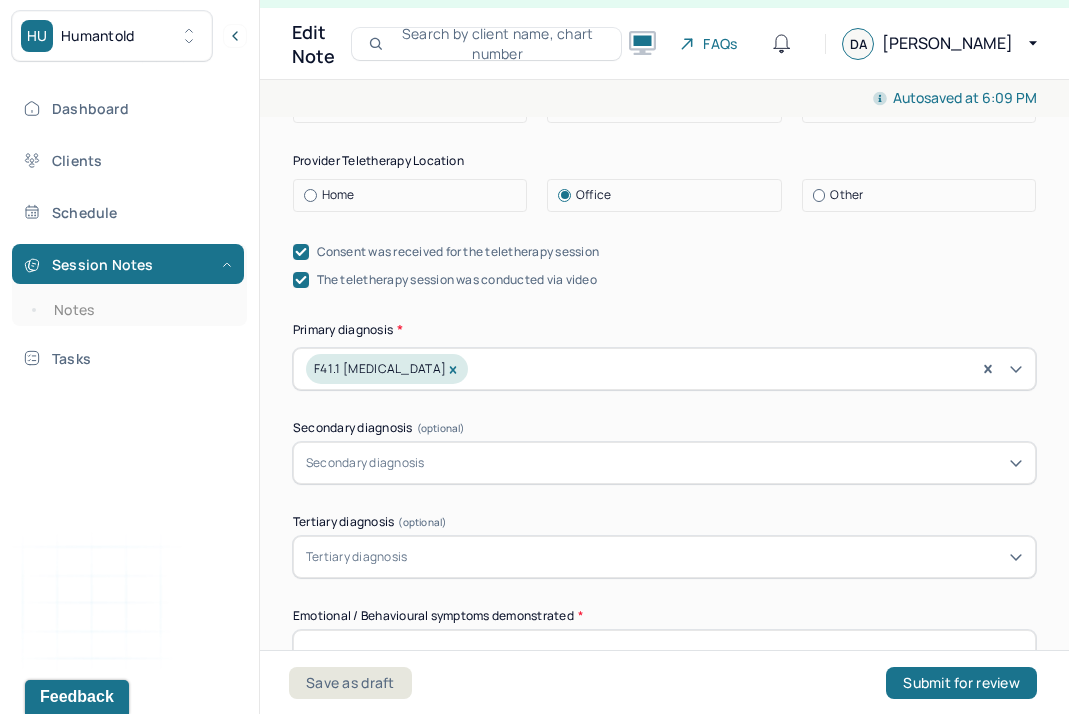 scroll, scrollTop: 0, scrollLeft: 0, axis: both 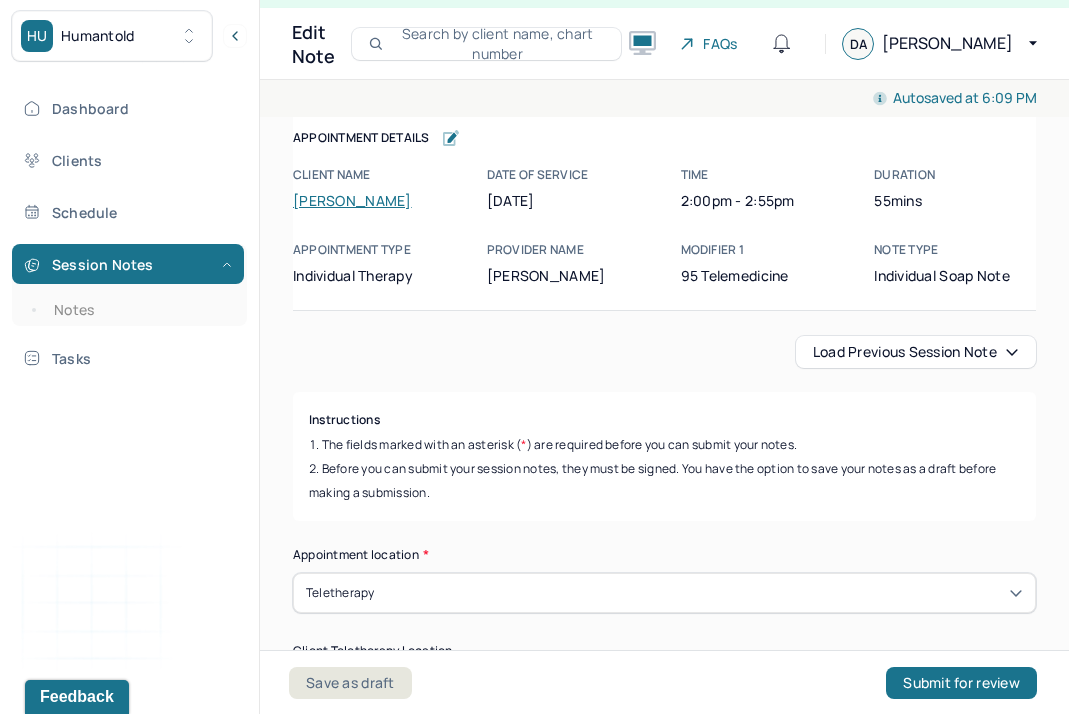 click on "Load previous session note" at bounding box center (916, 352) 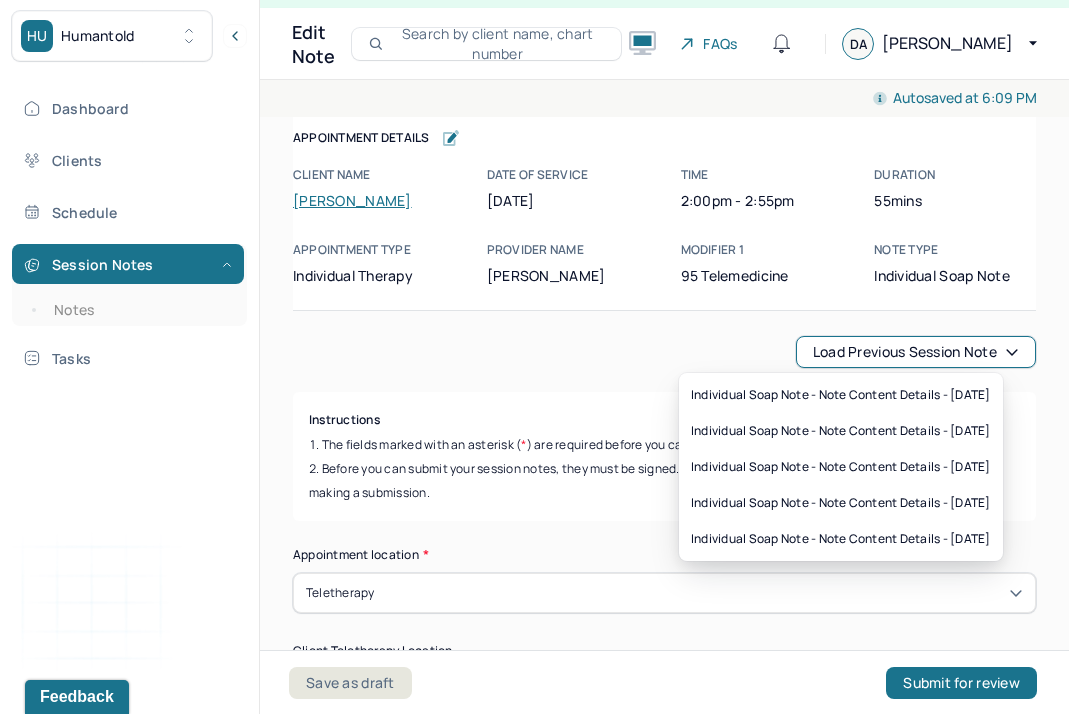 click on "Load previous session note" at bounding box center [916, 352] 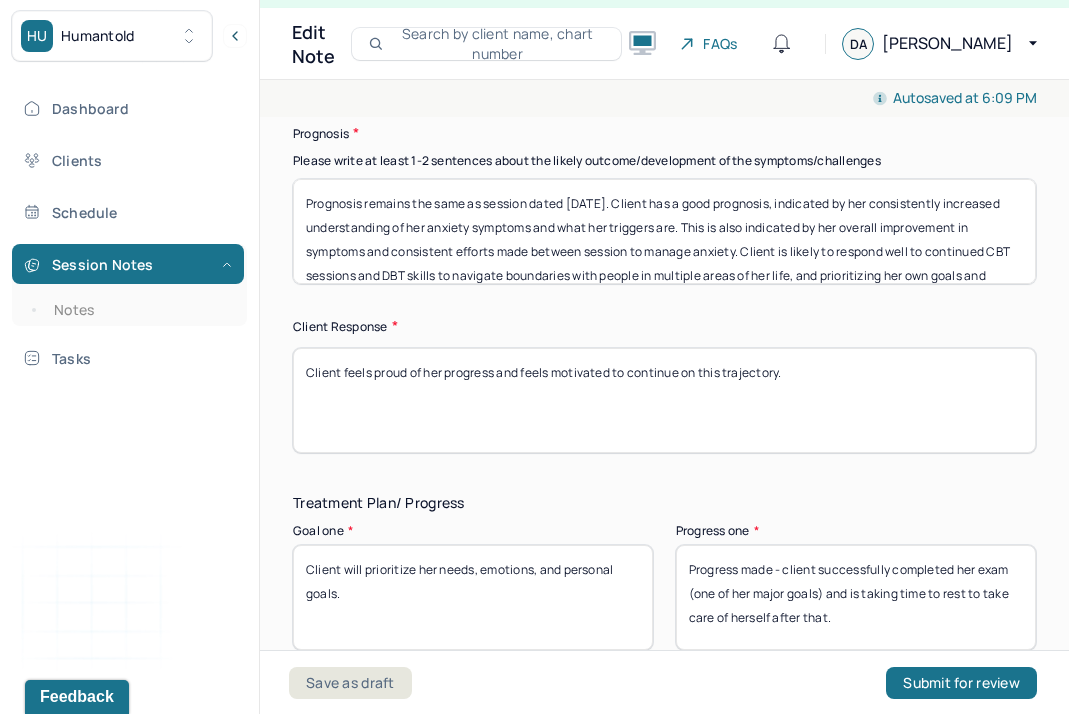 scroll, scrollTop: 3289, scrollLeft: 0, axis: vertical 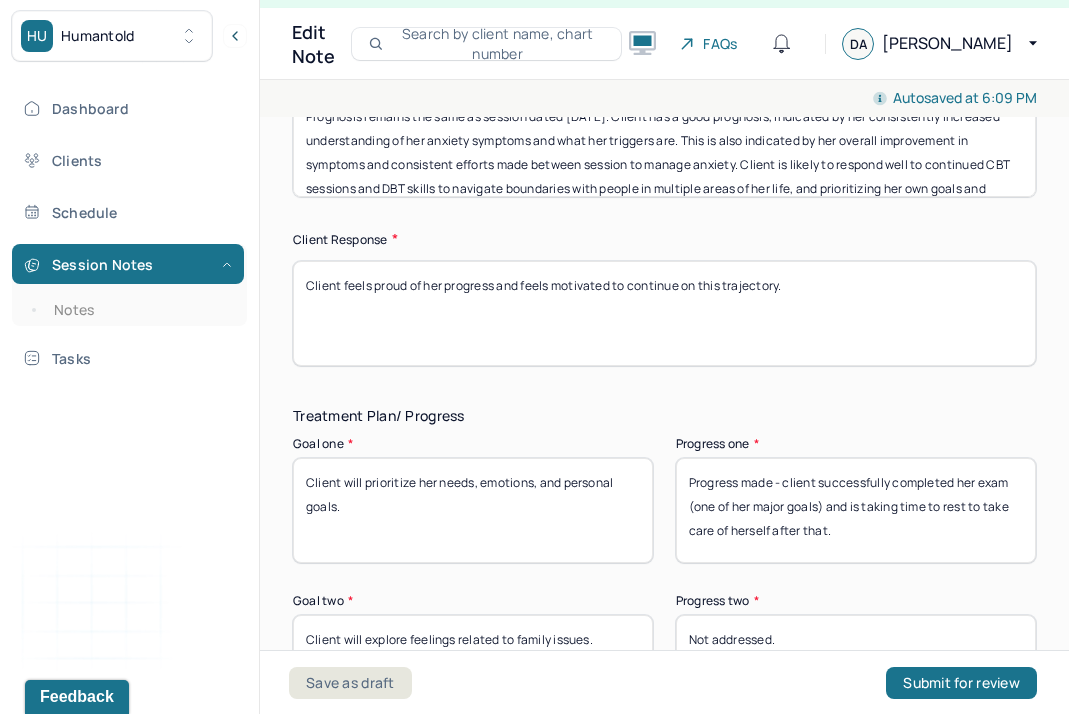 drag, startPoint x: 832, startPoint y: 303, endPoint x: 252, endPoint y: 224, distance: 585.35547 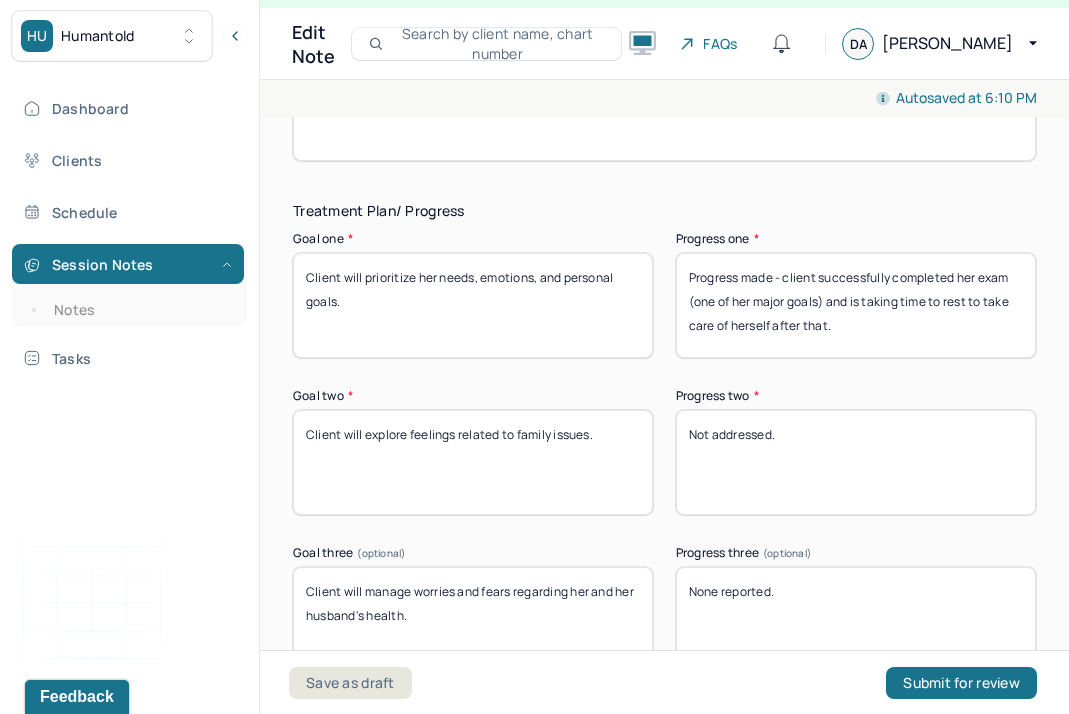 scroll, scrollTop: 3508, scrollLeft: 0, axis: vertical 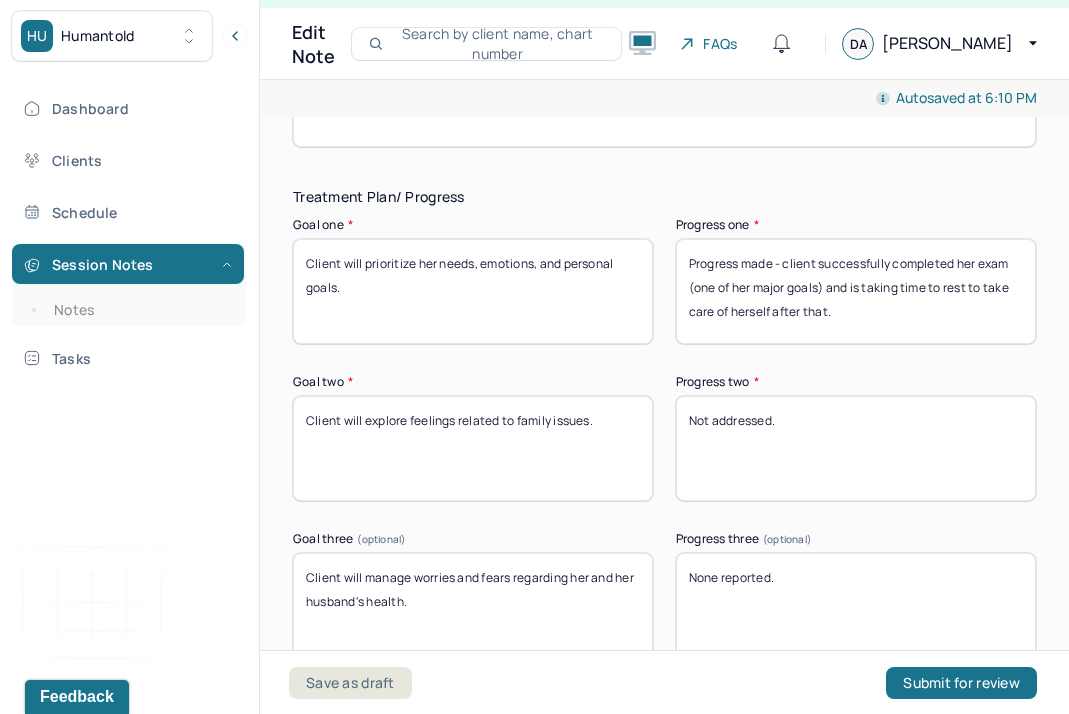 type on "Client feels she is handling stress well and felt supported by therapist." 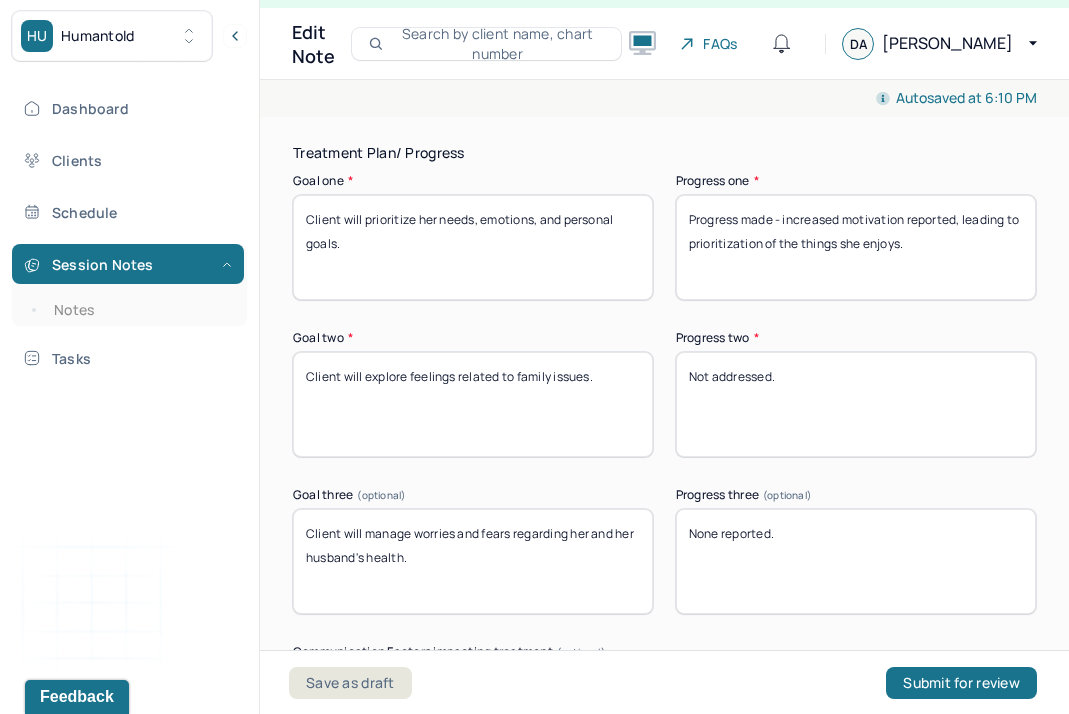 scroll, scrollTop: 3562, scrollLeft: 0, axis: vertical 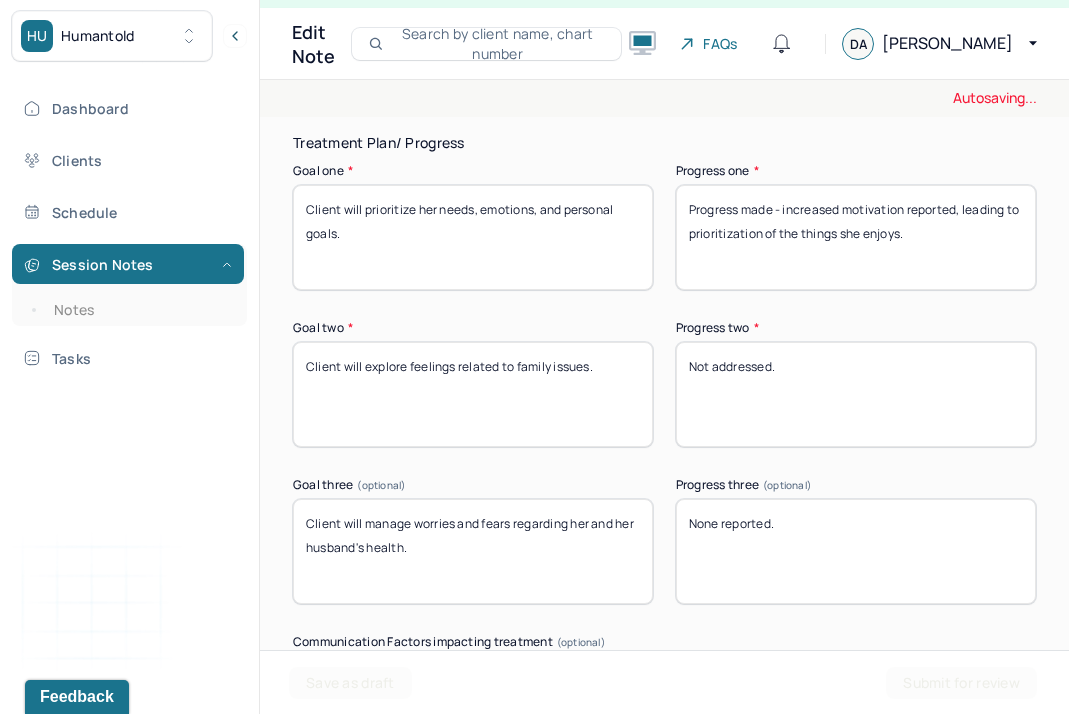 type on "Progress made - increased motivation reported, leading to prioritization of the things she enjoys." 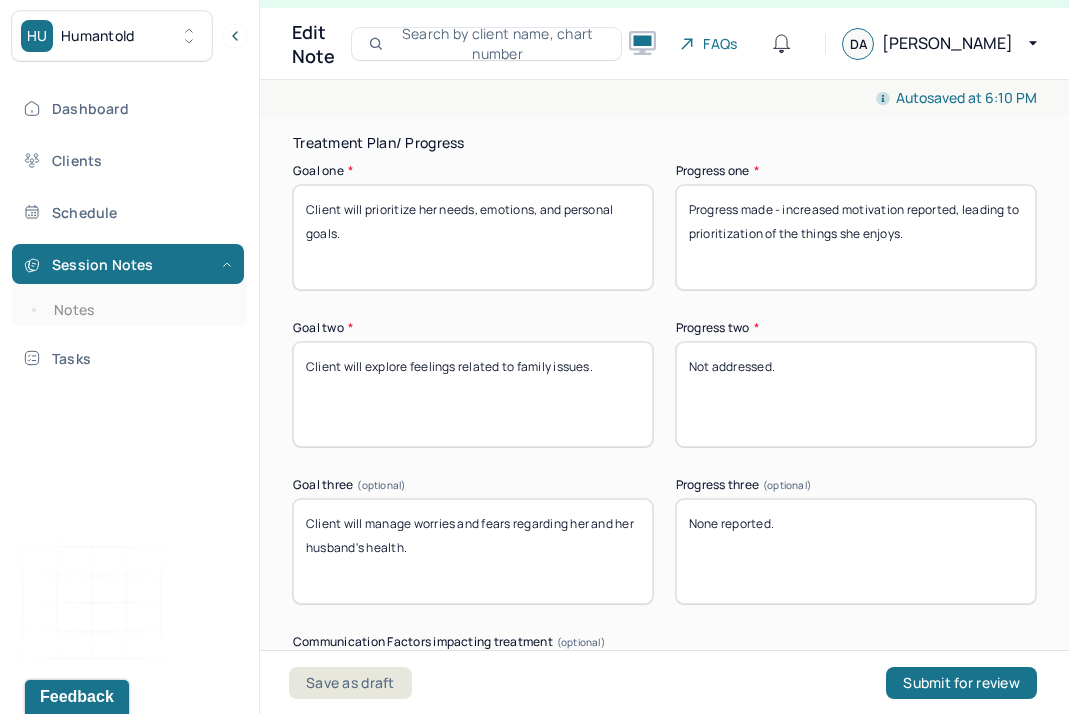 drag, startPoint x: 828, startPoint y: 364, endPoint x: 589, endPoint y: 364, distance: 239 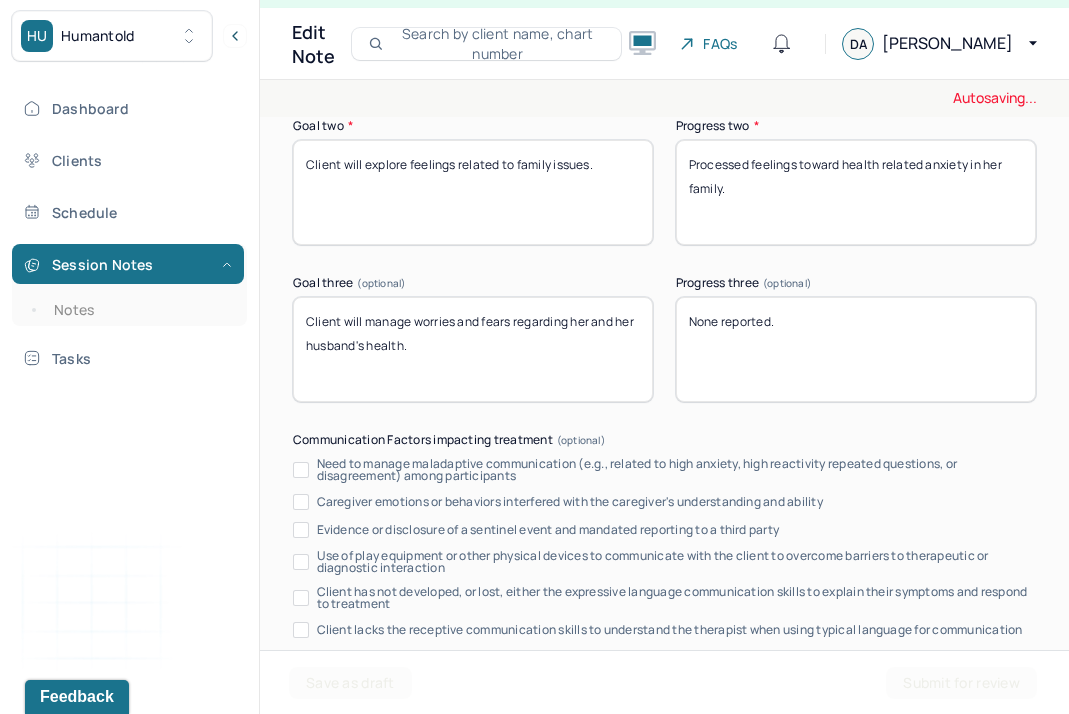scroll, scrollTop: 4193, scrollLeft: 0, axis: vertical 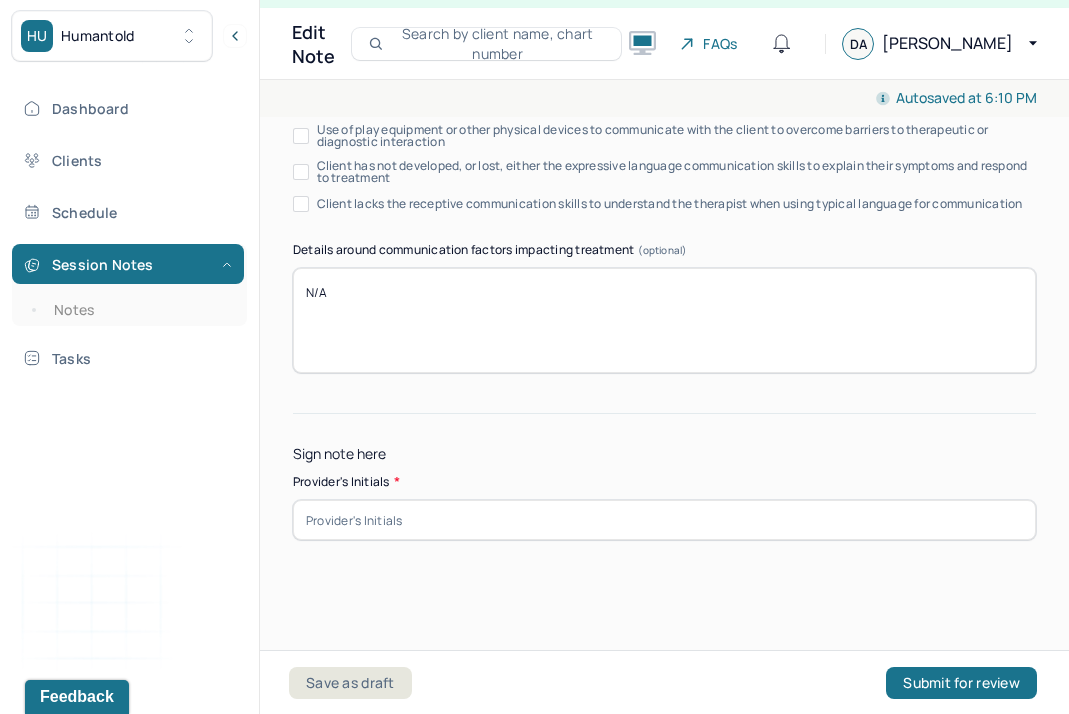 type on "Processed feelings toward health related anxiety in her family." 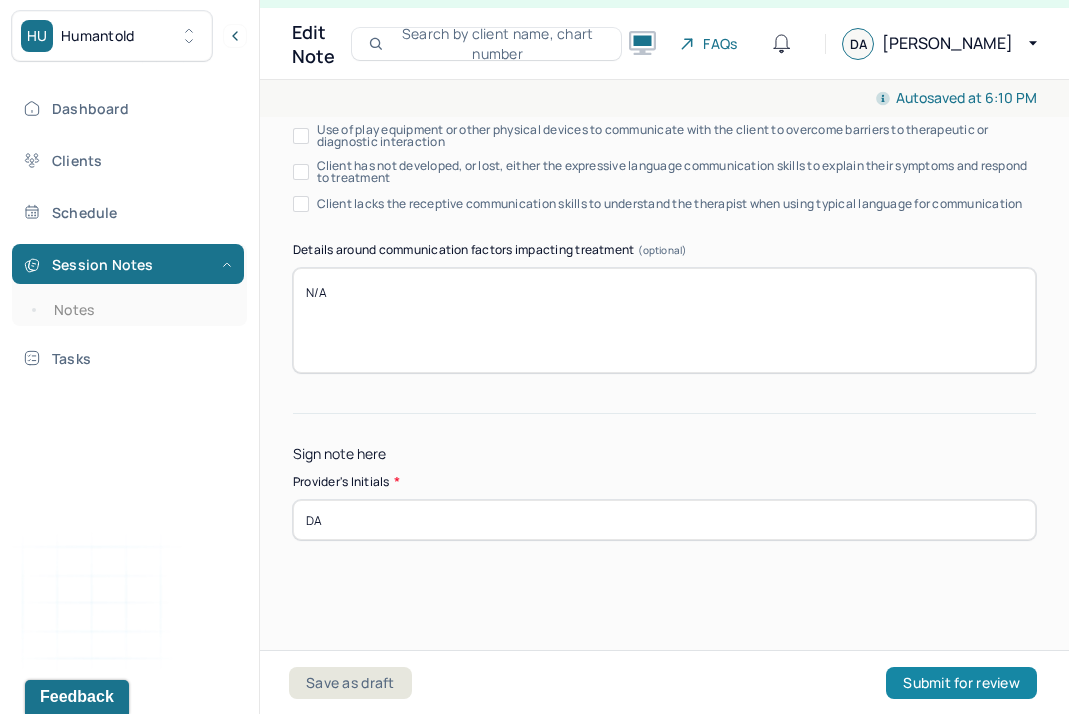 type on "DA" 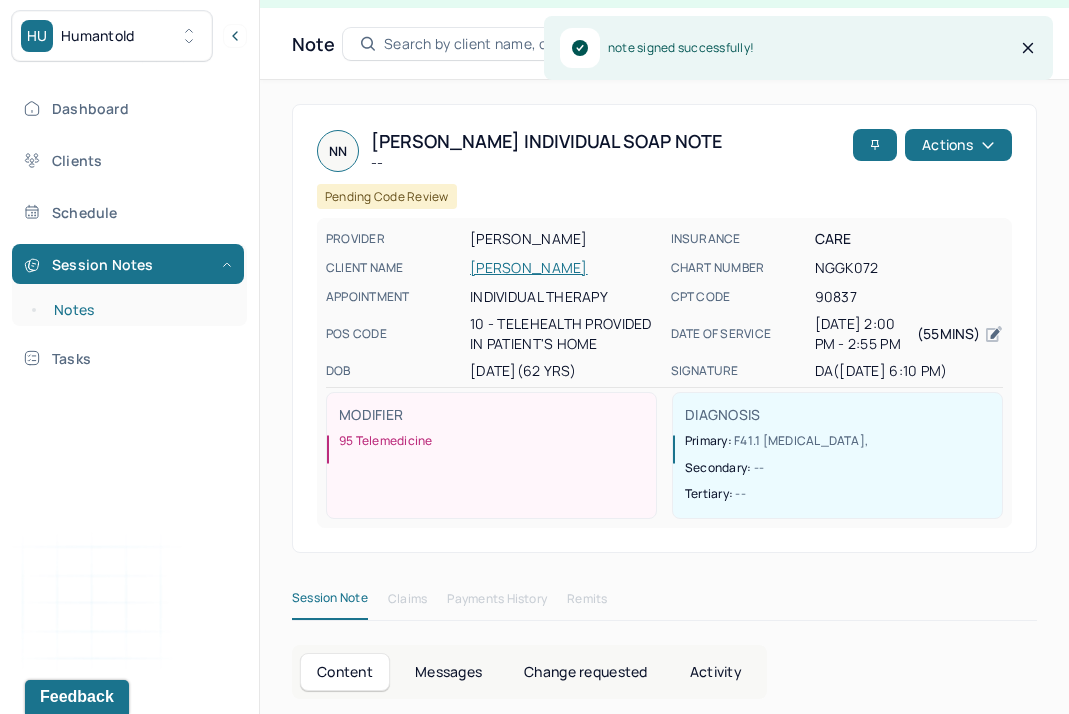 click on "Notes" at bounding box center [139, 310] 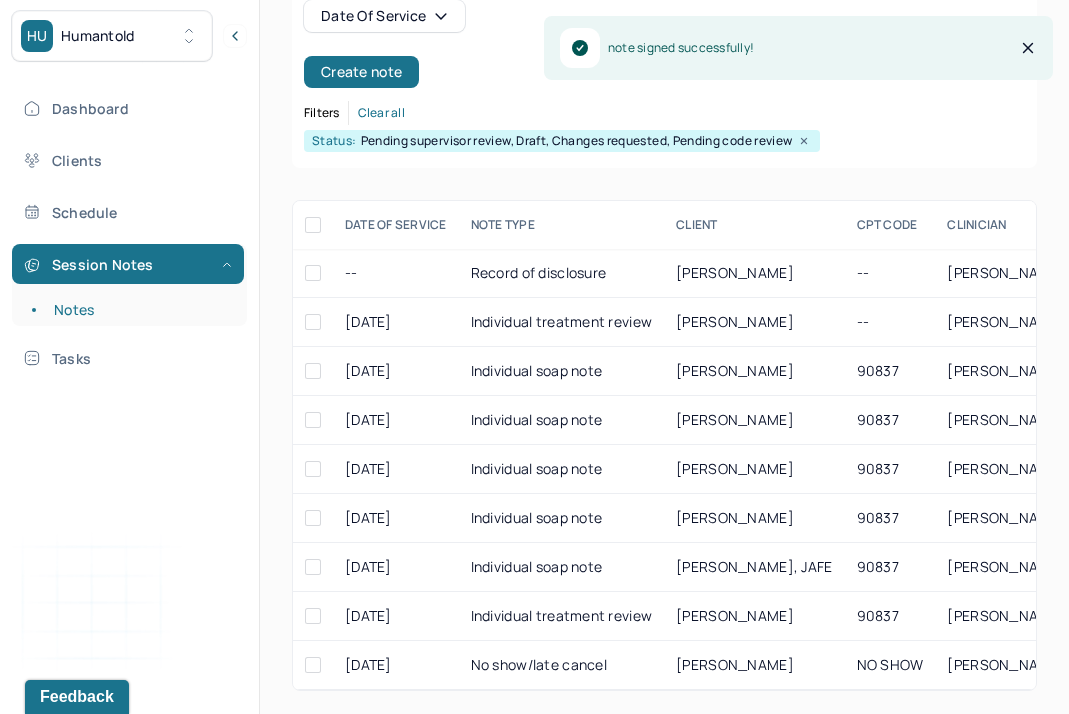 scroll, scrollTop: 312, scrollLeft: 0, axis: vertical 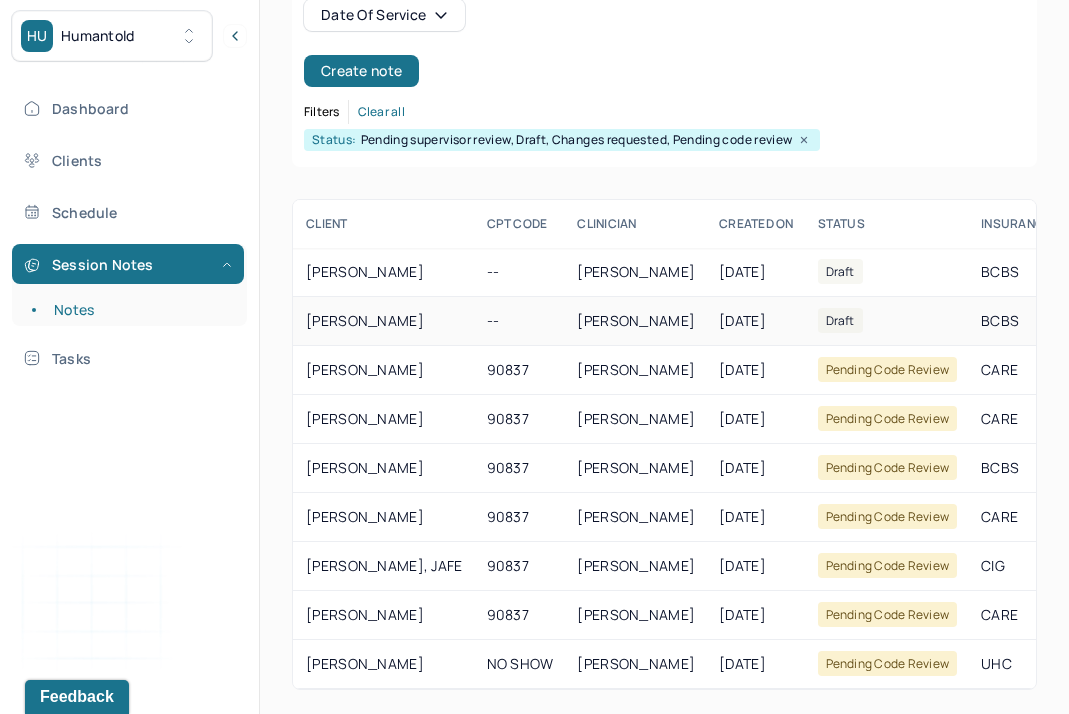 click on "[PERSON_NAME]" at bounding box center [636, 320] 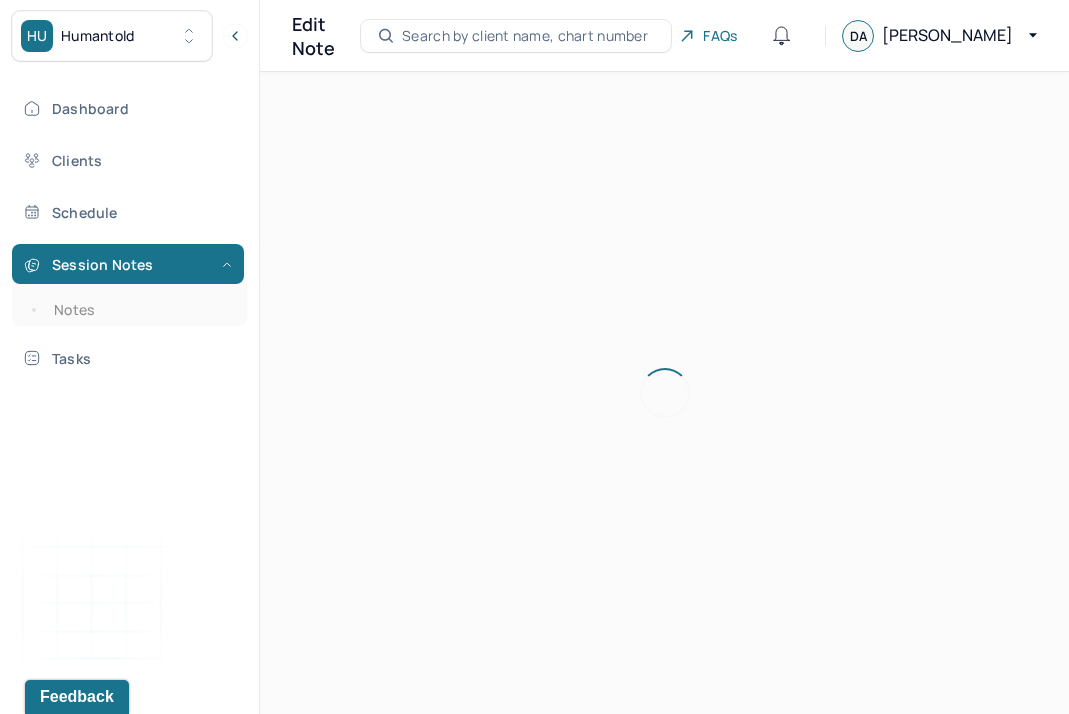 scroll, scrollTop: 36, scrollLeft: 0, axis: vertical 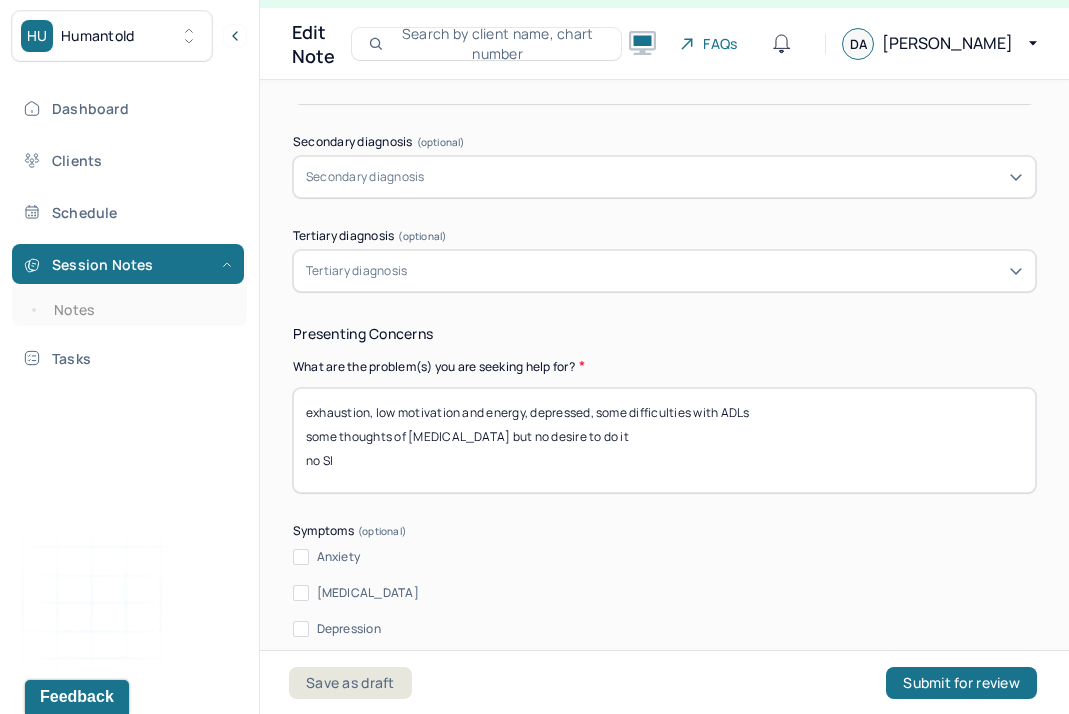 click on "exhaustion, low motivation and energy, depressed, some difficulties with ADLs
some thoughts of [MEDICAL_DATA] but no desire to do it
no SI" at bounding box center [664, 440] 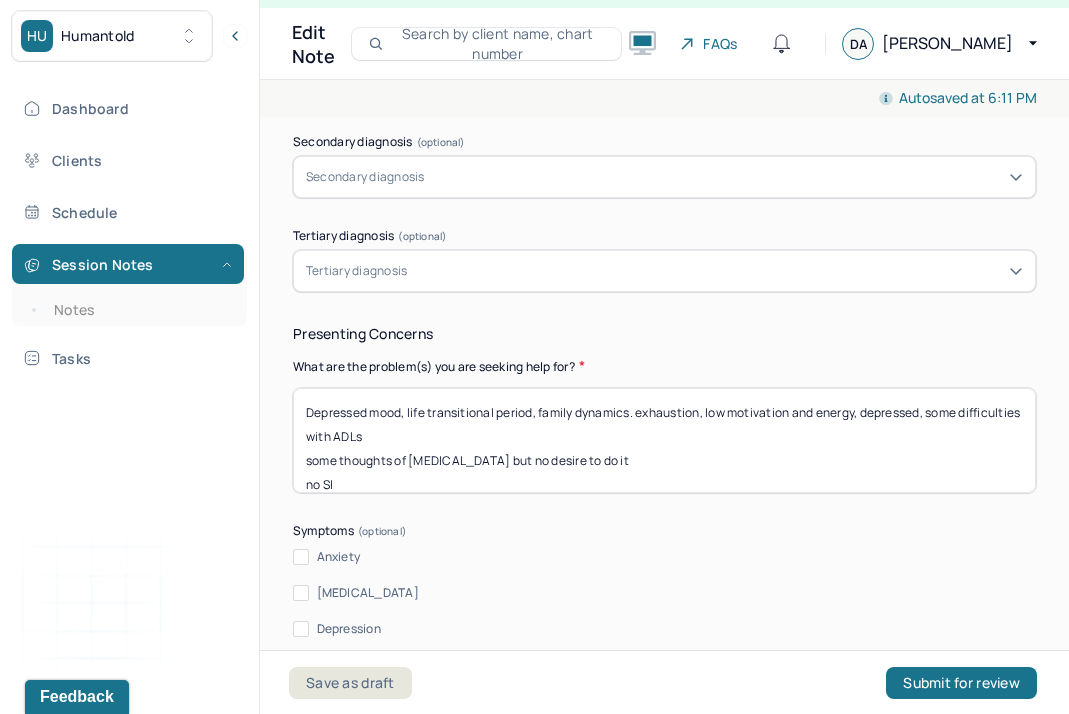 drag, startPoint x: 640, startPoint y: 411, endPoint x: 656, endPoint y: 443, distance: 35.77709 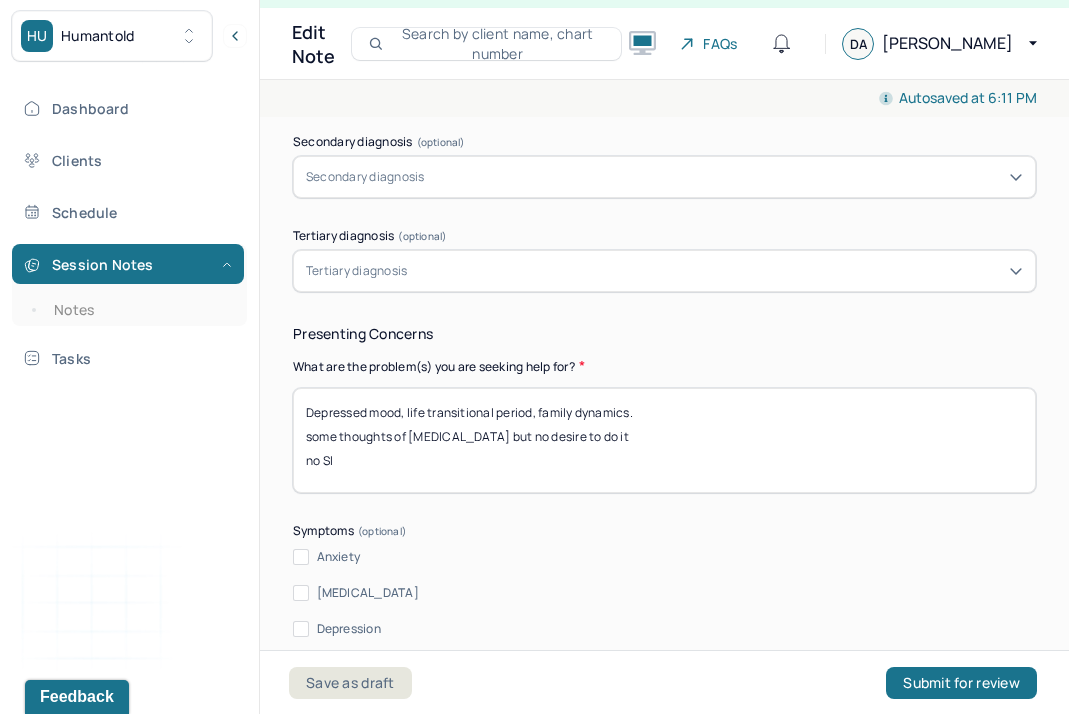 scroll, scrollTop: 16, scrollLeft: 0, axis: vertical 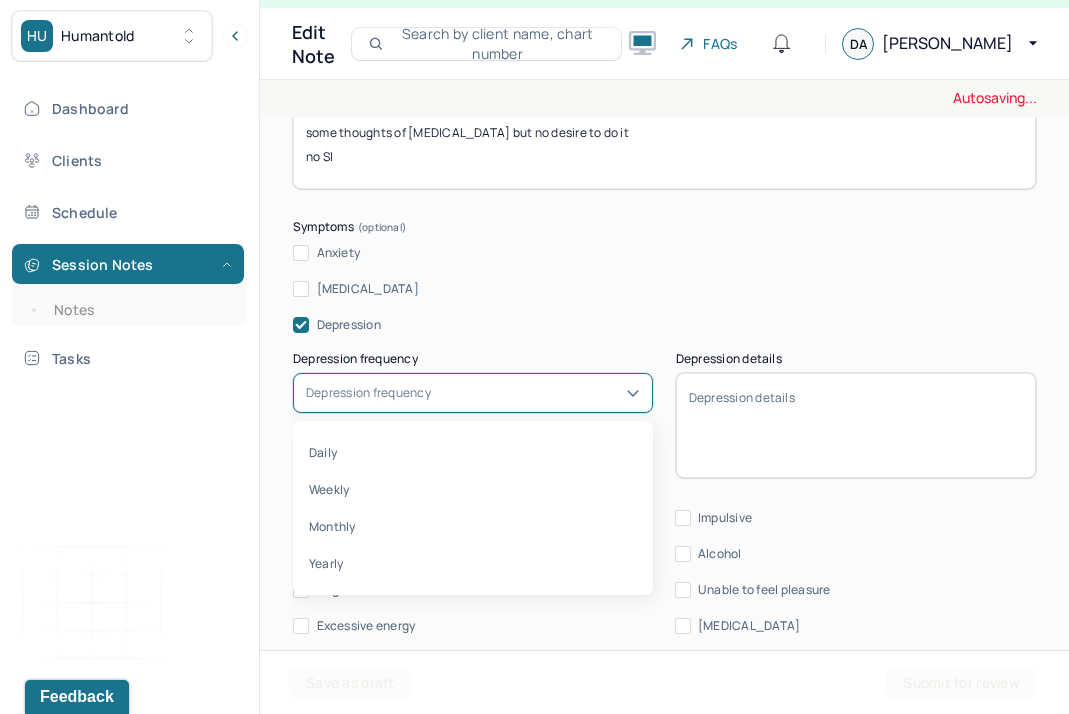click on "Depression frequency" at bounding box center (473, 393) 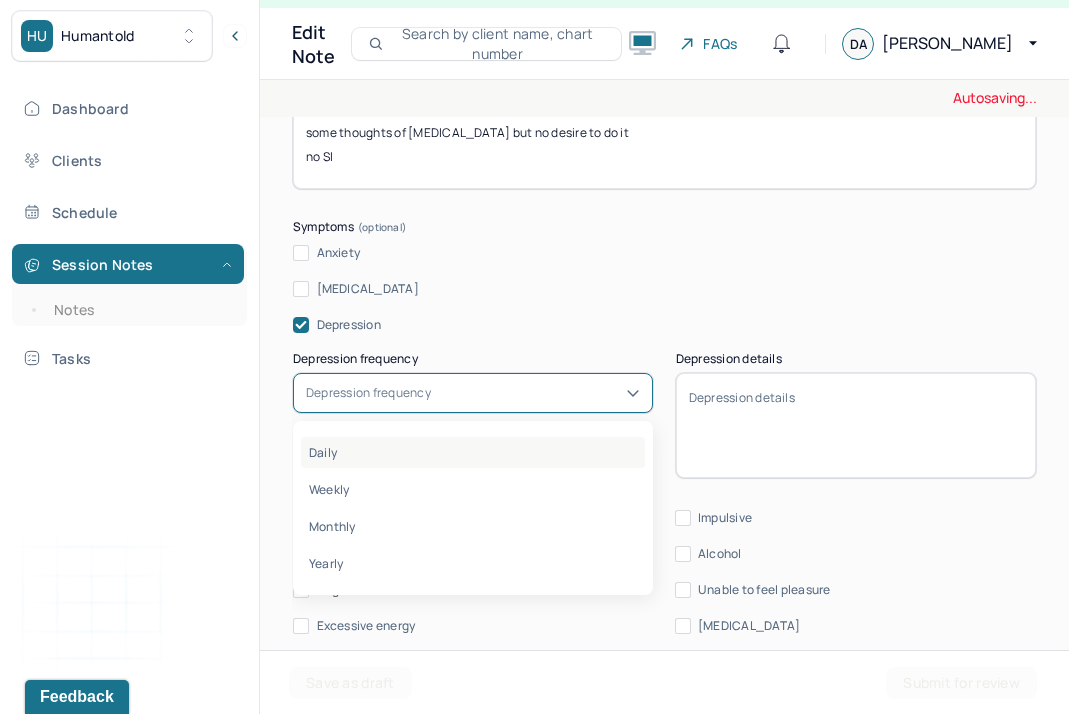 click on "Daily" at bounding box center [473, 452] 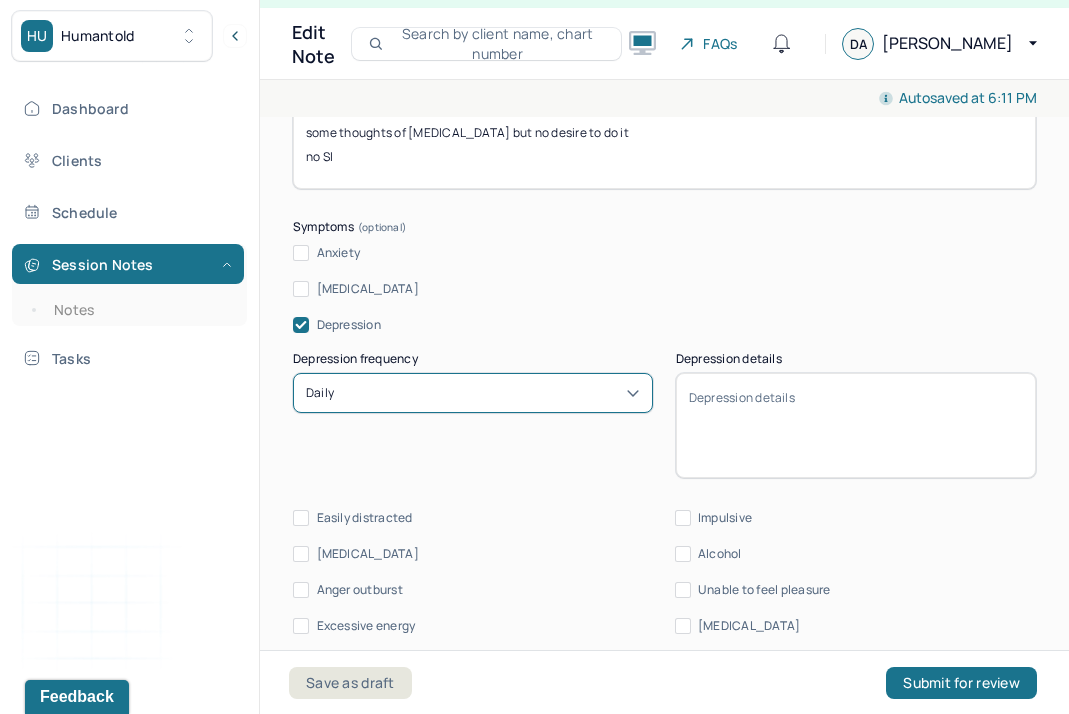 click on "Depression details" at bounding box center [856, 425] 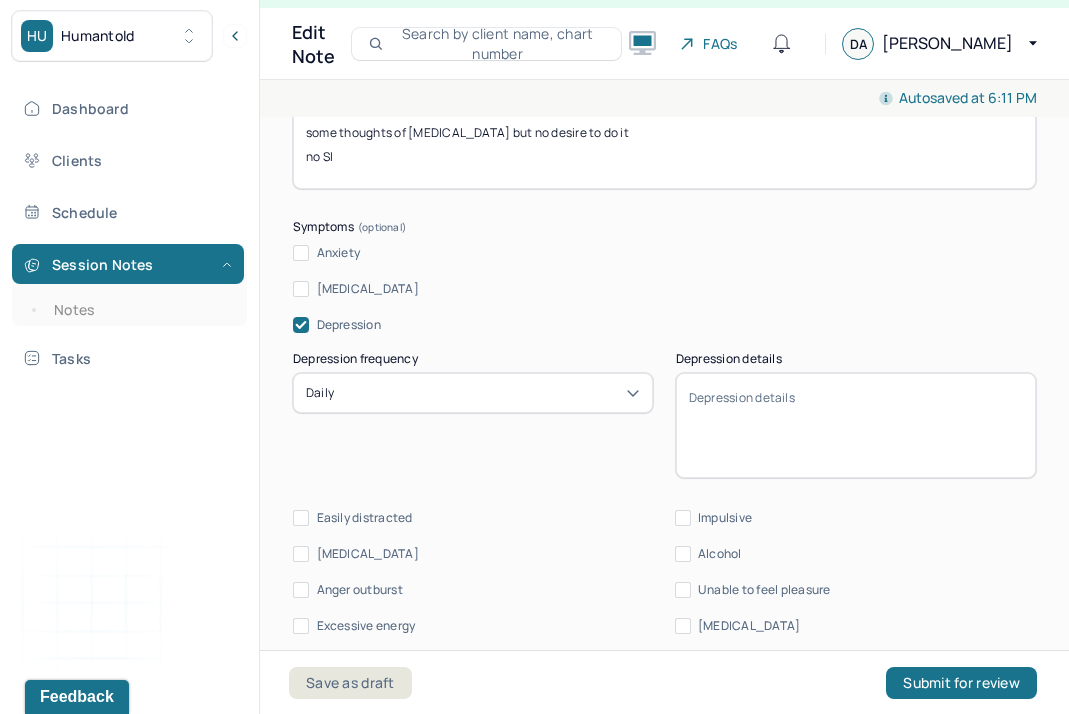 paste on "exhaustion, low motivation and energy, depressed, some difficulties with ADLs" 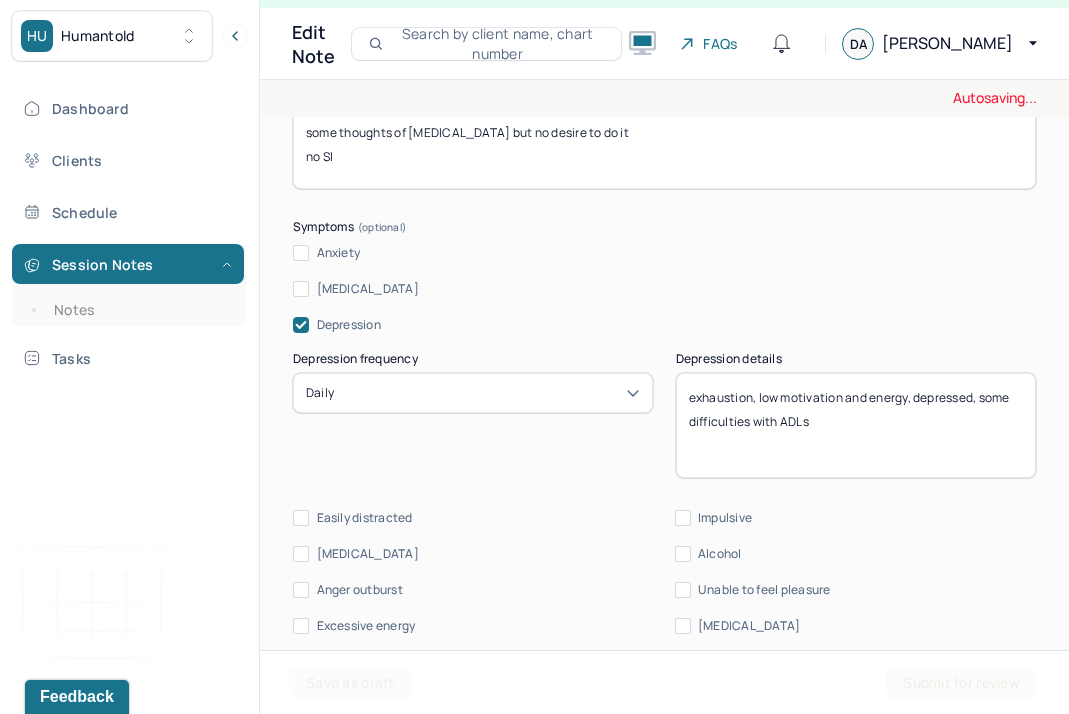 click on "exhaustion, low motivation and energy, depressed, some difficulties with ADLs" at bounding box center [856, 425] 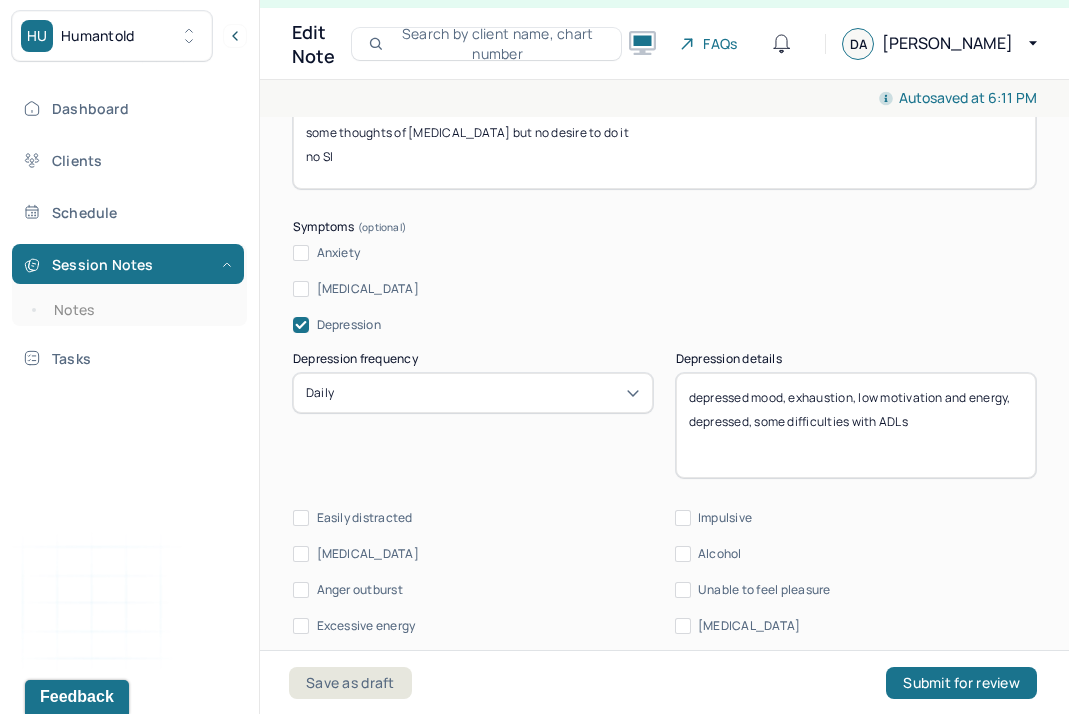 click on "depressed mood, exhaustion, low motivation and energy, depressed, some difficulties with ADLs" at bounding box center [856, 425] 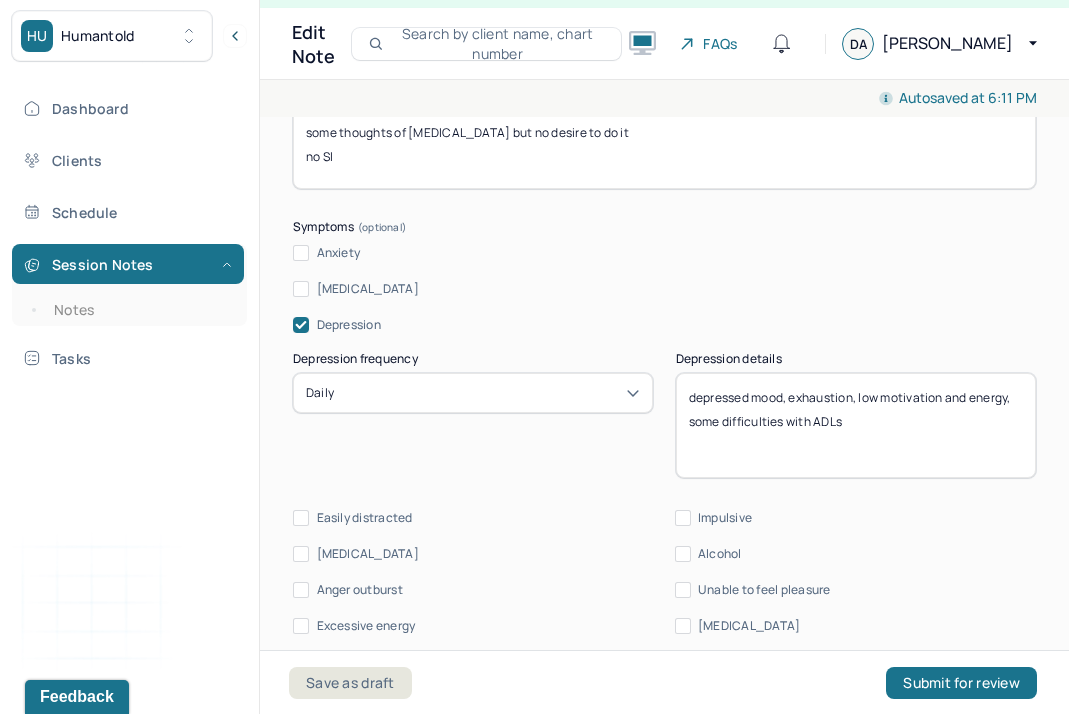 click on "depressed mood, exhaustion, low motivation and energ, some difficulties with ADLs" at bounding box center [856, 425] 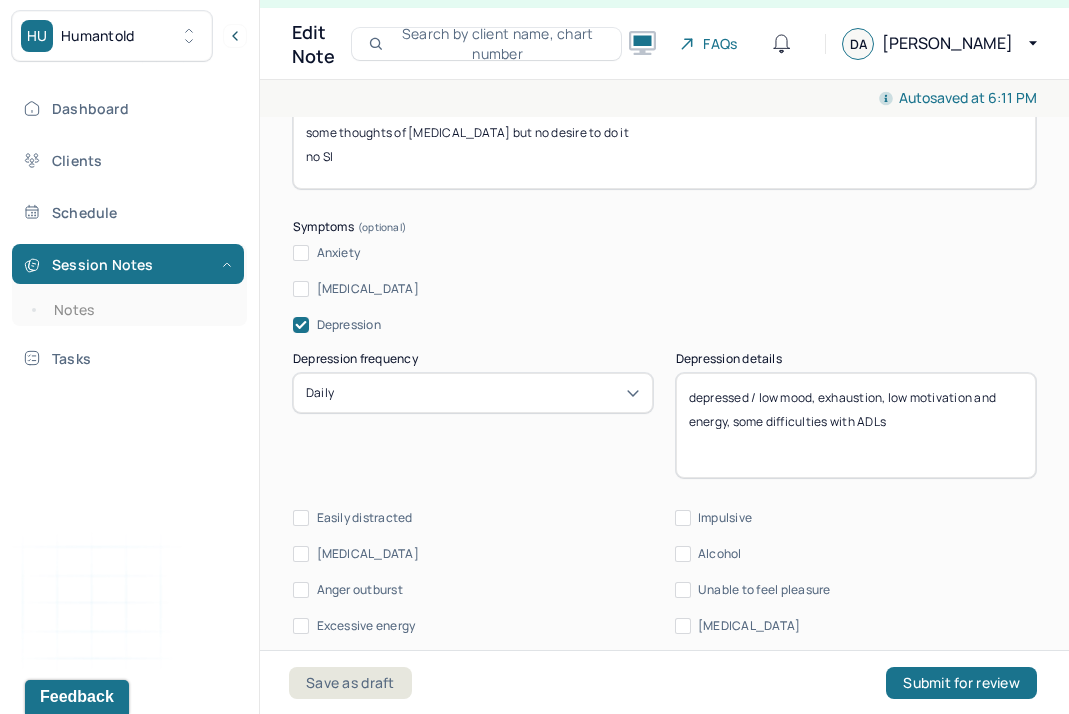 click on "depressed / low mood, exhaustion, low motivation and energy, some difficulties with ADLs" at bounding box center (856, 425) 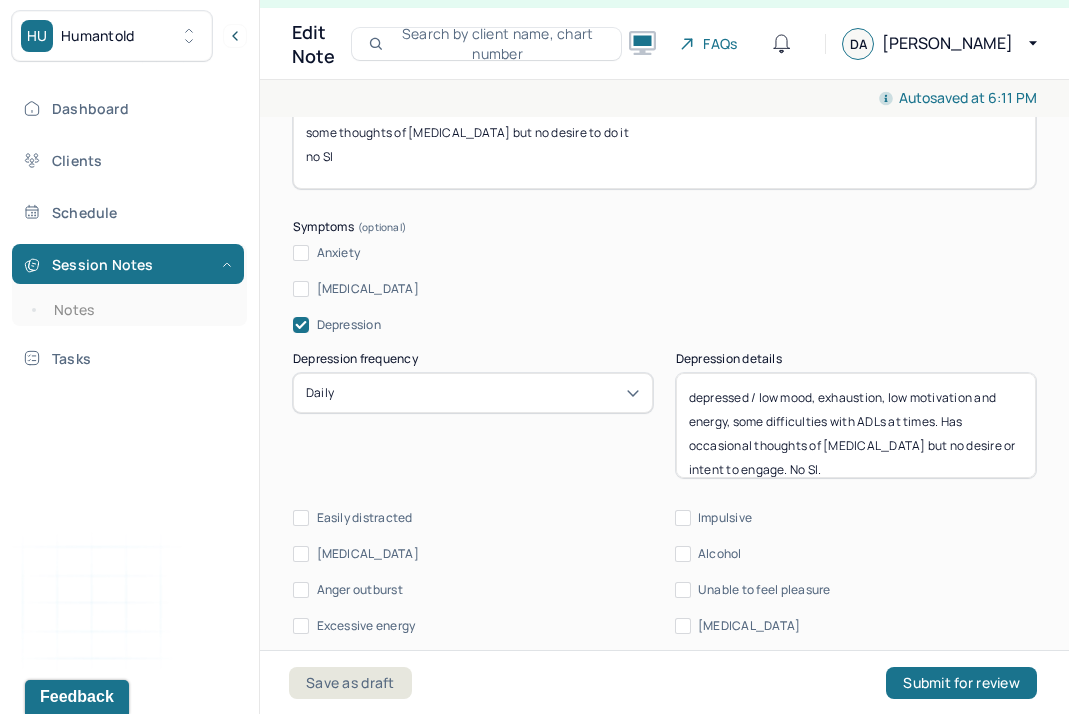 scroll, scrollTop: 16, scrollLeft: 0, axis: vertical 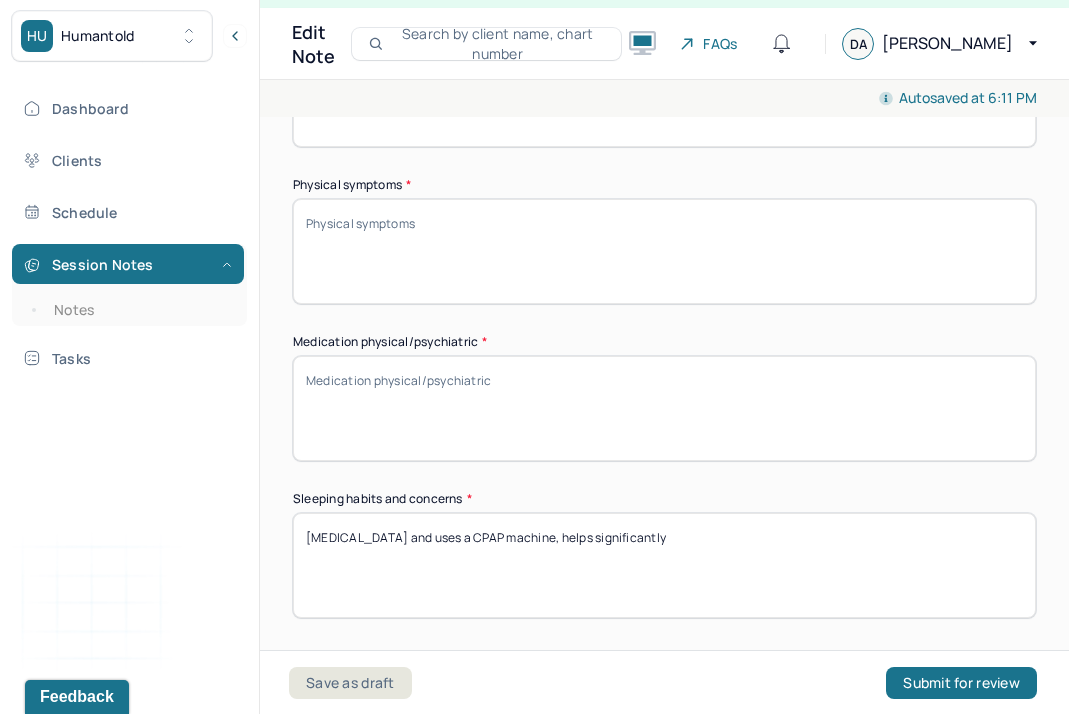 type on "depressed / low mood, exhaustion, low motivation and energy, some difficulties with ADLs at times. Has occasional thoughts of [MEDICAL_DATA] but no desire or intent to engage. No SI." 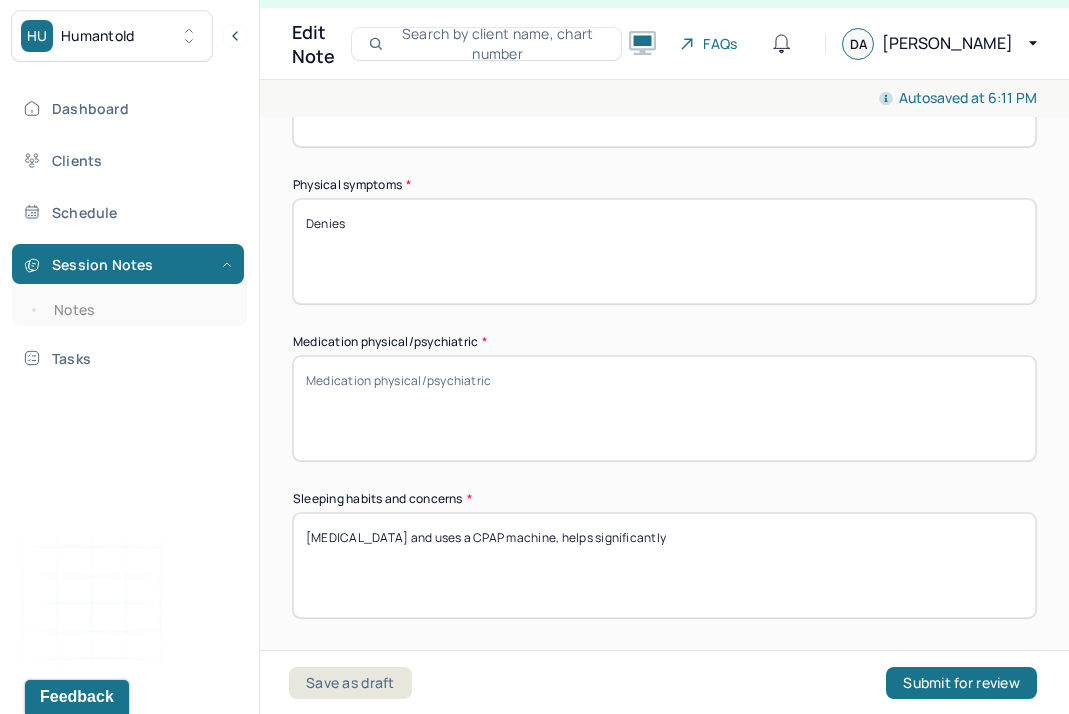type on "Denies" 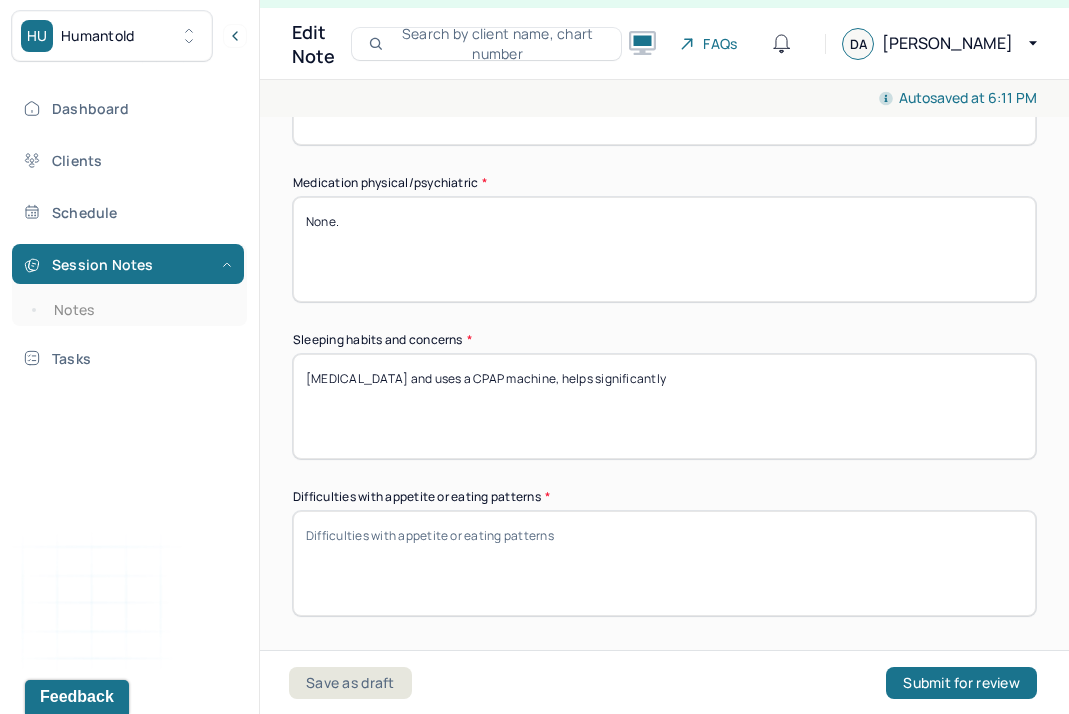 scroll, scrollTop: 2017, scrollLeft: 0, axis: vertical 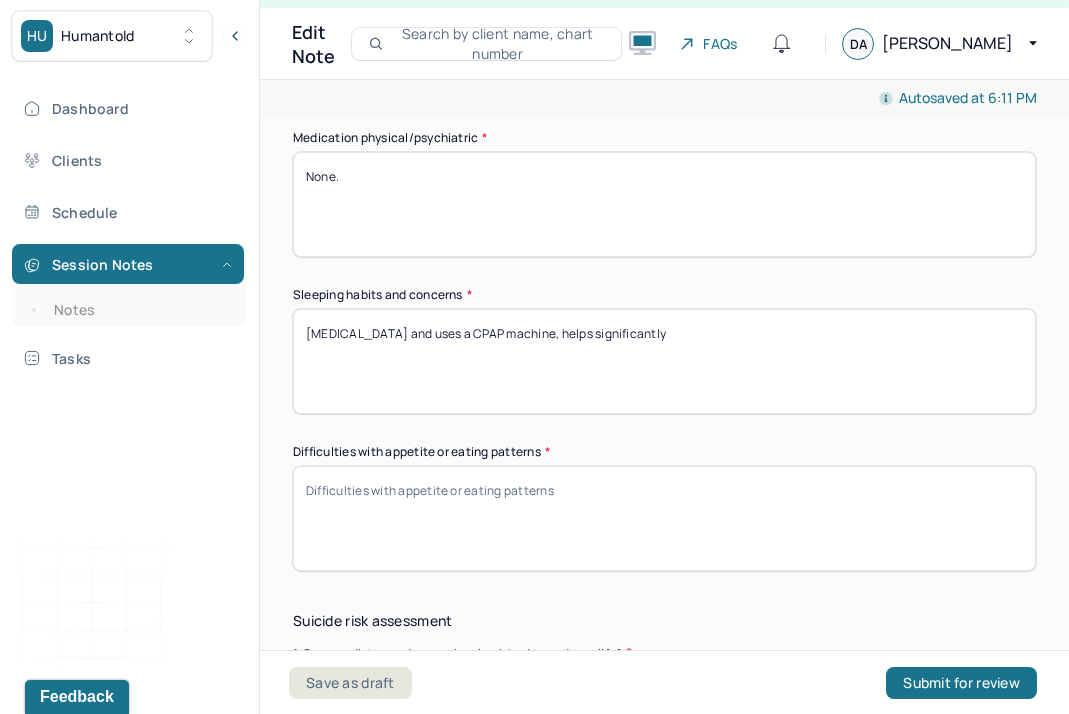 type on "None." 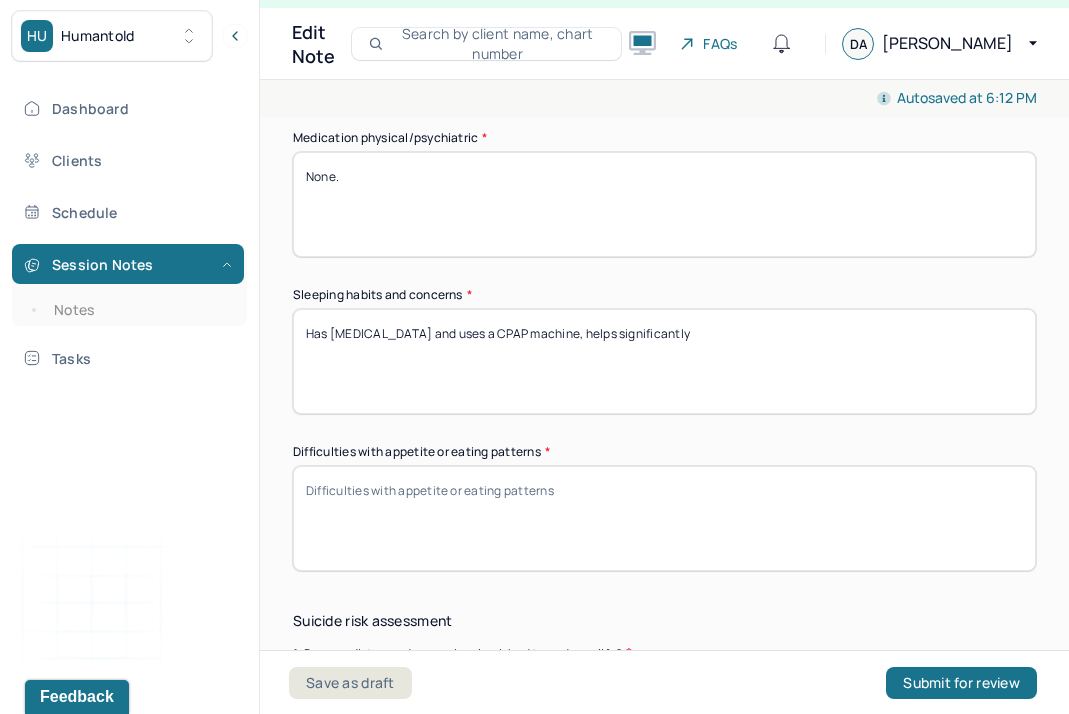 click on "Has [MEDICAL_DATA] and uses a CPAP machine, helps significantly" at bounding box center (664, 361) 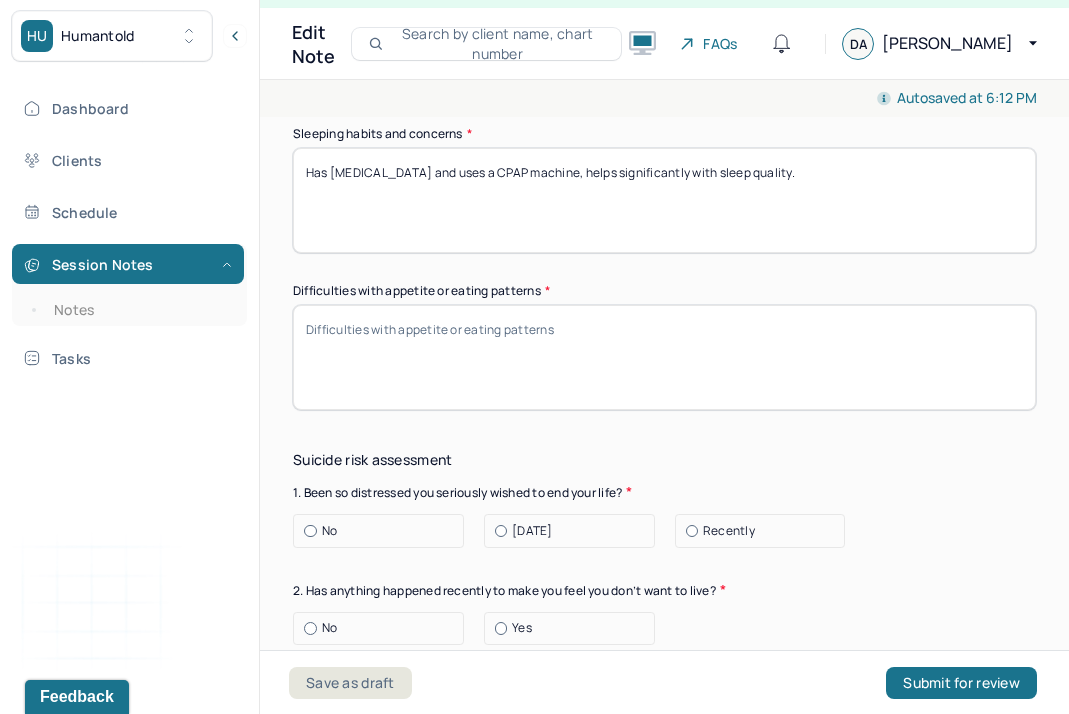 type on "Has [MEDICAL_DATA] and uses a CPAP machine, helps significantly with sleep quality." 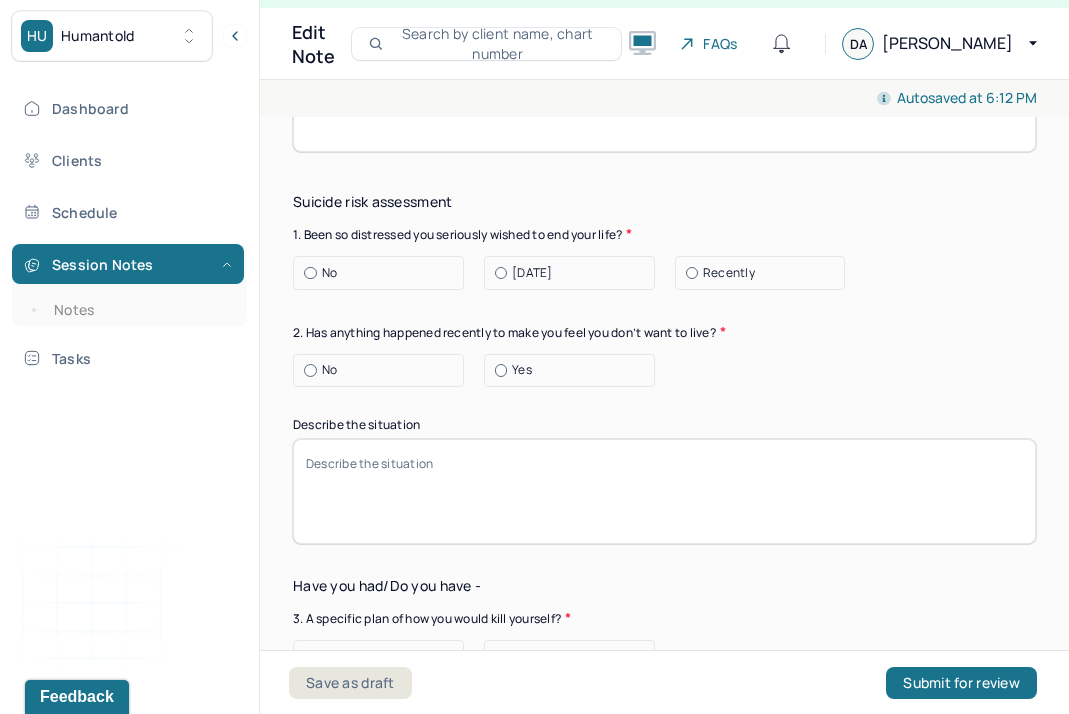 scroll, scrollTop: 2463, scrollLeft: 0, axis: vertical 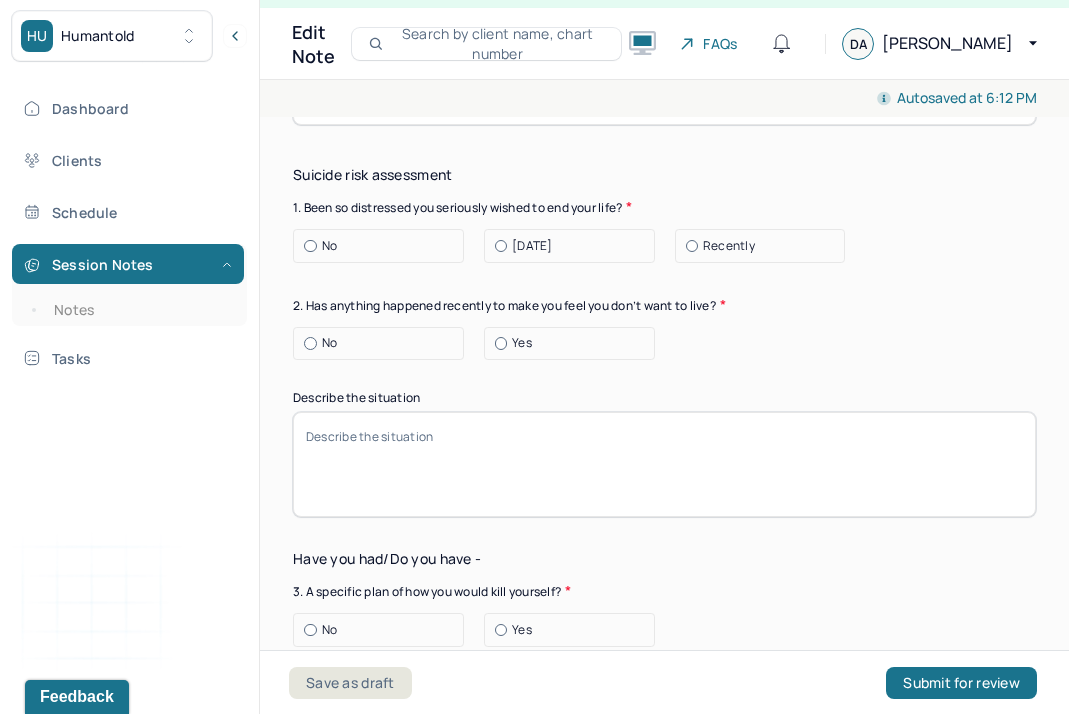 type on "None" 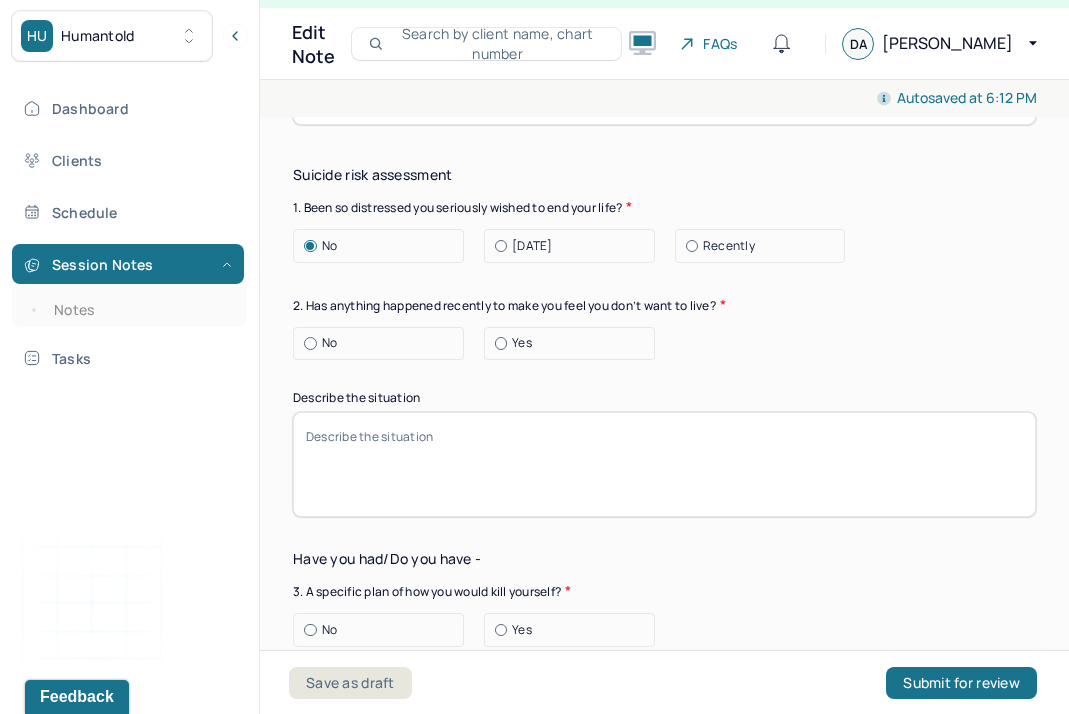 click on "No" at bounding box center (383, 343) 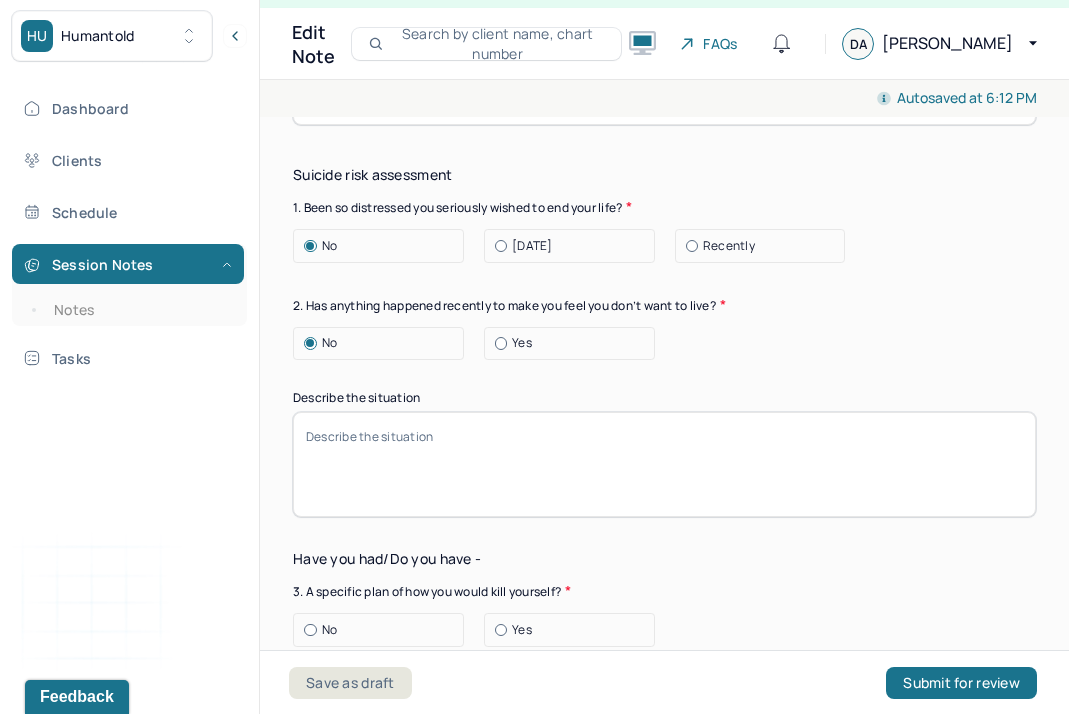 click on "Describe the situation" at bounding box center [664, 464] 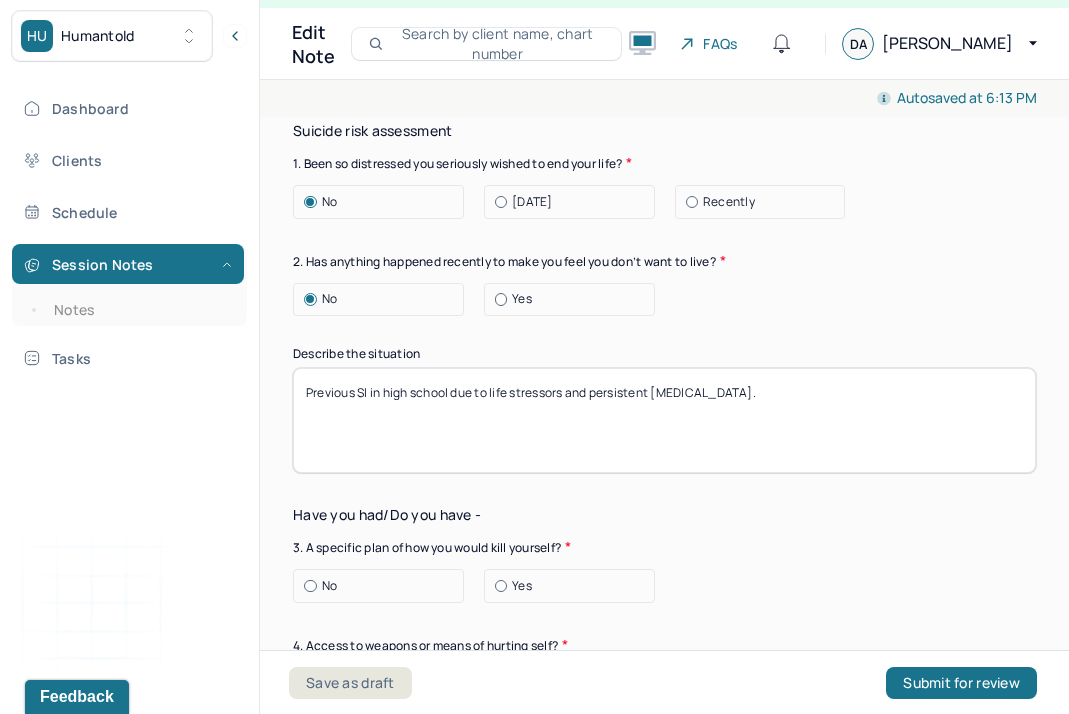 scroll, scrollTop: 2509, scrollLeft: 0, axis: vertical 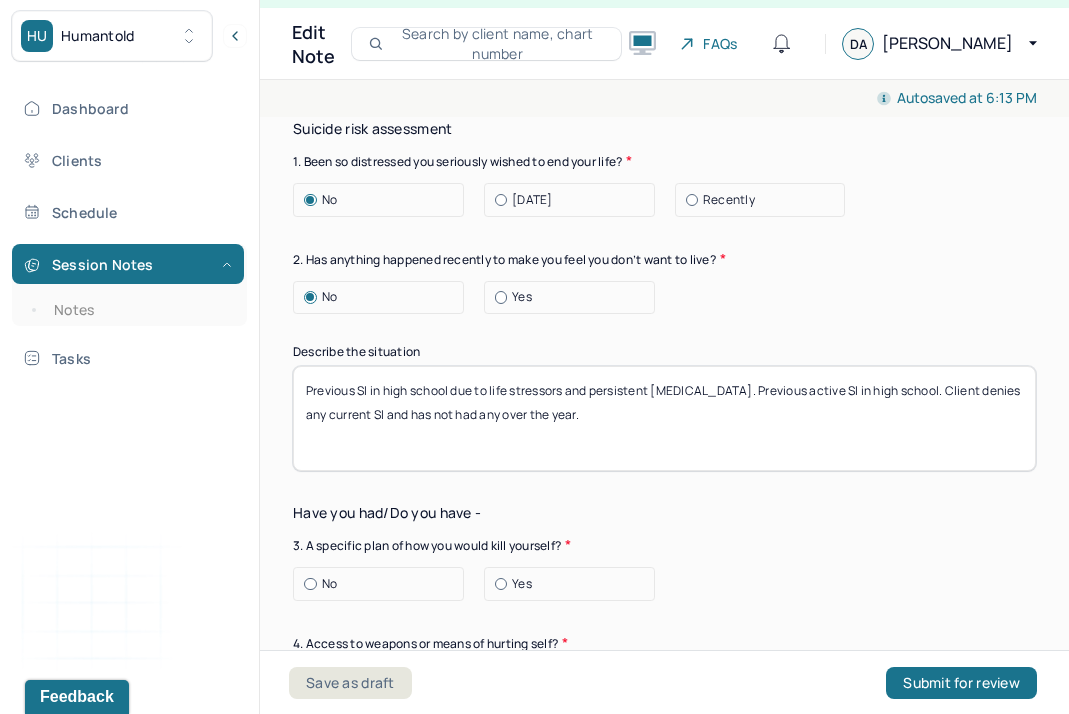 type on "Previous SI in high school due to life stressors and persistent [MEDICAL_DATA]. Previous active SI in high school. Client denies any current SI and has not had any over the year." 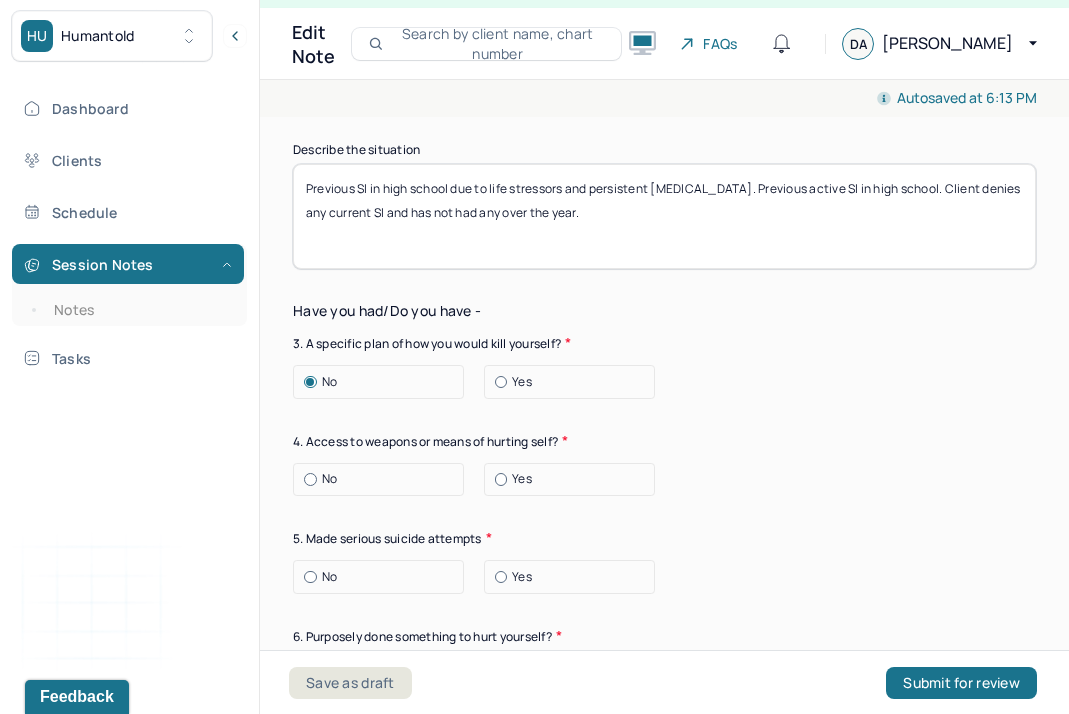 scroll, scrollTop: 2741, scrollLeft: 0, axis: vertical 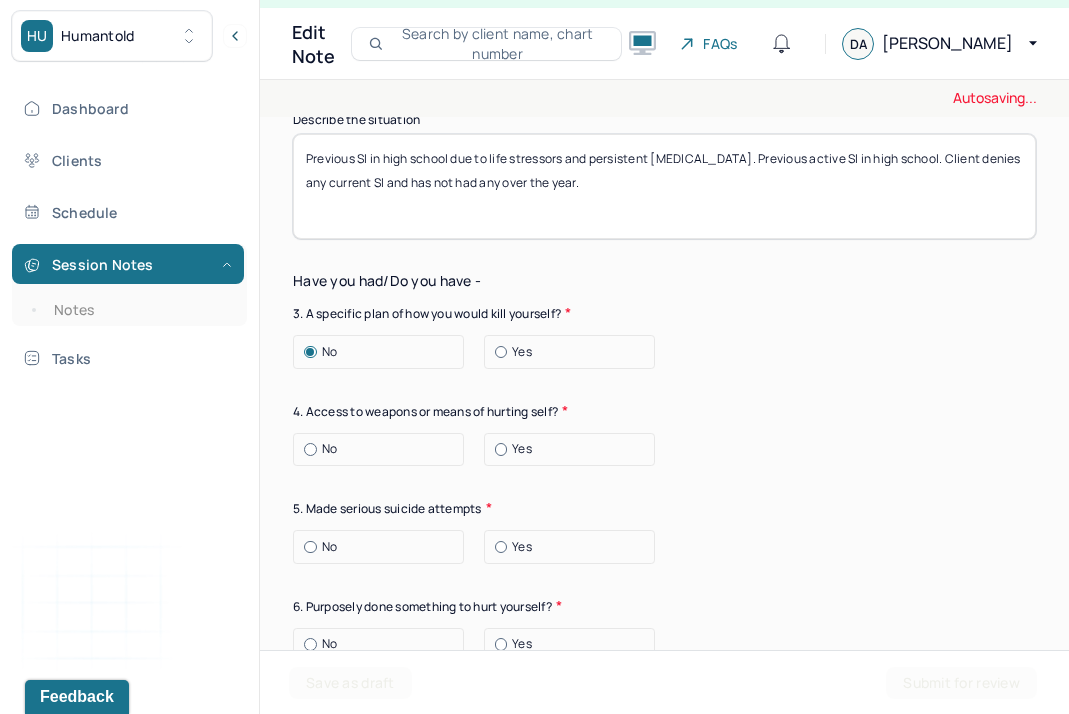 click on "No" at bounding box center [378, 450] 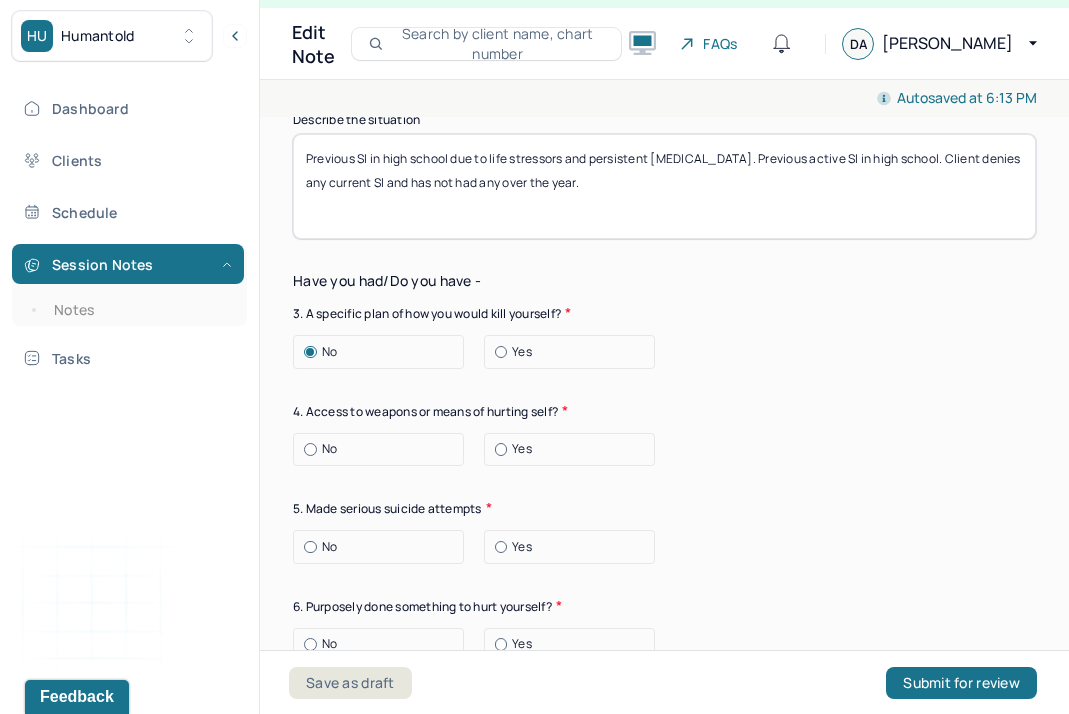 click on "No" at bounding box center (383, 547) 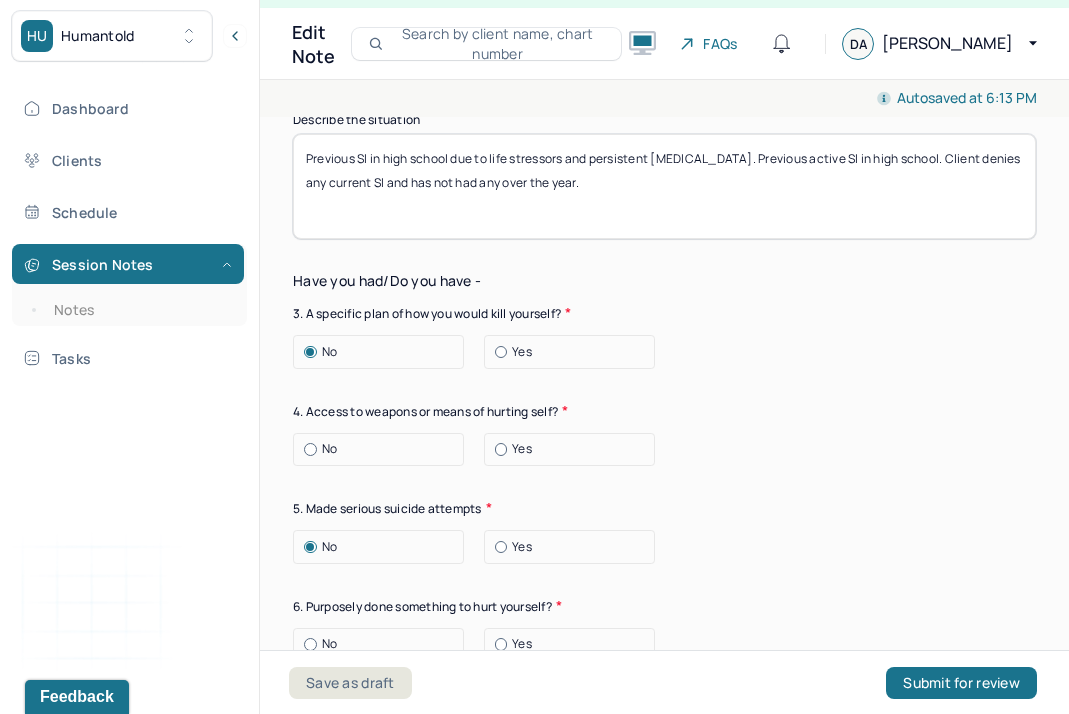 click on "No" at bounding box center [383, 449] 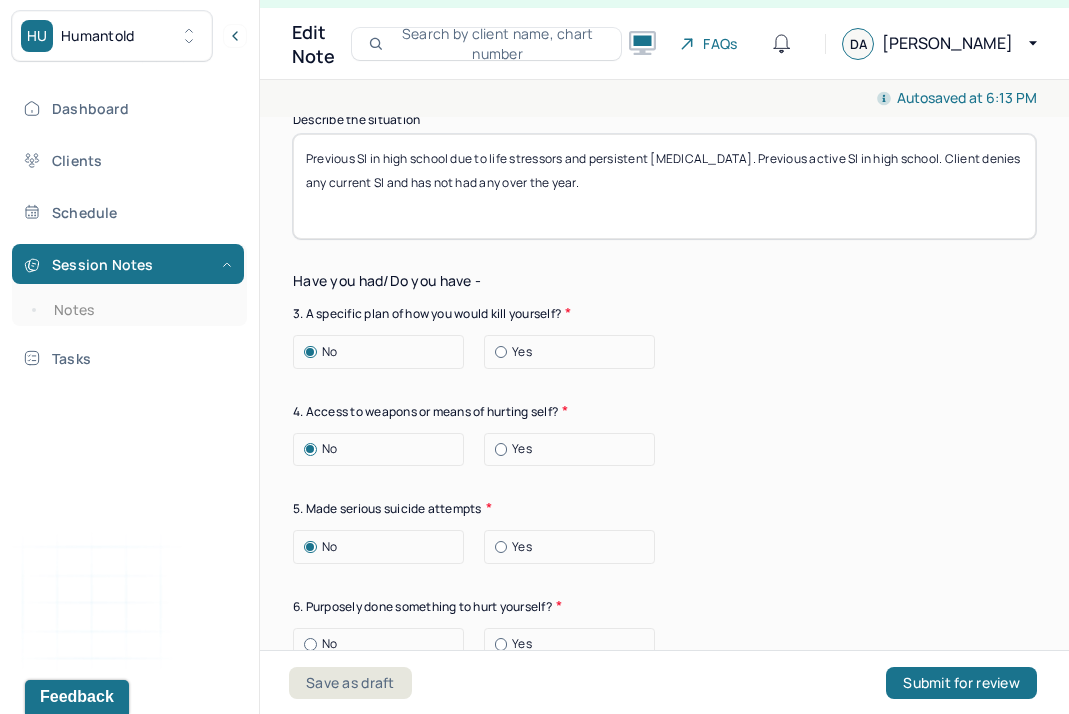 click on "No" at bounding box center (383, 644) 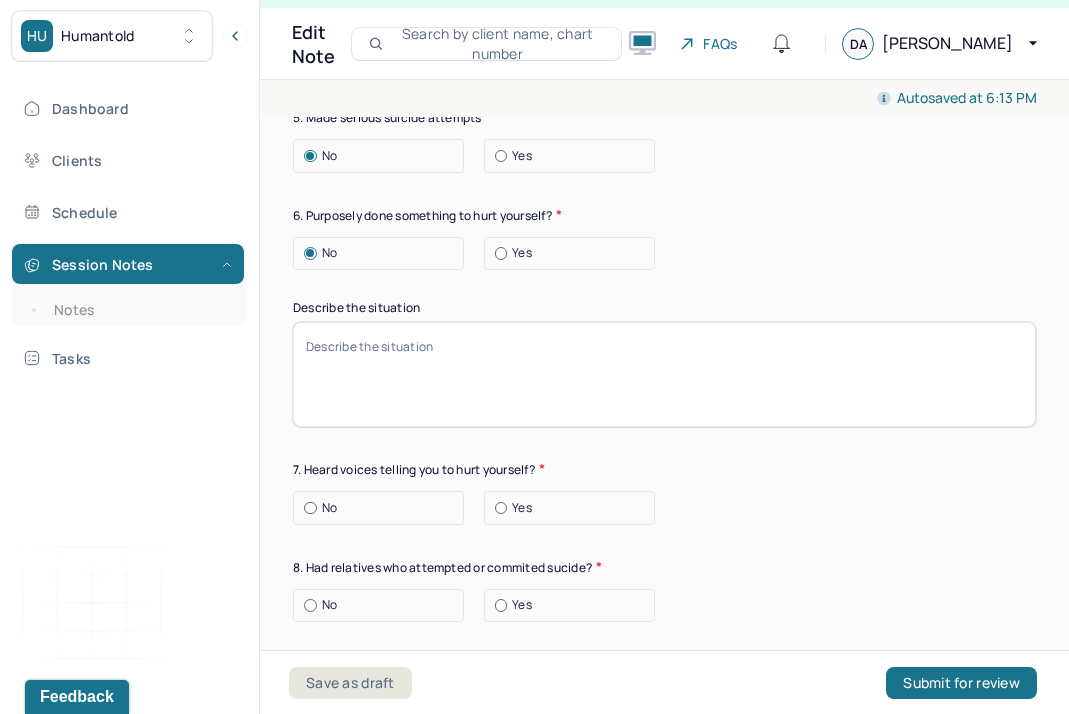 scroll, scrollTop: 3142, scrollLeft: 0, axis: vertical 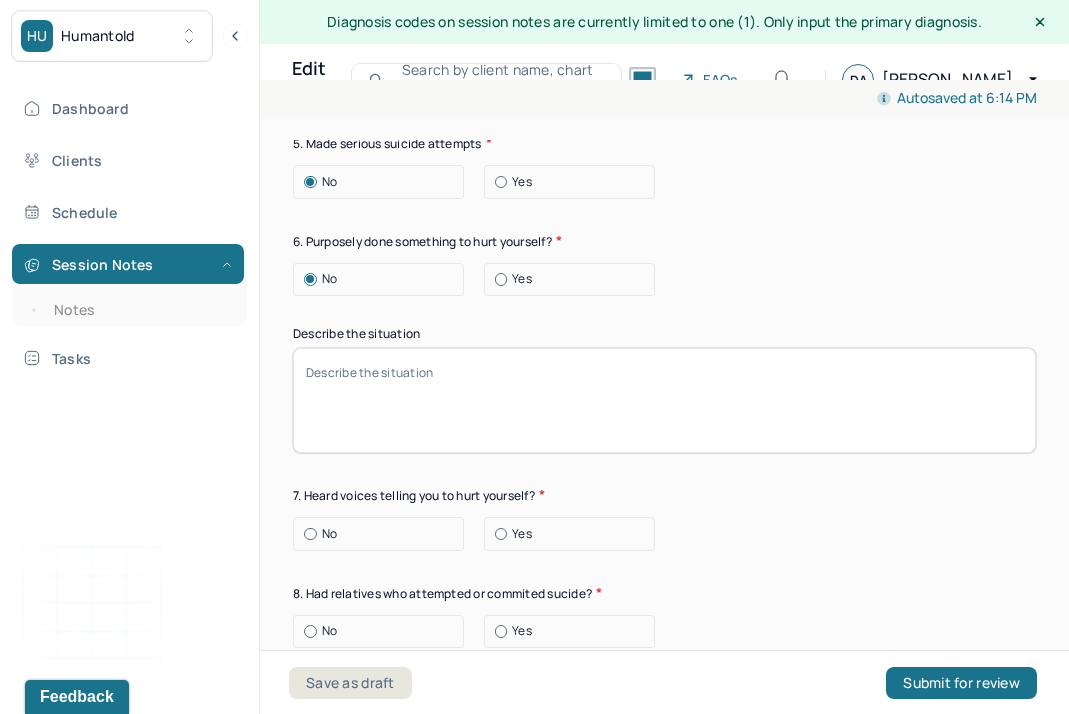 click on "Yes" at bounding box center (522, 279) 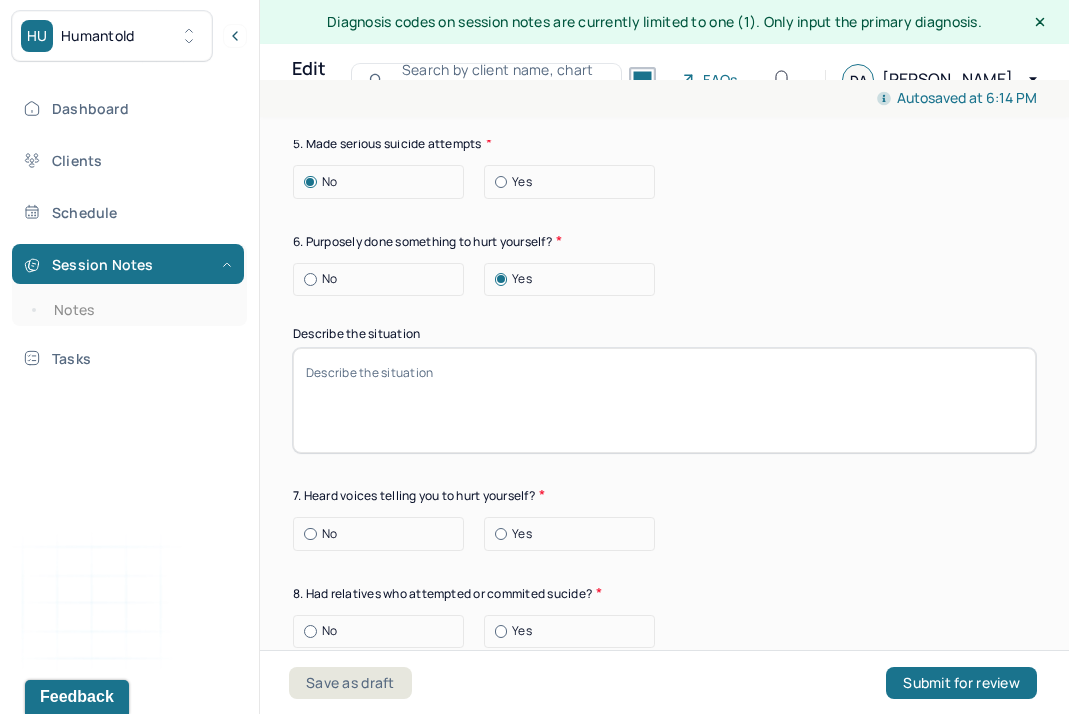 click on "Describe the situation" at bounding box center (664, 400) 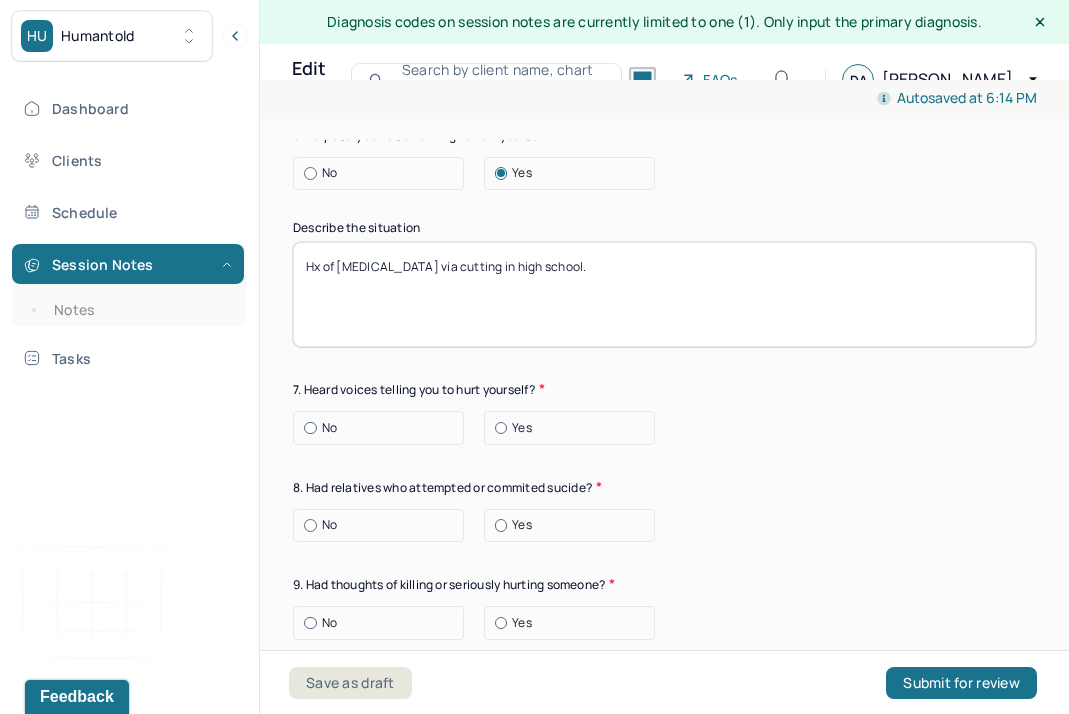 scroll, scrollTop: 3283, scrollLeft: 0, axis: vertical 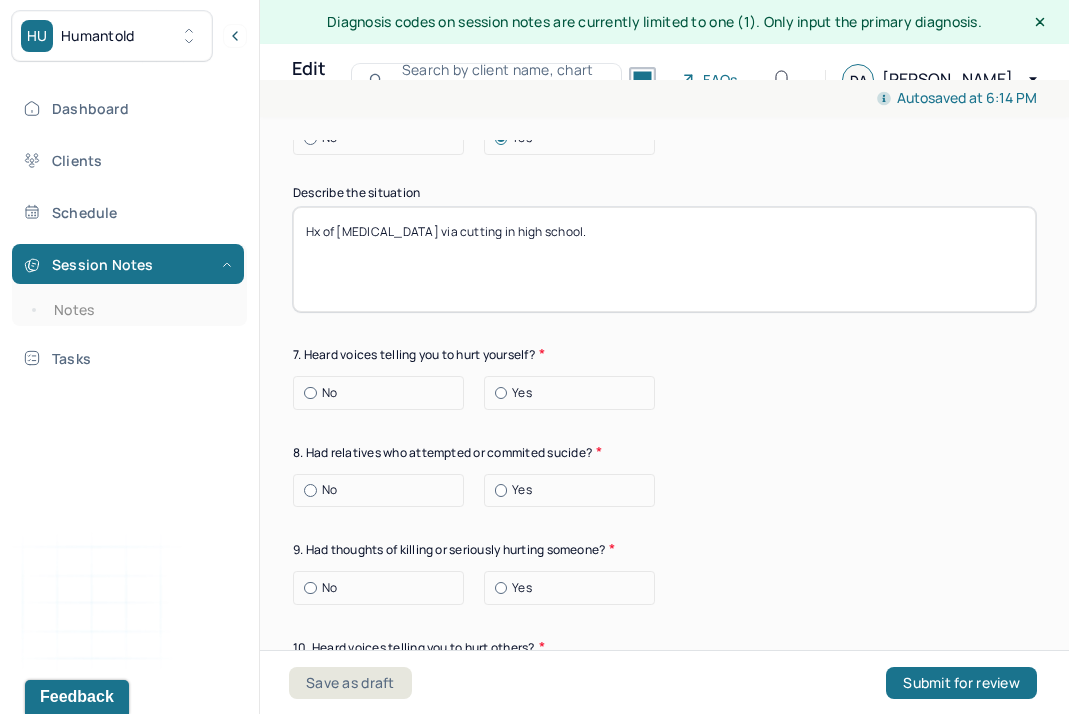 type on "Hx of [MEDICAL_DATA] via cutting in high school." 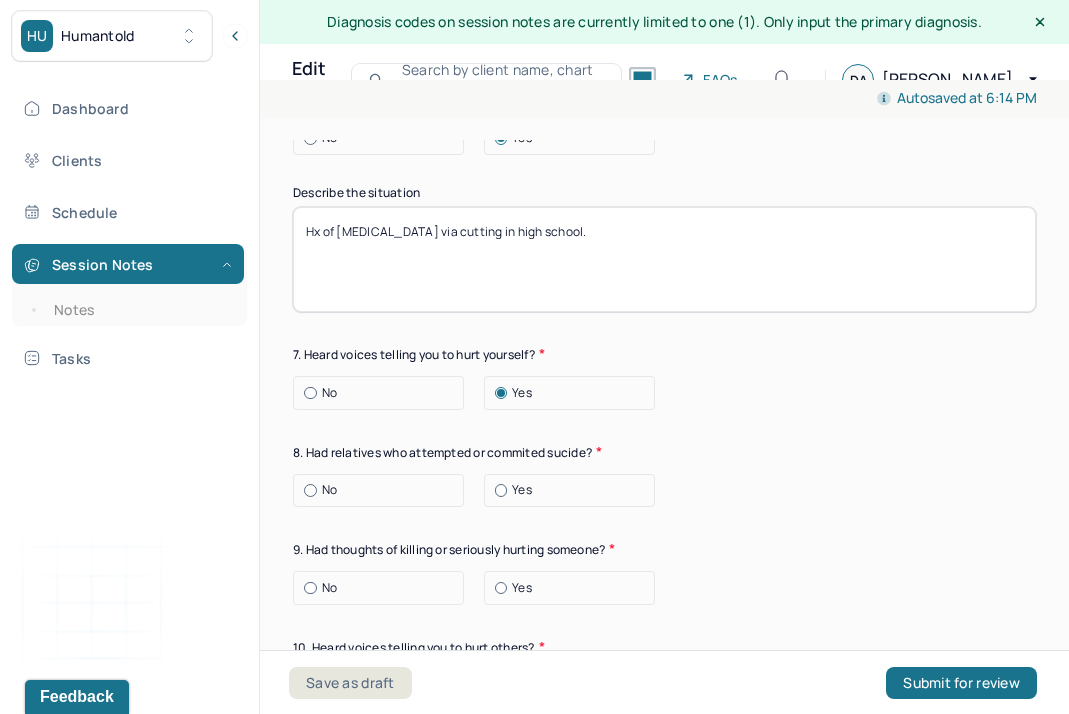 click on "No" at bounding box center (383, 393) 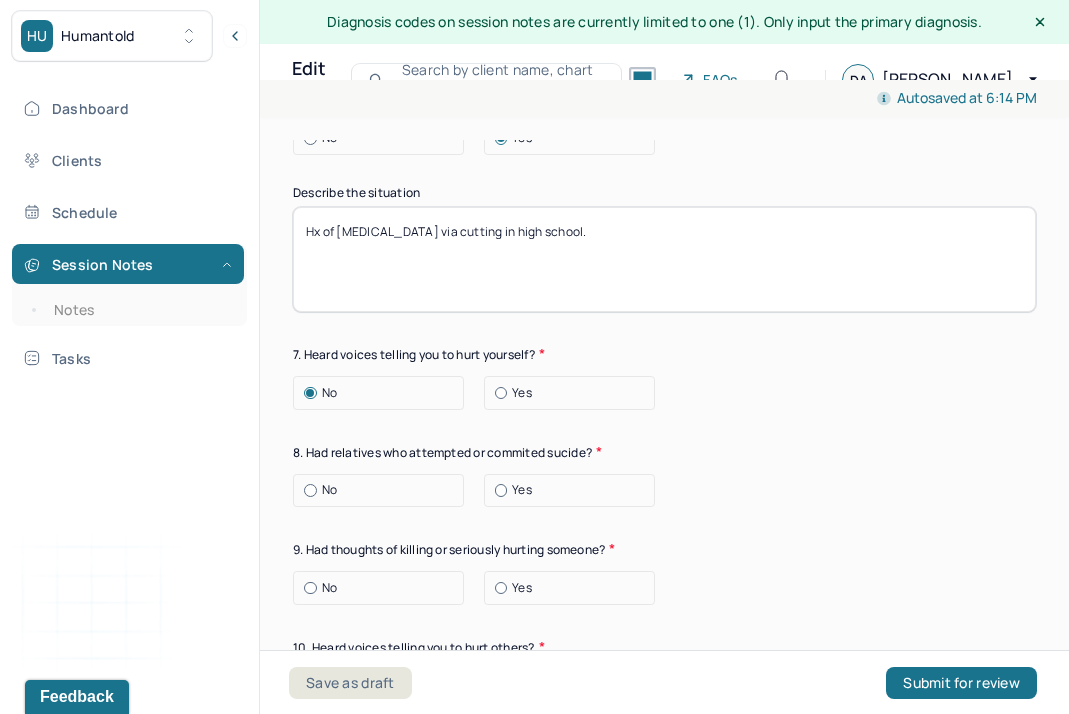 click on "No" at bounding box center (383, 490) 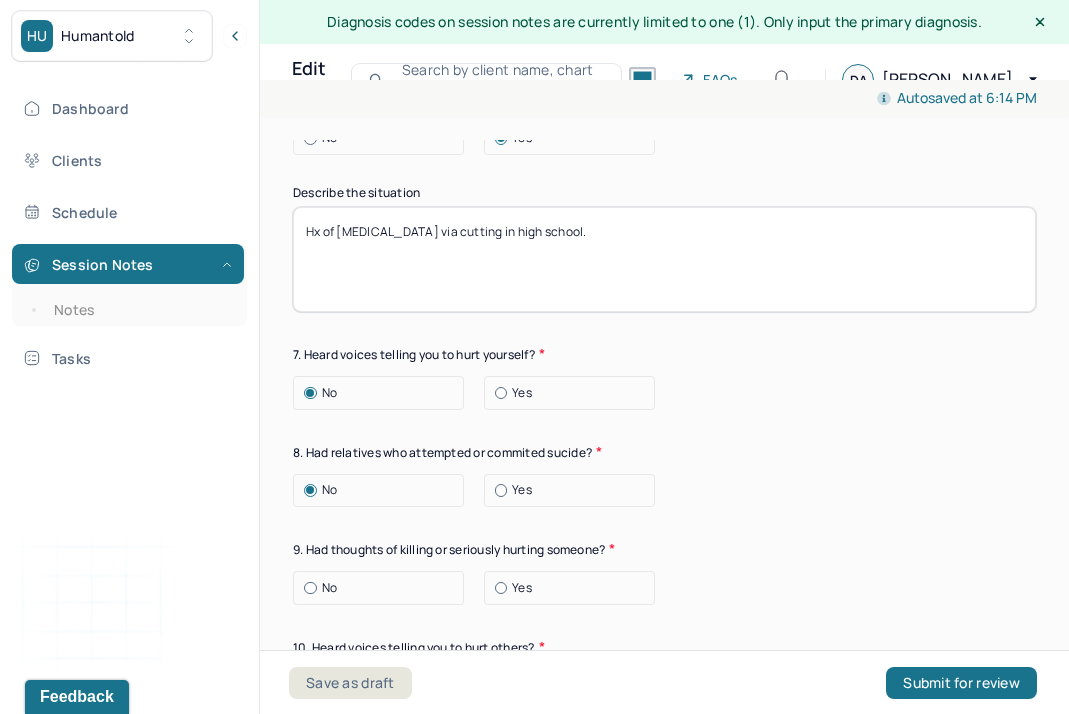 click on "No" at bounding box center (383, 588) 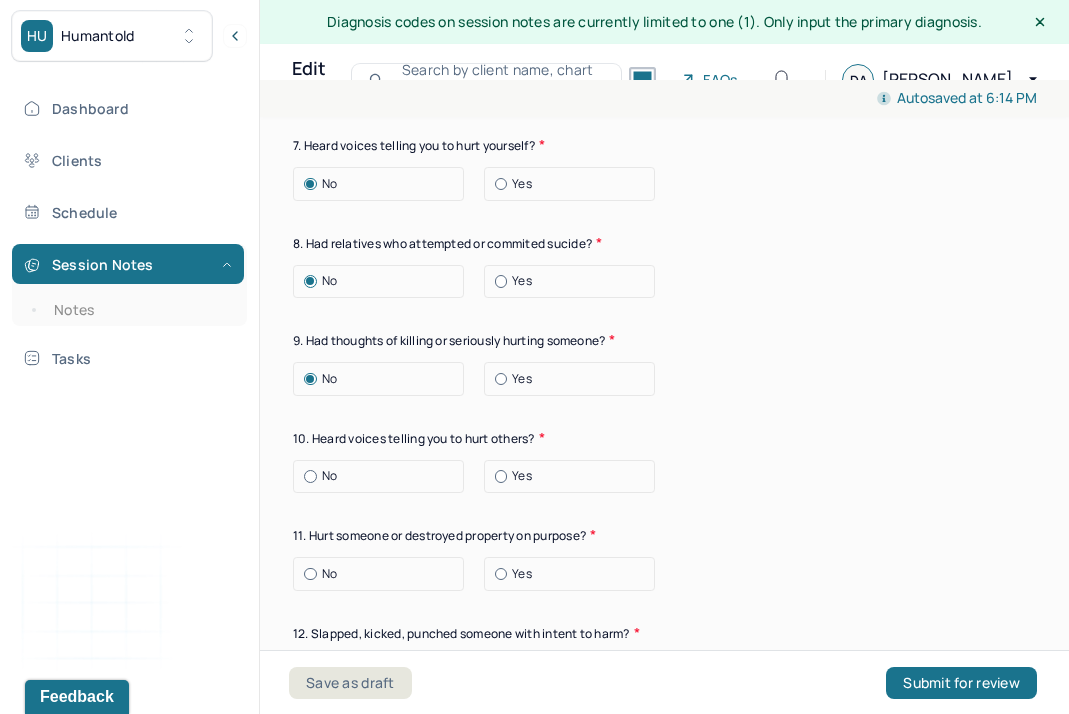scroll, scrollTop: 3565, scrollLeft: 0, axis: vertical 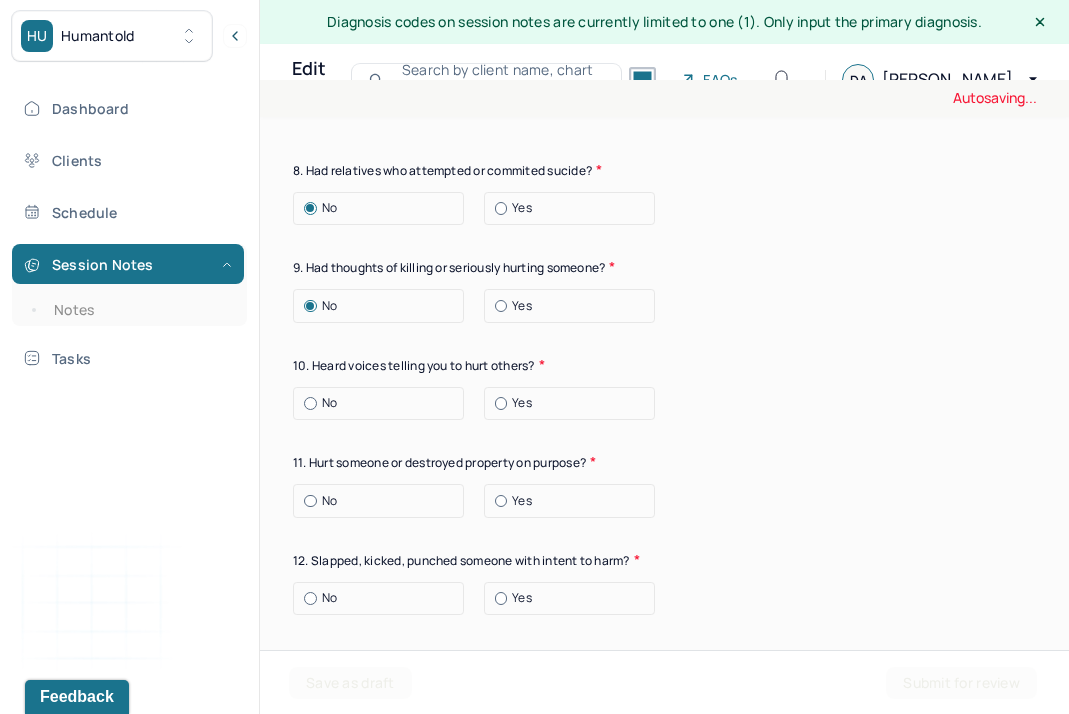 click on "No" at bounding box center [383, 403] 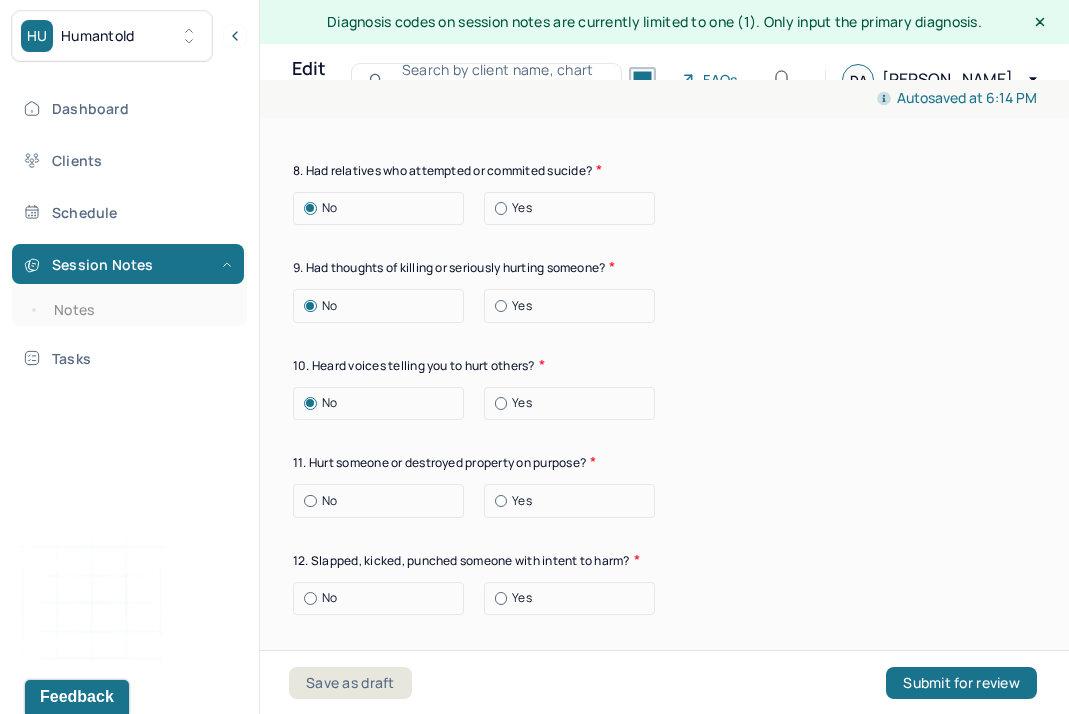 click on "No" at bounding box center (383, 501) 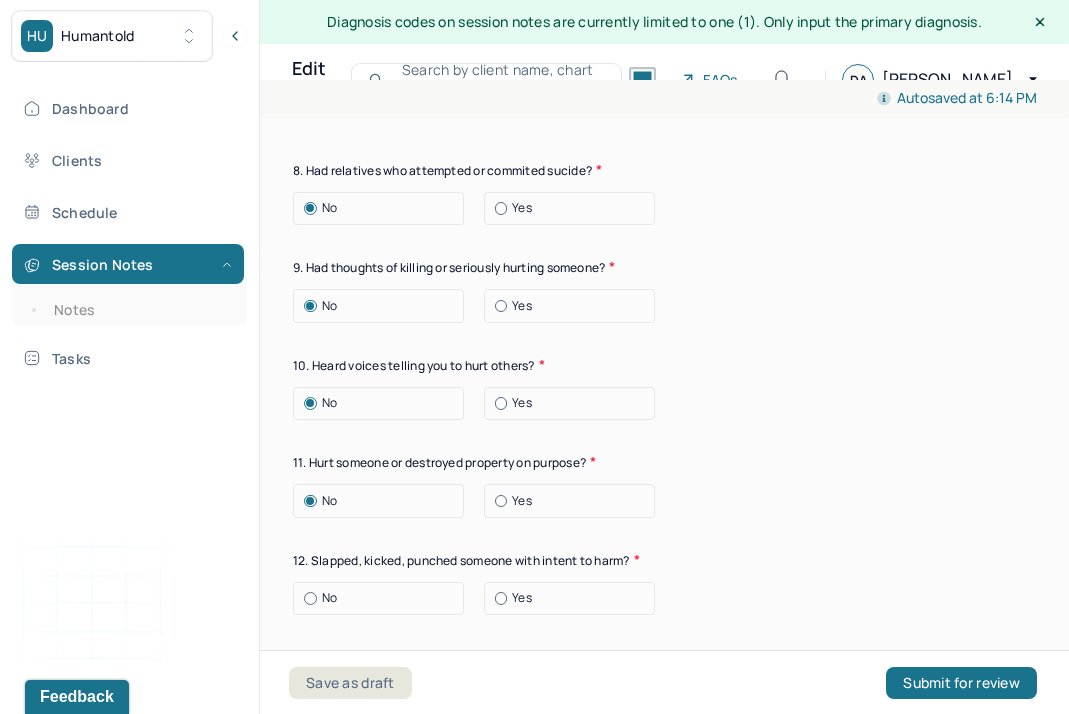 click on "No" at bounding box center (383, 598) 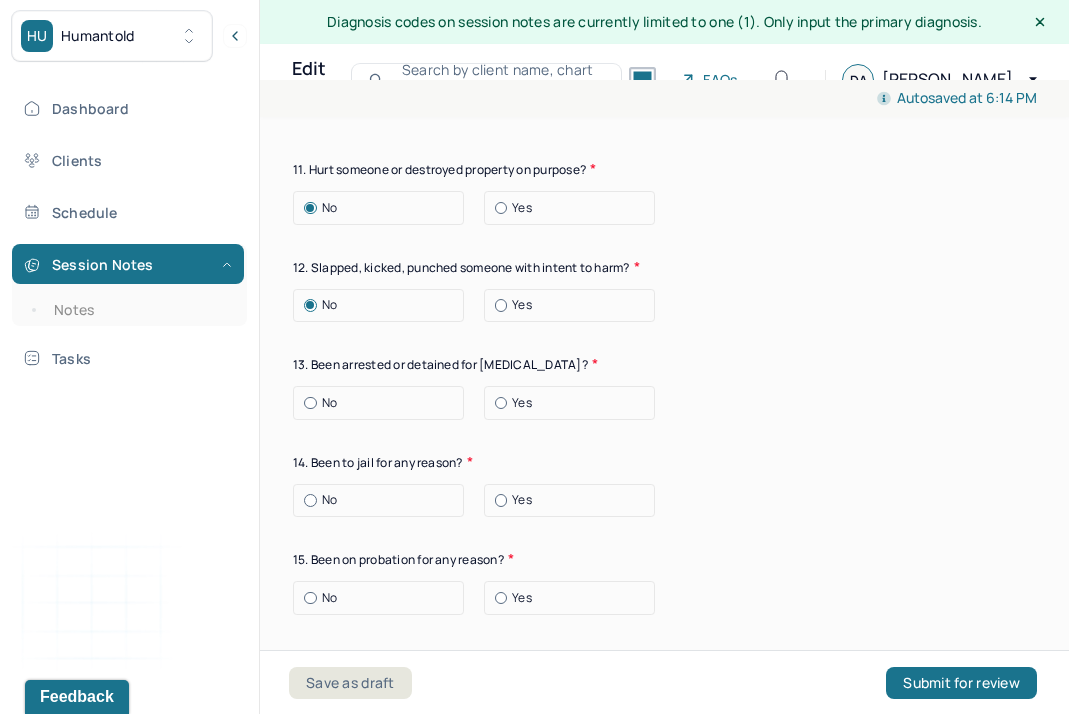 scroll, scrollTop: 3860, scrollLeft: 0, axis: vertical 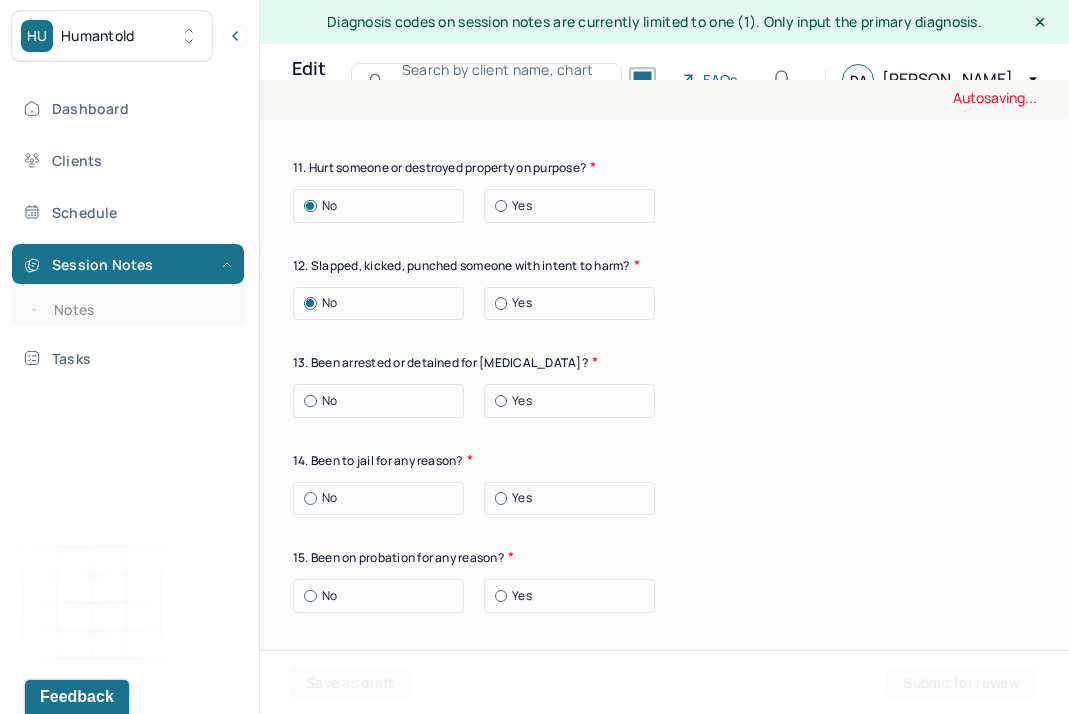 click on "No" at bounding box center (383, 401) 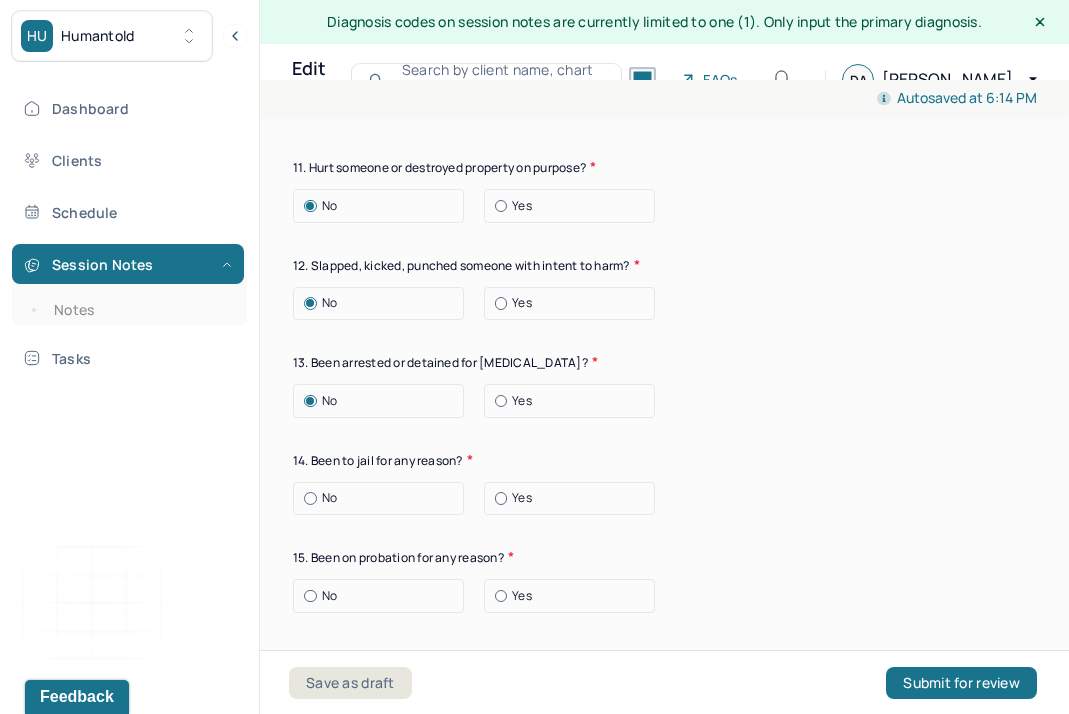click on "No" at bounding box center (383, 498) 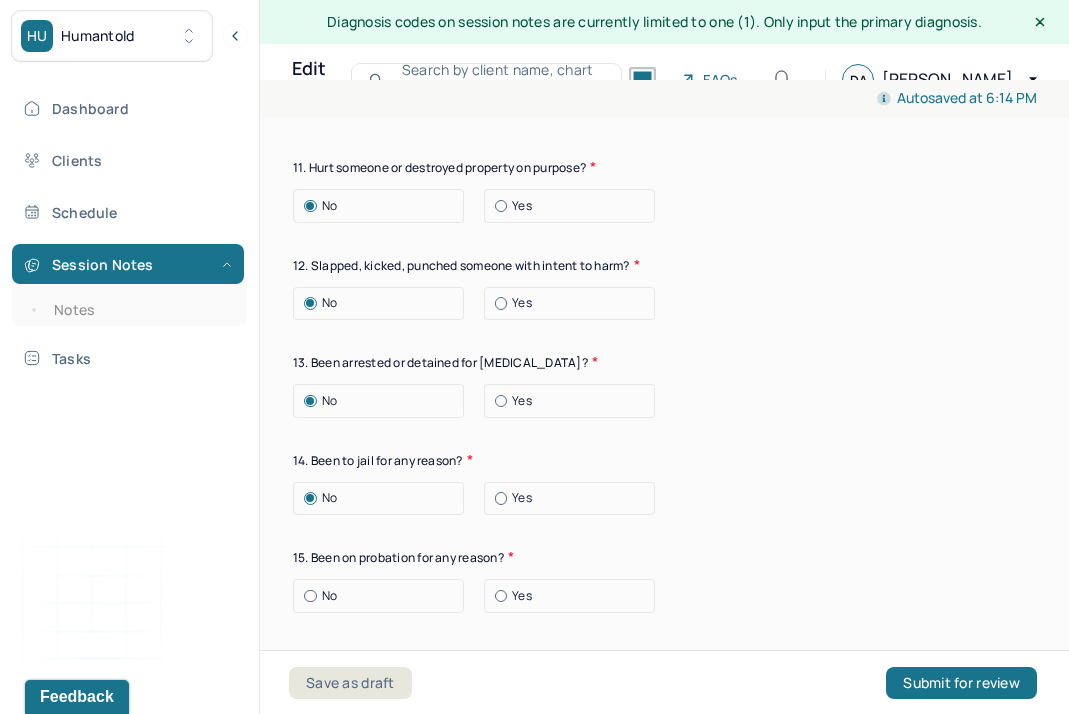 click on "No" at bounding box center [383, 596] 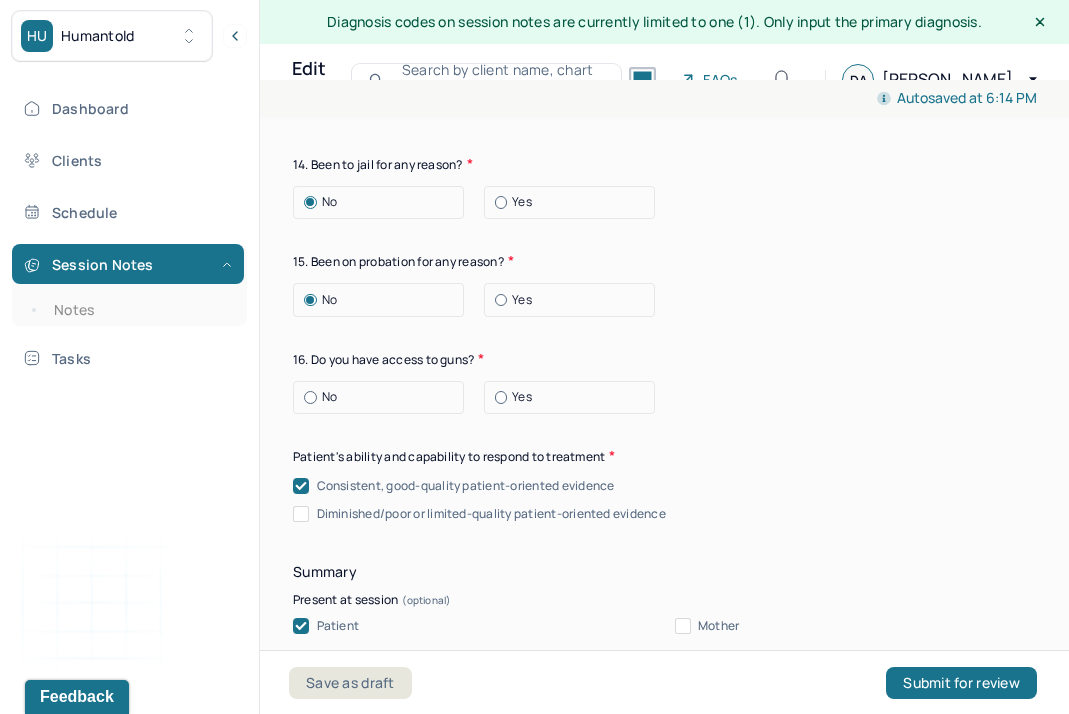 click on "No" at bounding box center [383, 397] 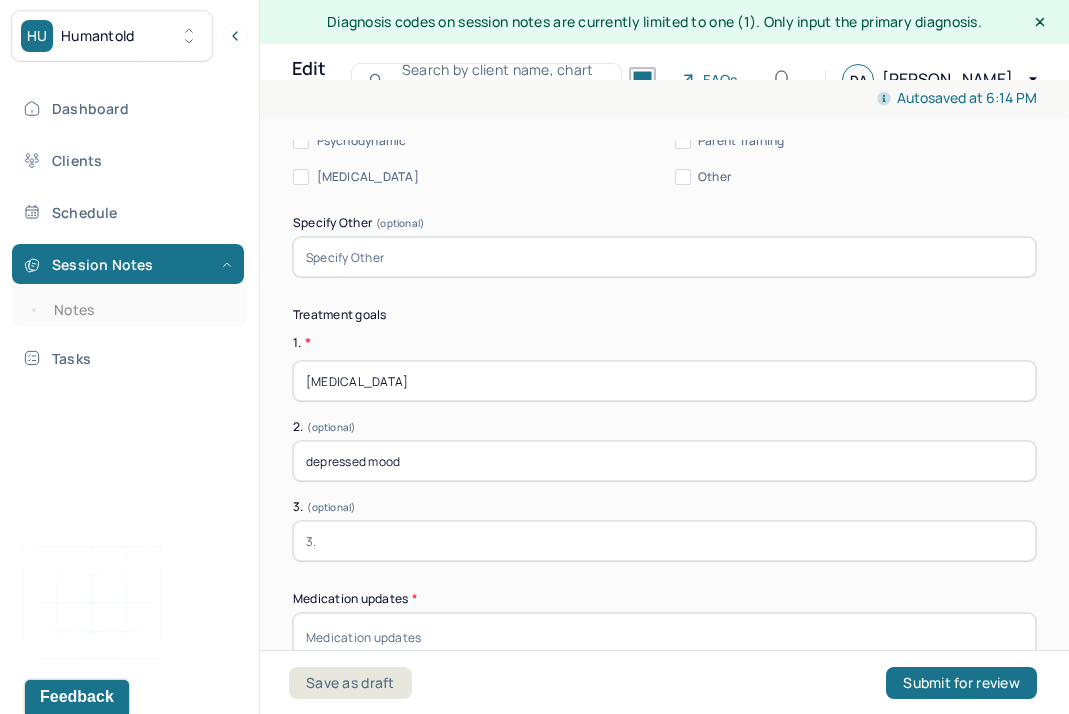 scroll, scrollTop: 5186, scrollLeft: 0, axis: vertical 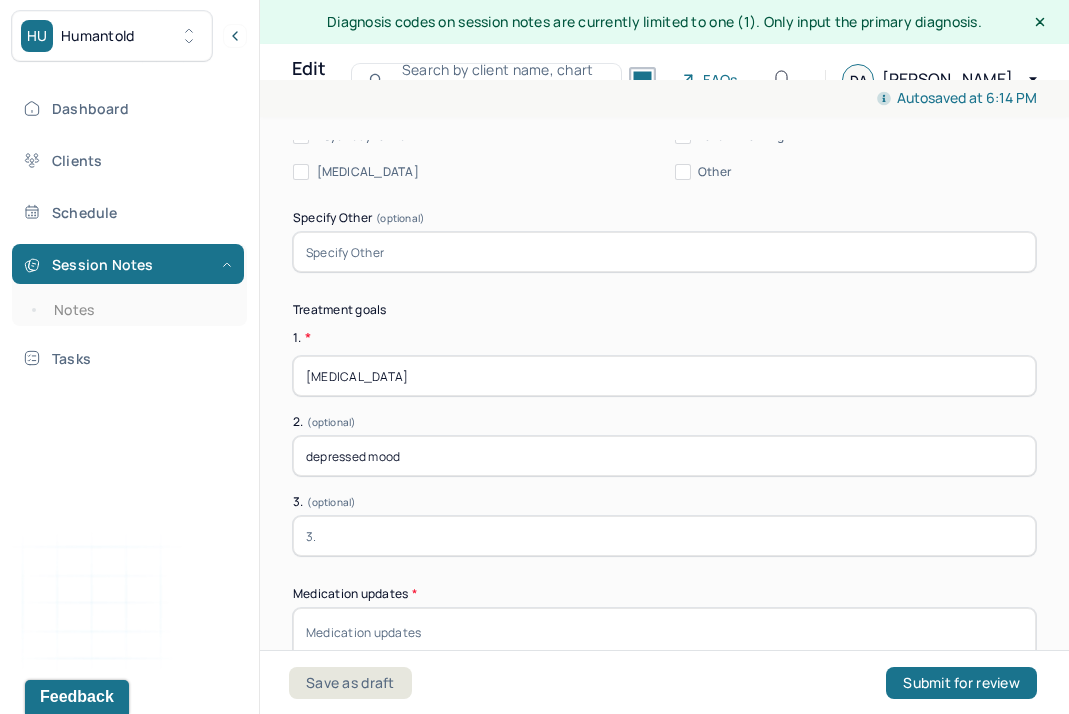 drag, startPoint x: 468, startPoint y: 360, endPoint x: 164, endPoint y: 329, distance: 305.5765 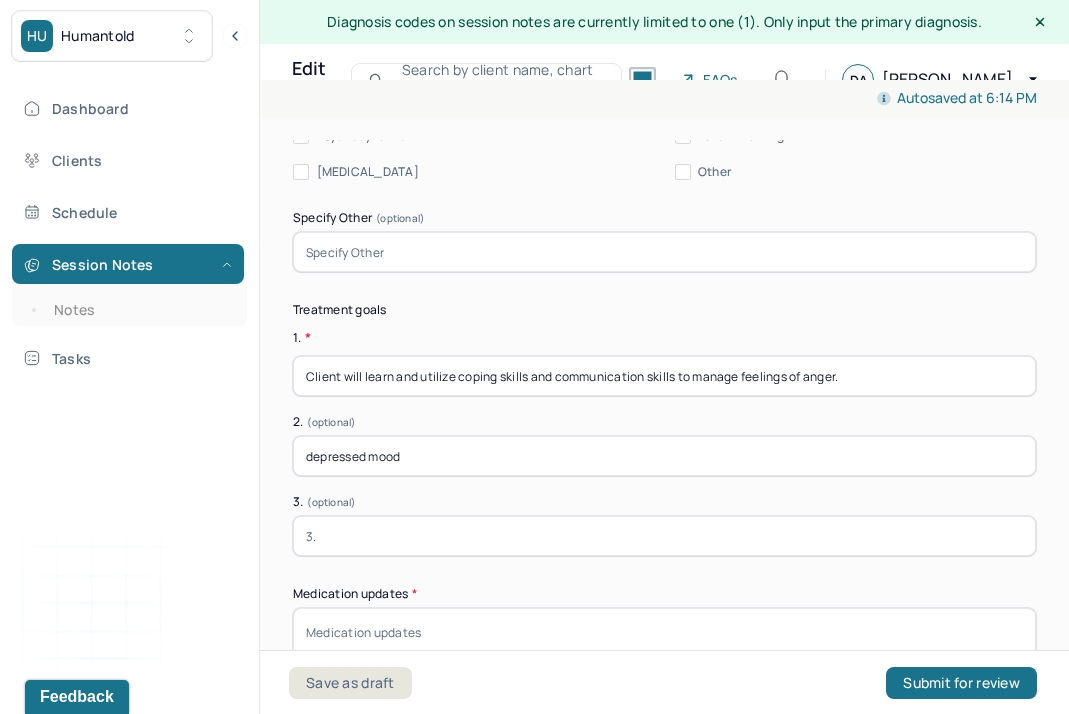 type on "Client will learn and utilize coping skills and communication skills to manage feelings of anger." 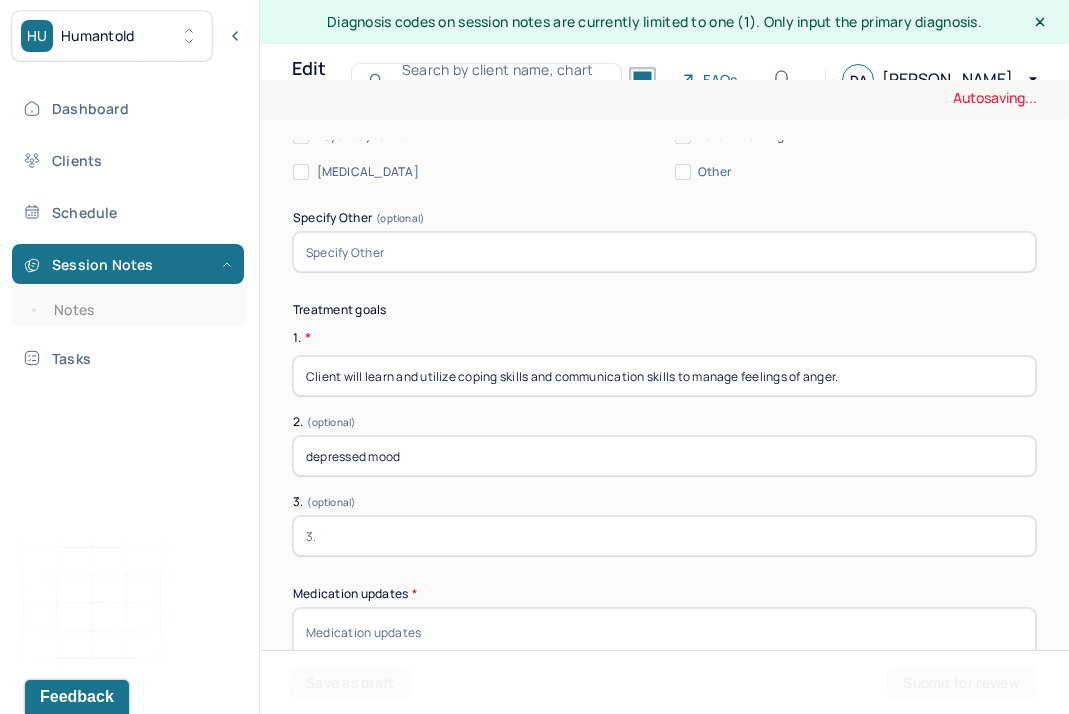 drag, startPoint x: 414, startPoint y: 430, endPoint x: 180, endPoint y: 397, distance: 236.31546 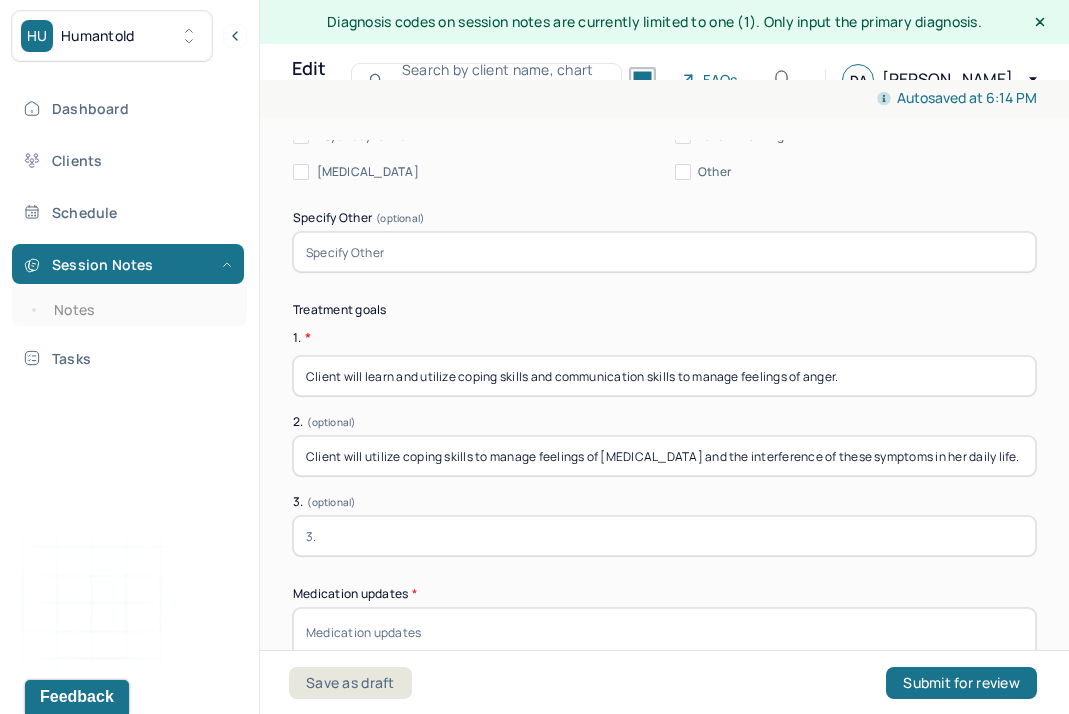 type on "Client will utilize coping skills to manage feelings of [MEDICAL_DATA] and the interference of these symptoms in her daily life." 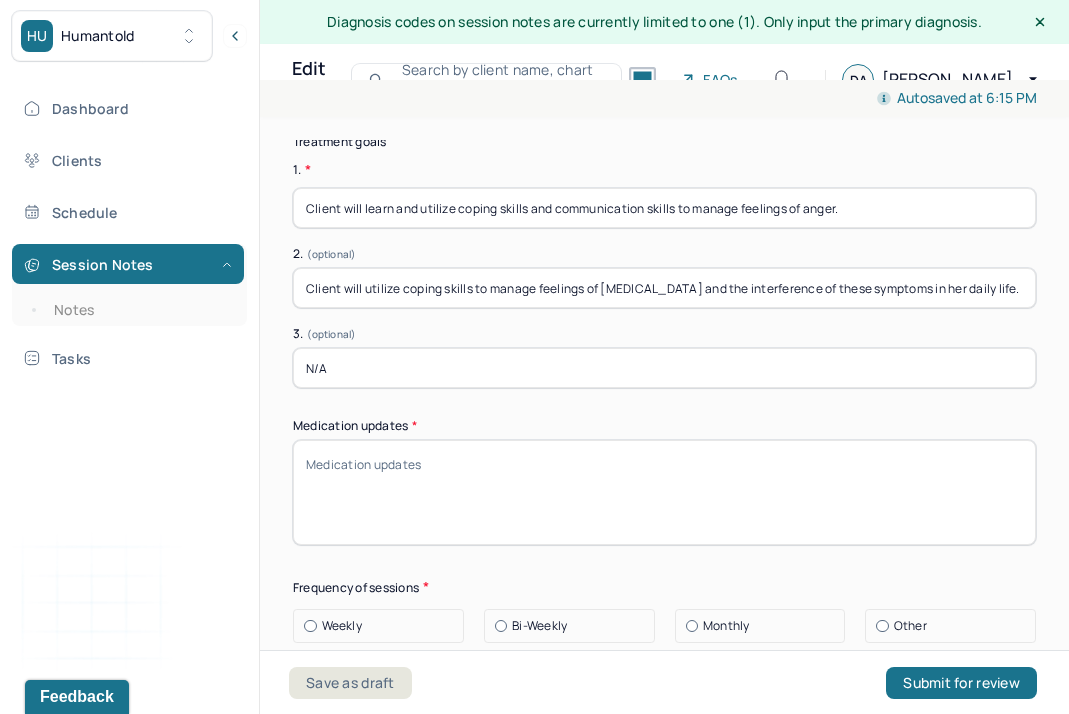 scroll, scrollTop: 5397, scrollLeft: 0, axis: vertical 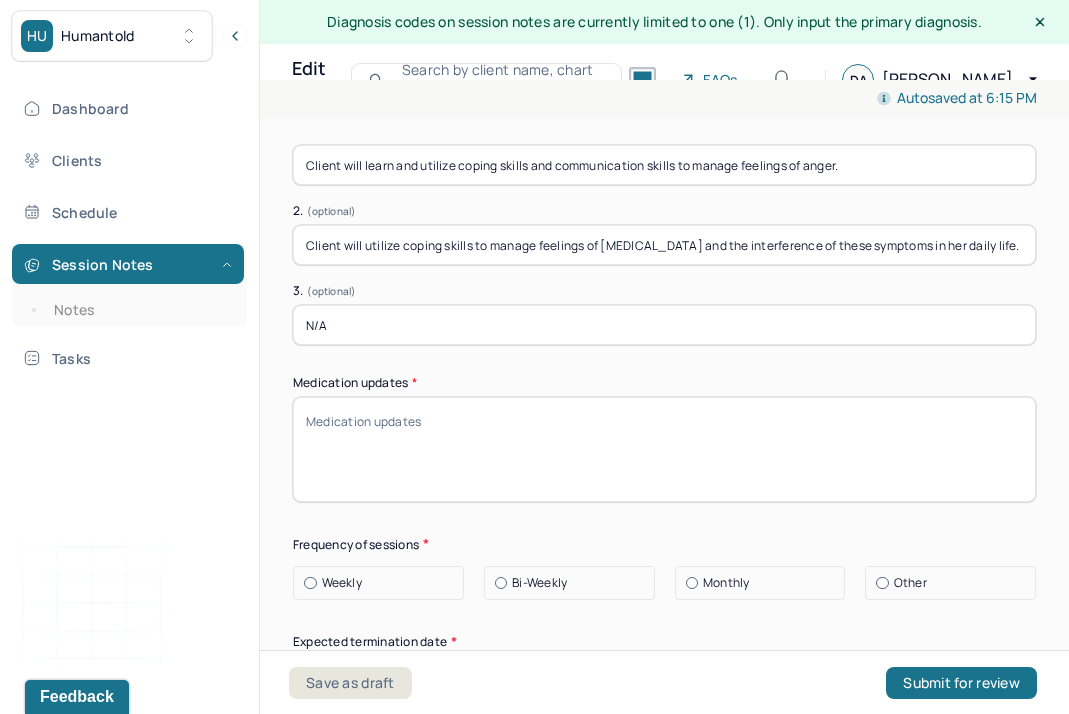 type on "N/A" 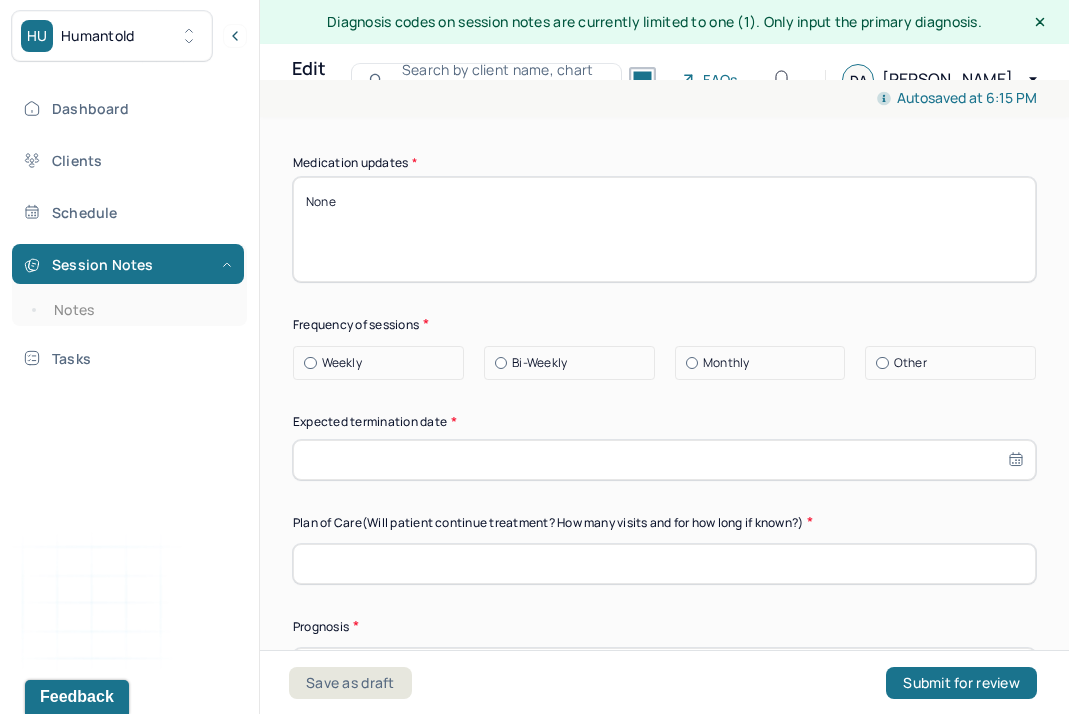 scroll, scrollTop: 5671, scrollLeft: 0, axis: vertical 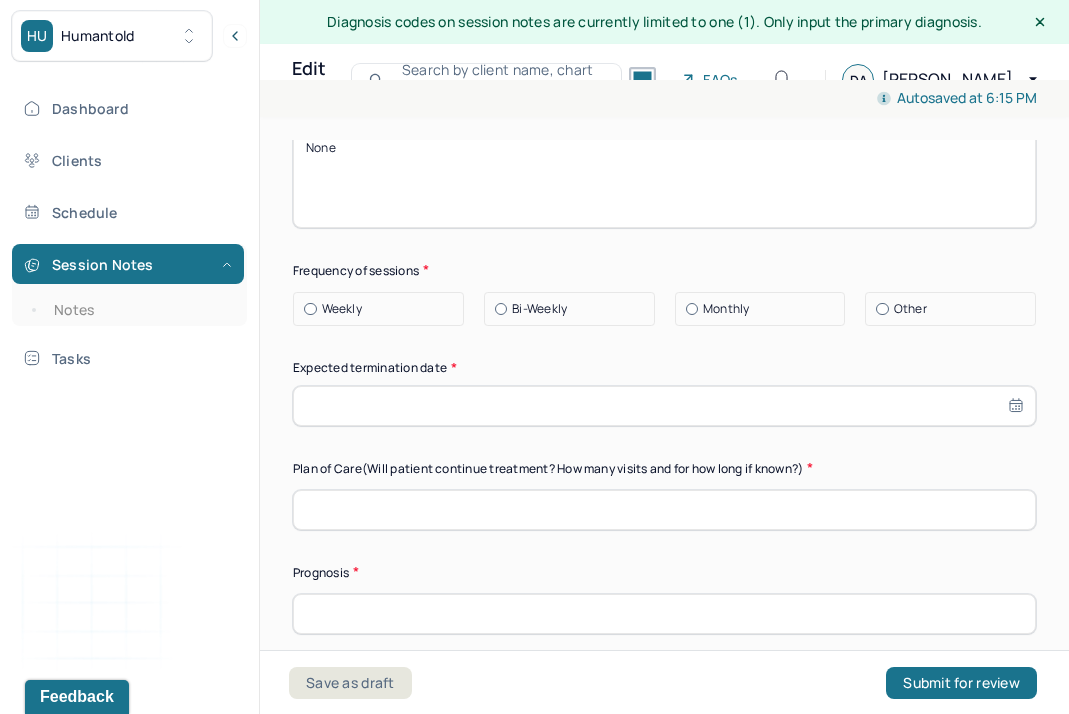 type on "None" 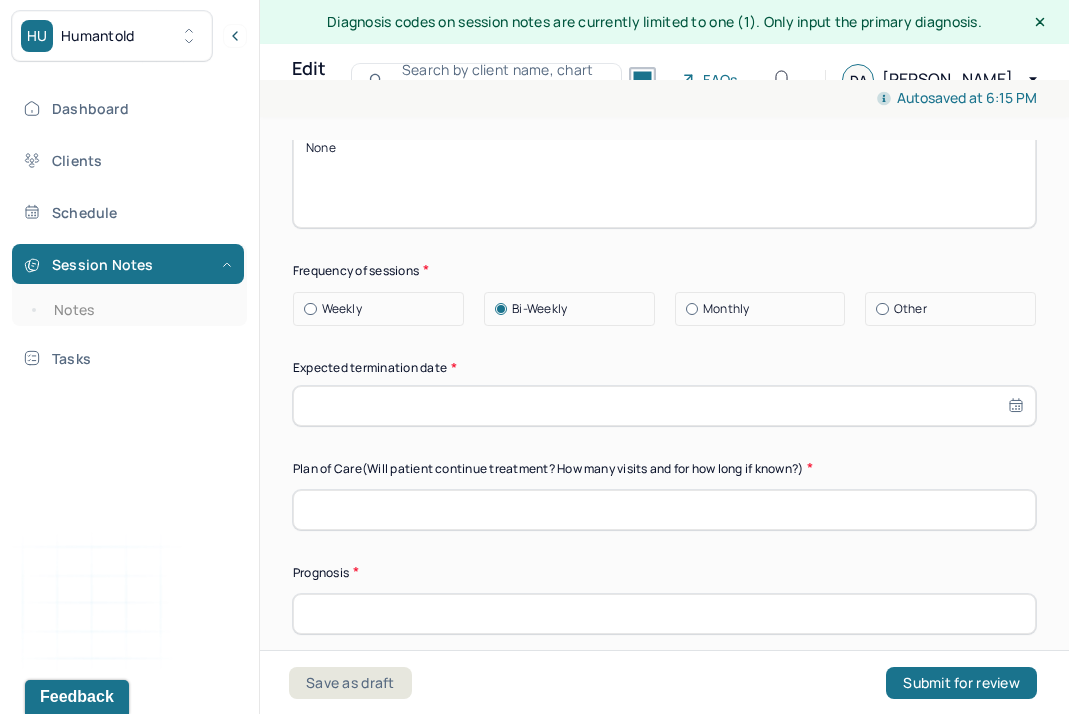 select on "6" 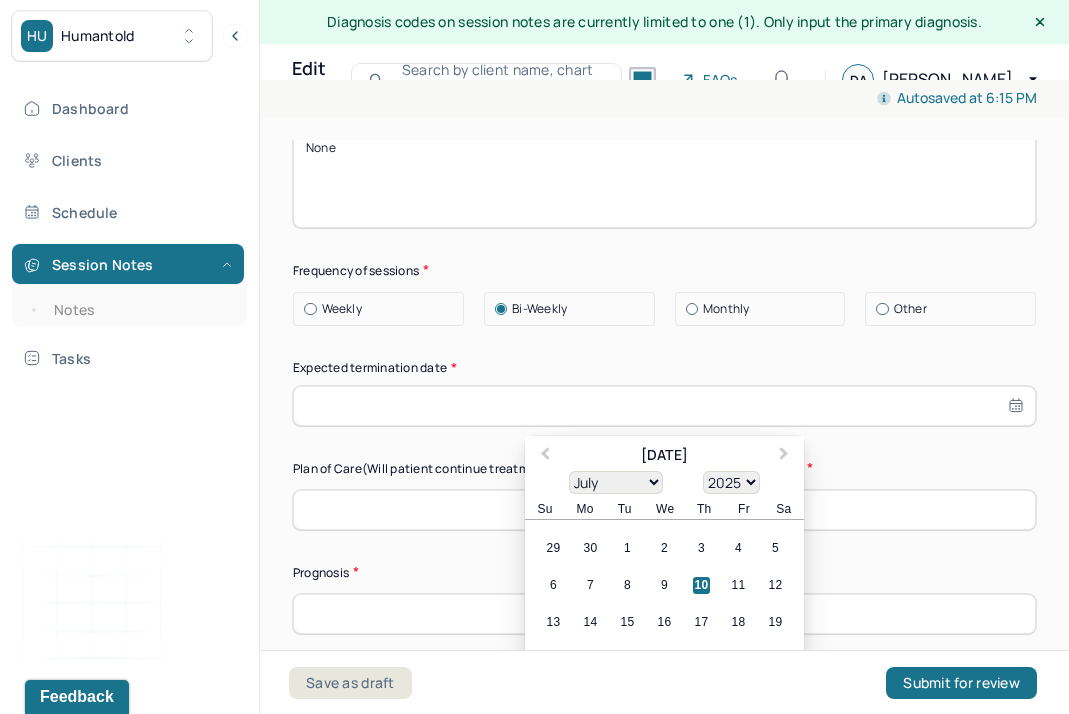 click at bounding box center [664, 406] 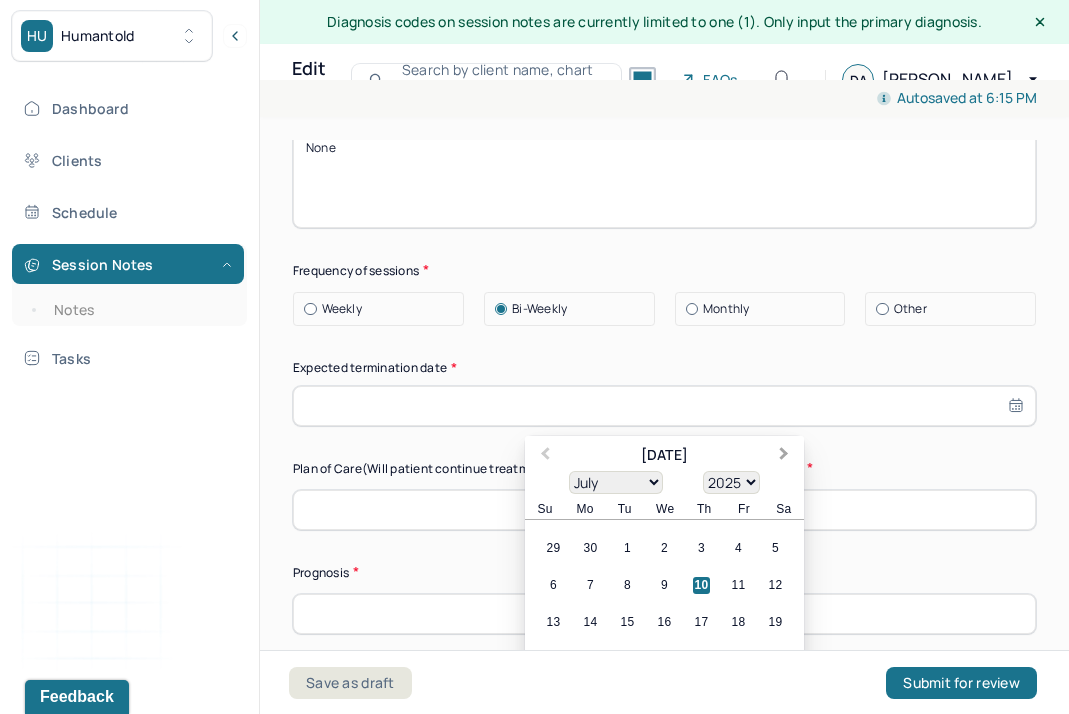 click on "Next Month" at bounding box center (786, 457) 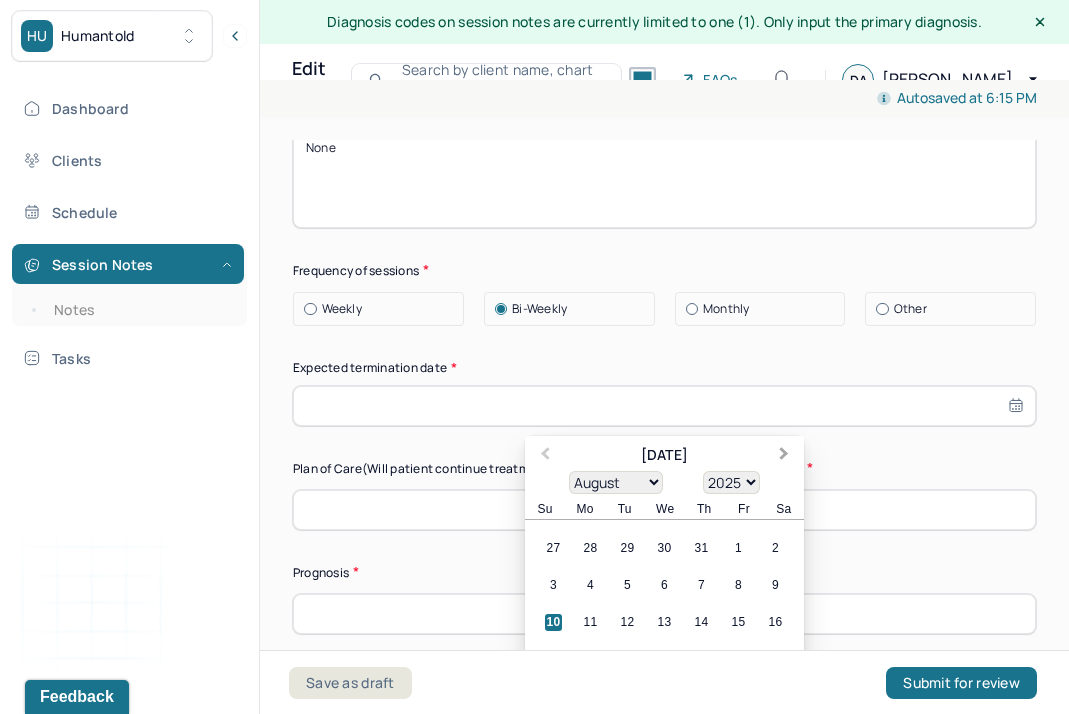 click on "Next Month" at bounding box center [786, 457] 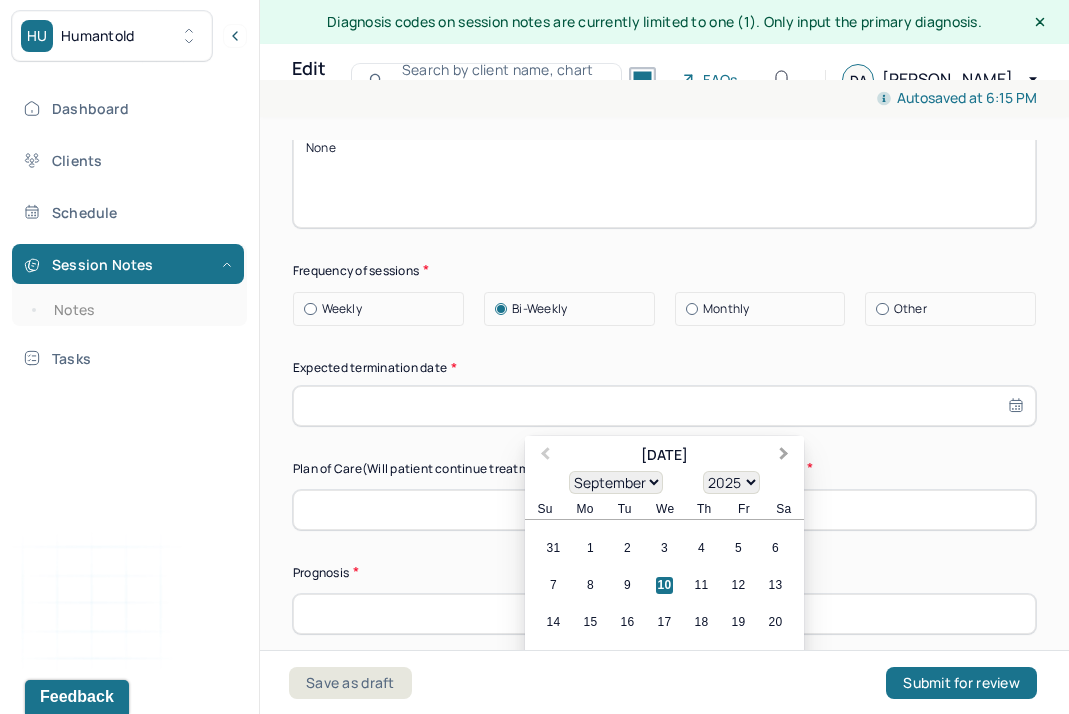 click on "Next Month" at bounding box center [786, 457] 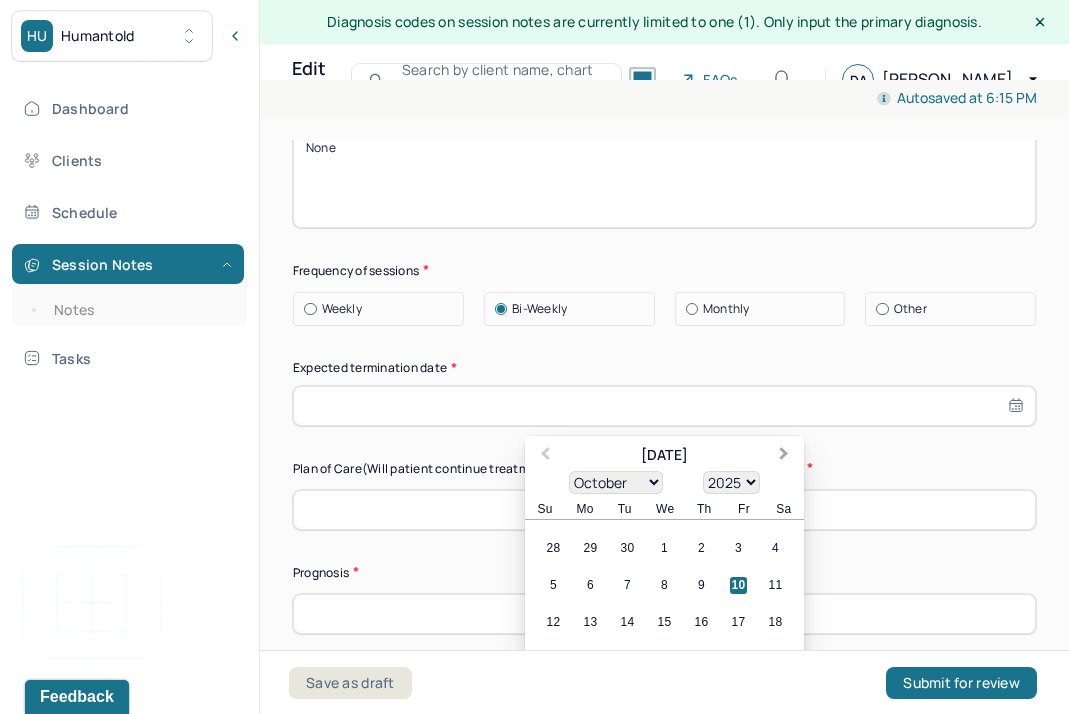 click on "Next Month" at bounding box center [786, 457] 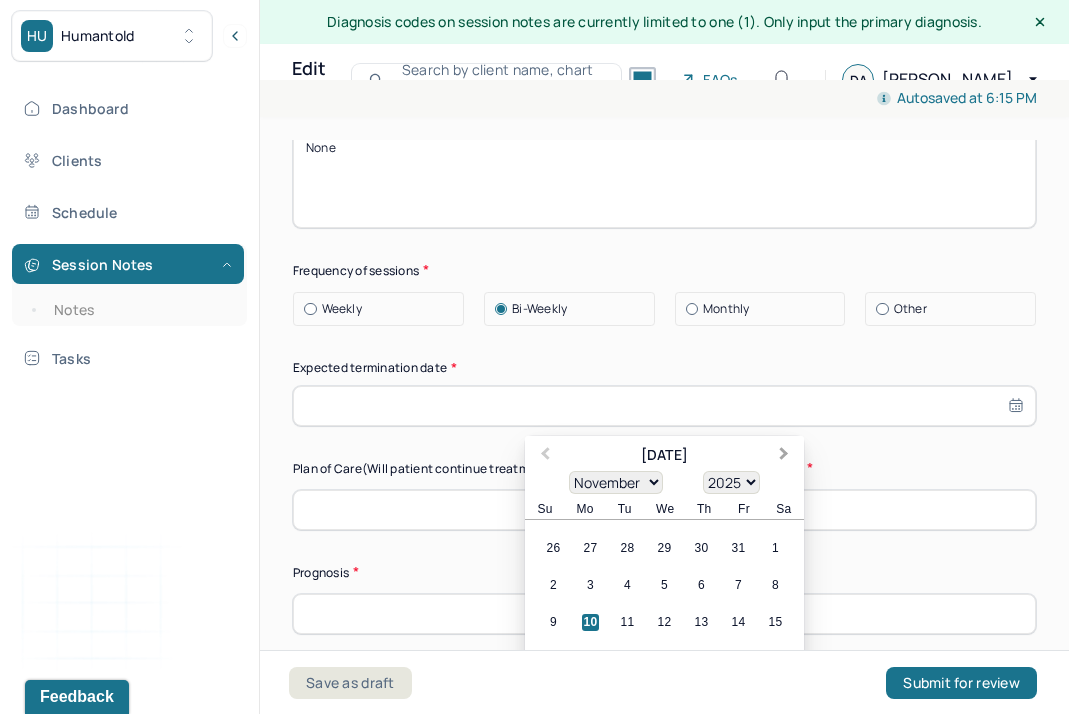 click on "Next Month" at bounding box center [786, 457] 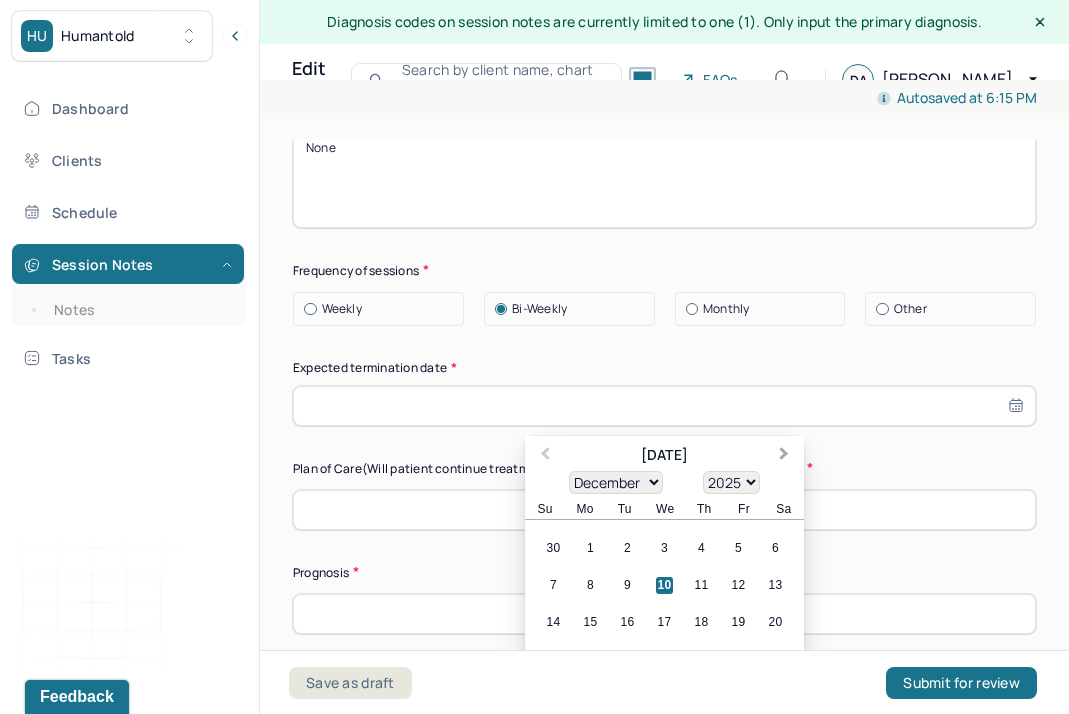 click on "Next Month" at bounding box center [786, 457] 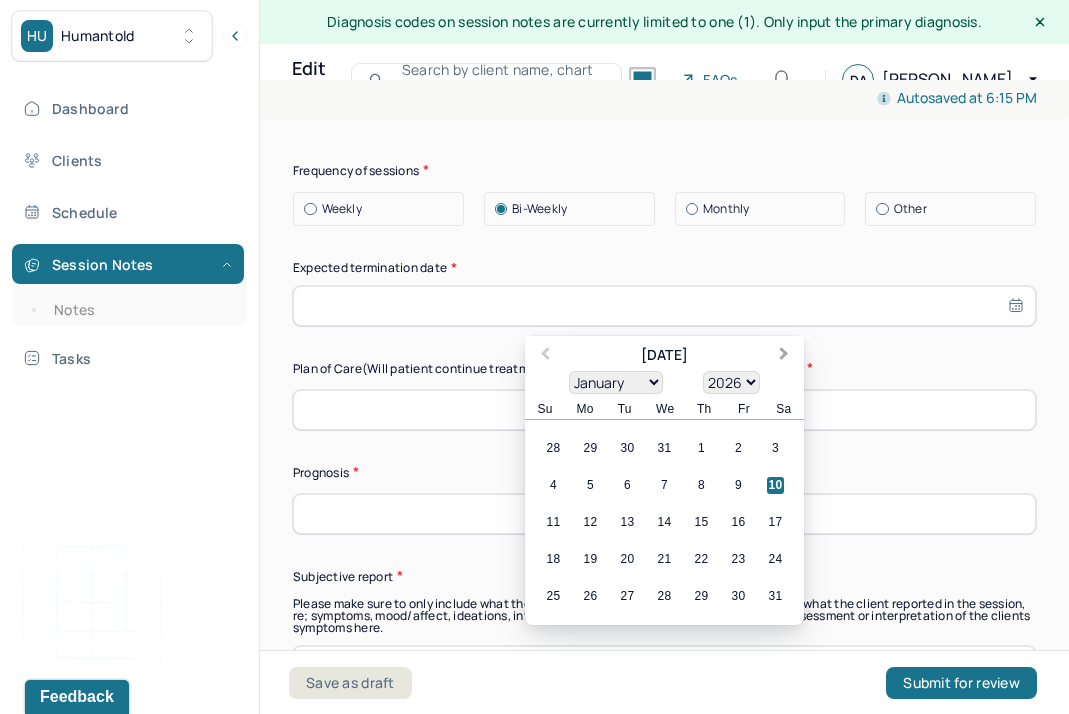 scroll, scrollTop: 5774, scrollLeft: 0, axis: vertical 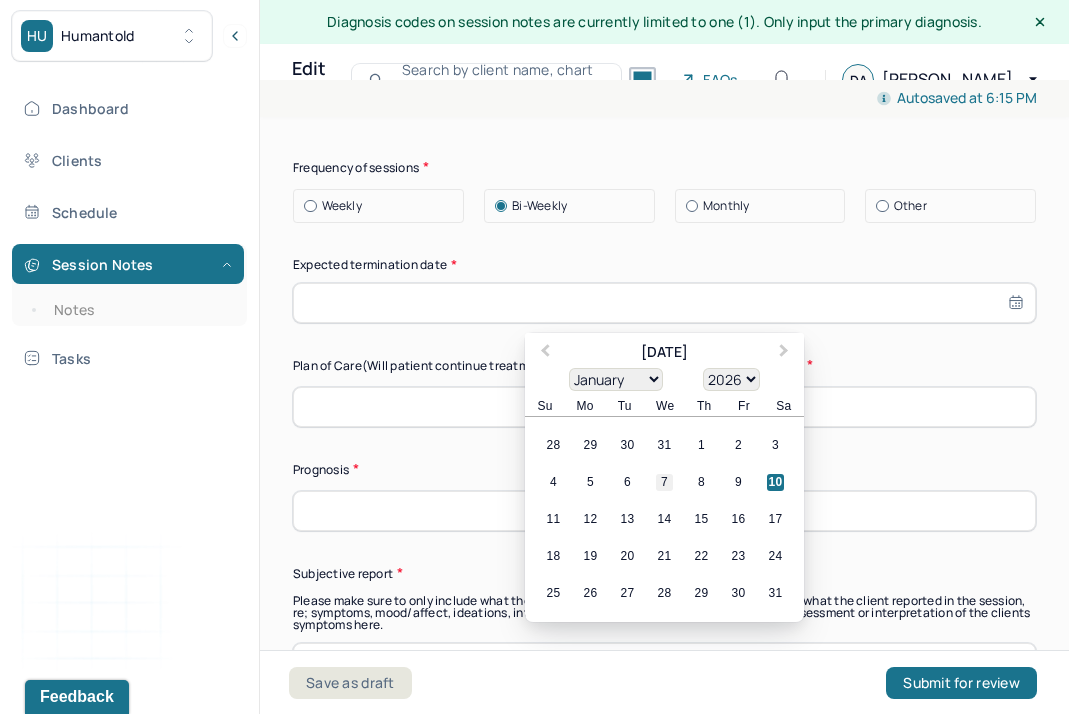 click on "7" at bounding box center (664, 482) 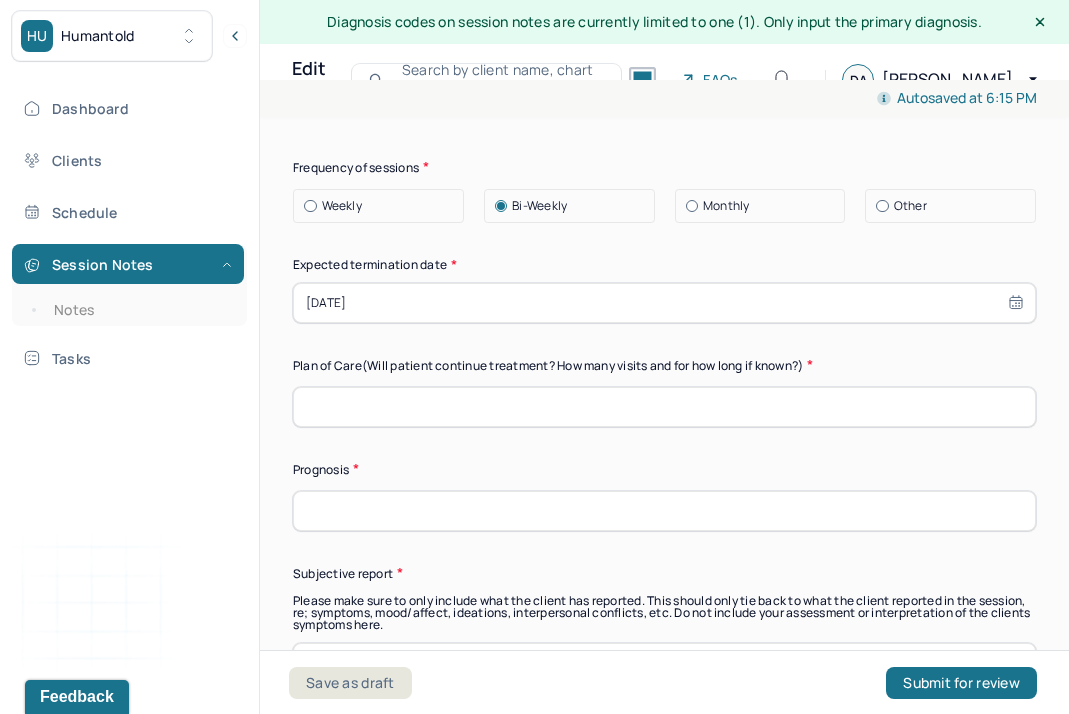 click at bounding box center [664, 407] 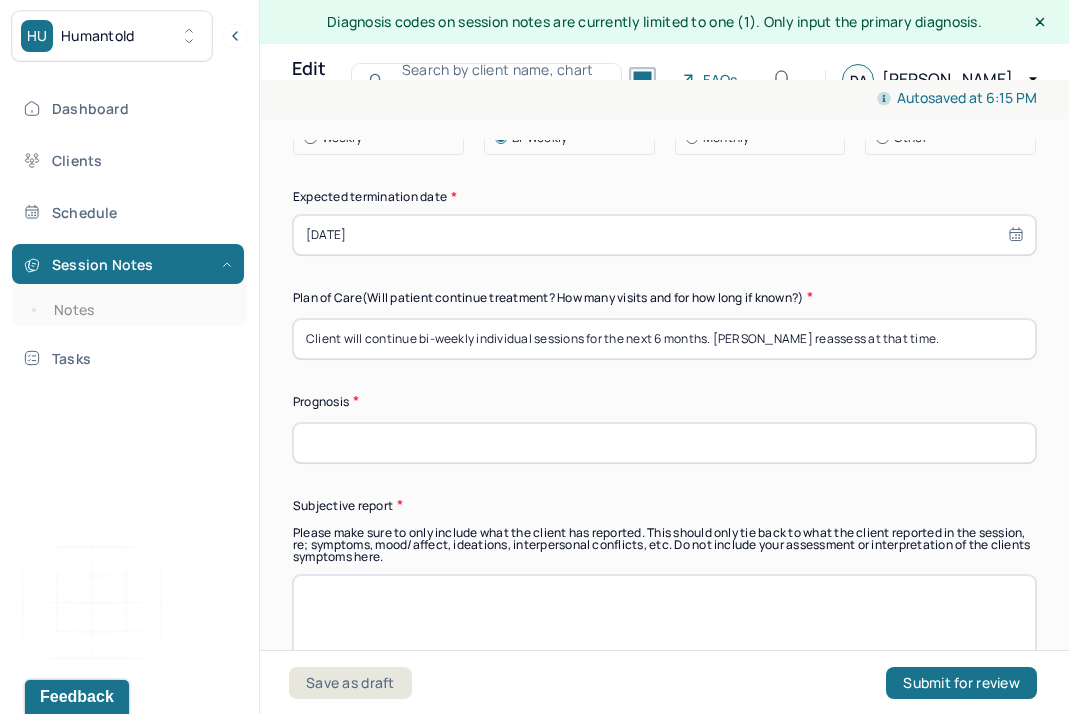 scroll, scrollTop: 5878, scrollLeft: 0, axis: vertical 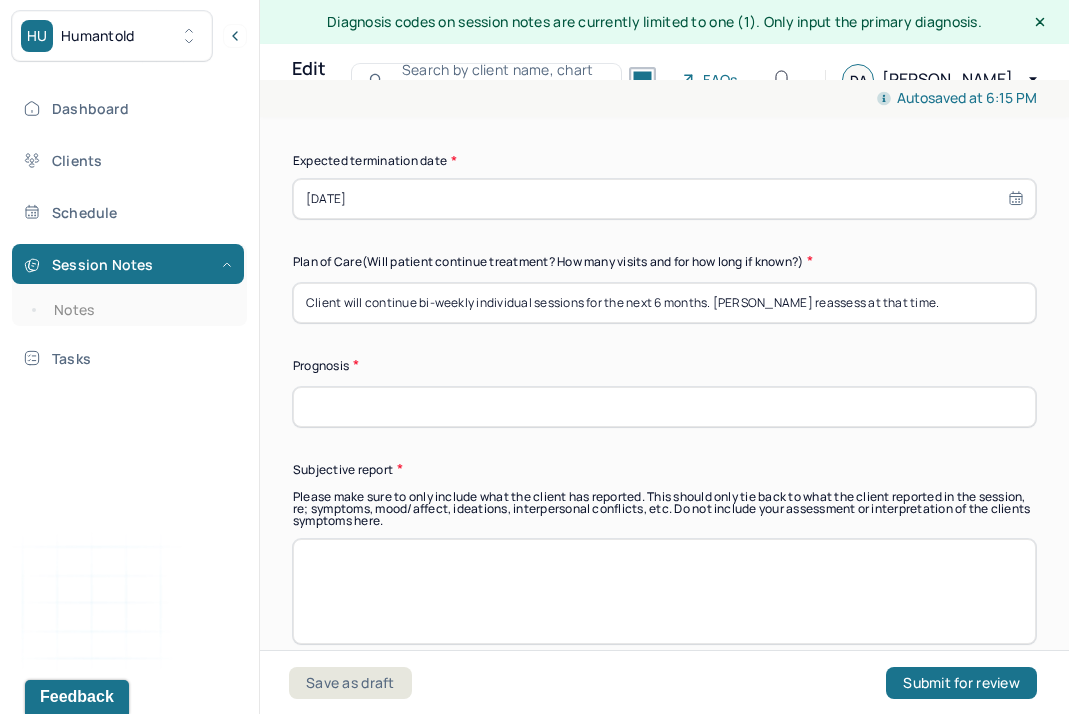 type on "Client will continue bi-weekly individual sessions for the next 6 months. [PERSON_NAME] reassess at that time." 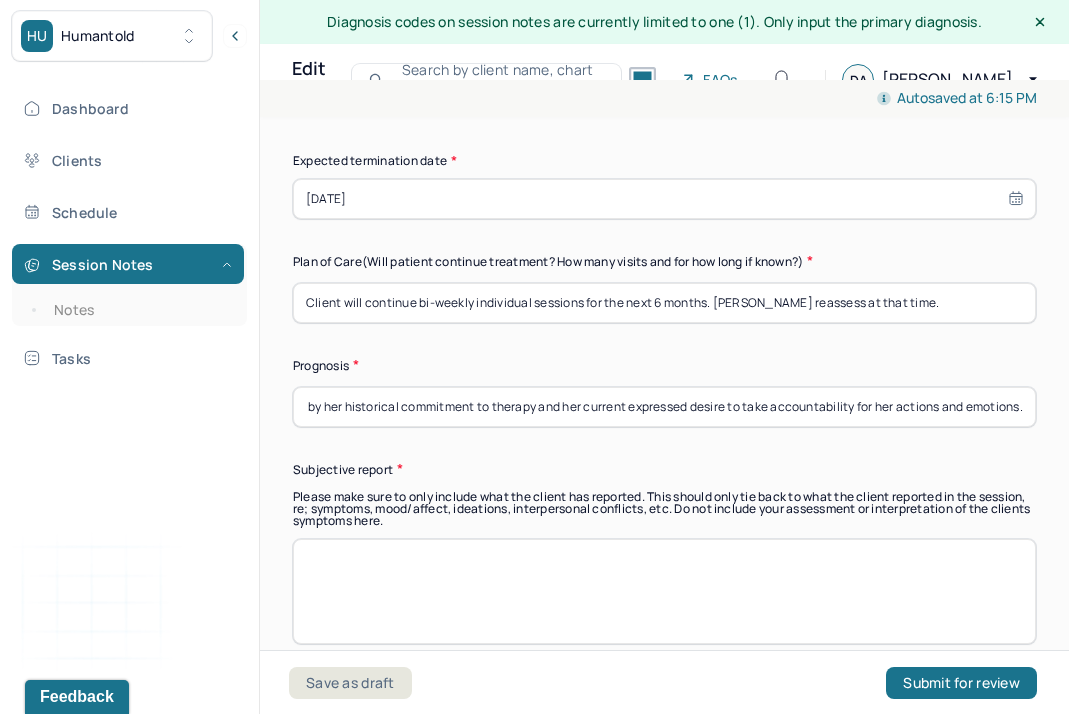 scroll, scrollTop: 0, scrollLeft: 239, axis: horizontal 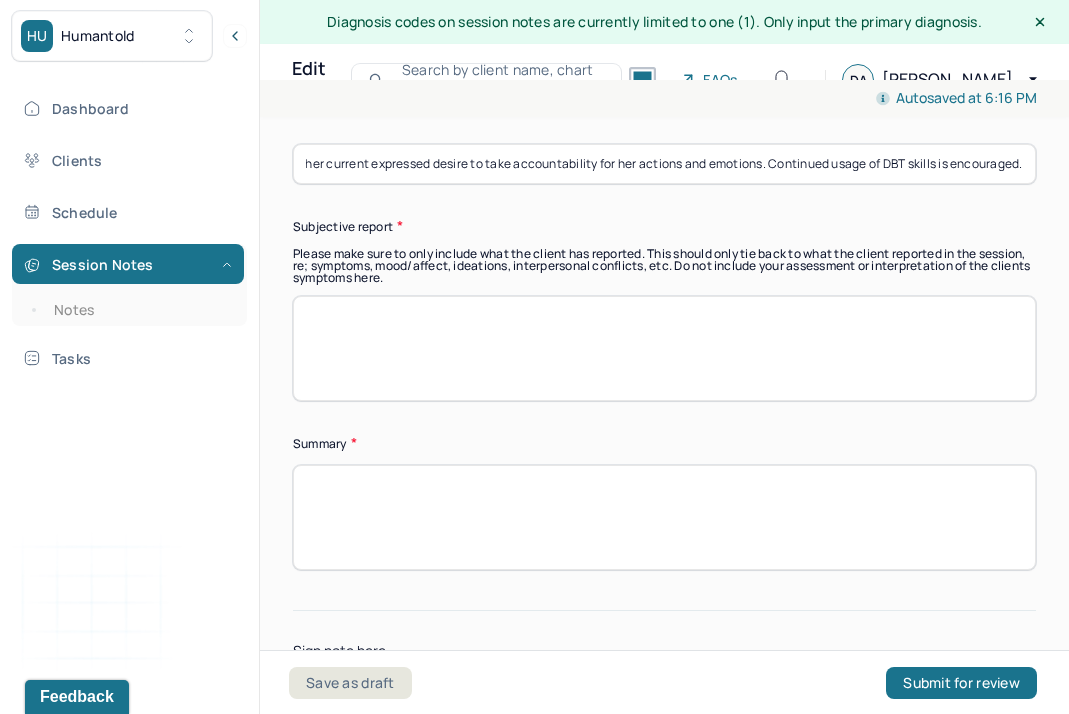 type on "Client has a good prognosis as indicated by her historical commitment to therapy and her current expressed desire to take accountability for her actions and emotions. Continued usage of DBT skills is encouraged." 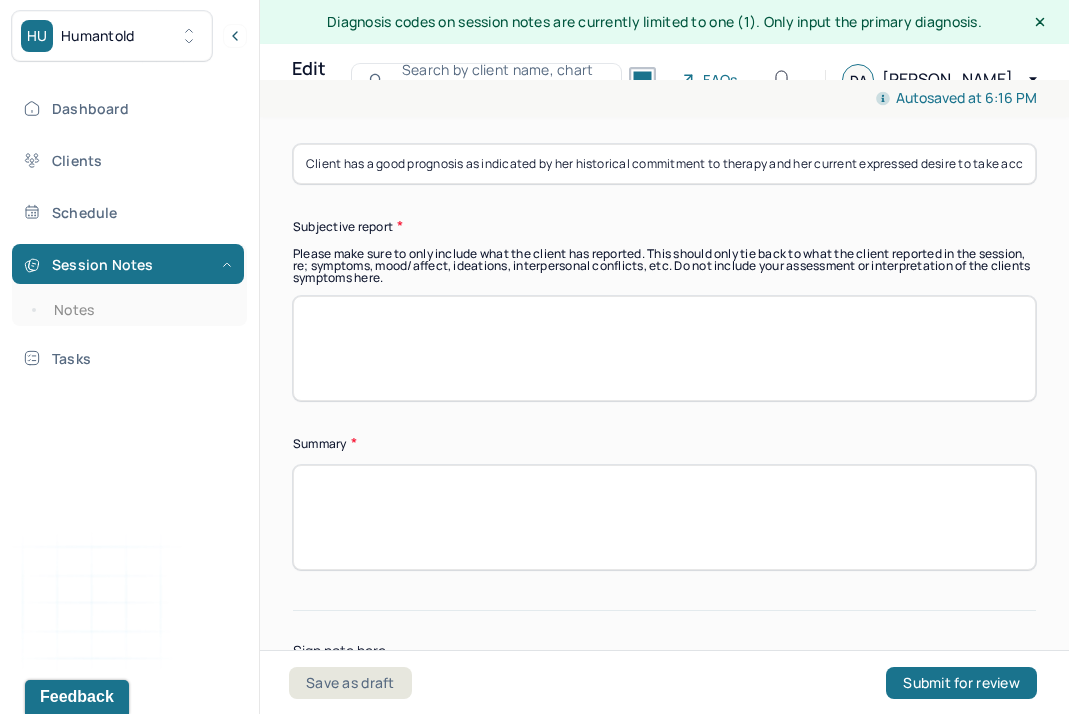 click at bounding box center (664, 348) 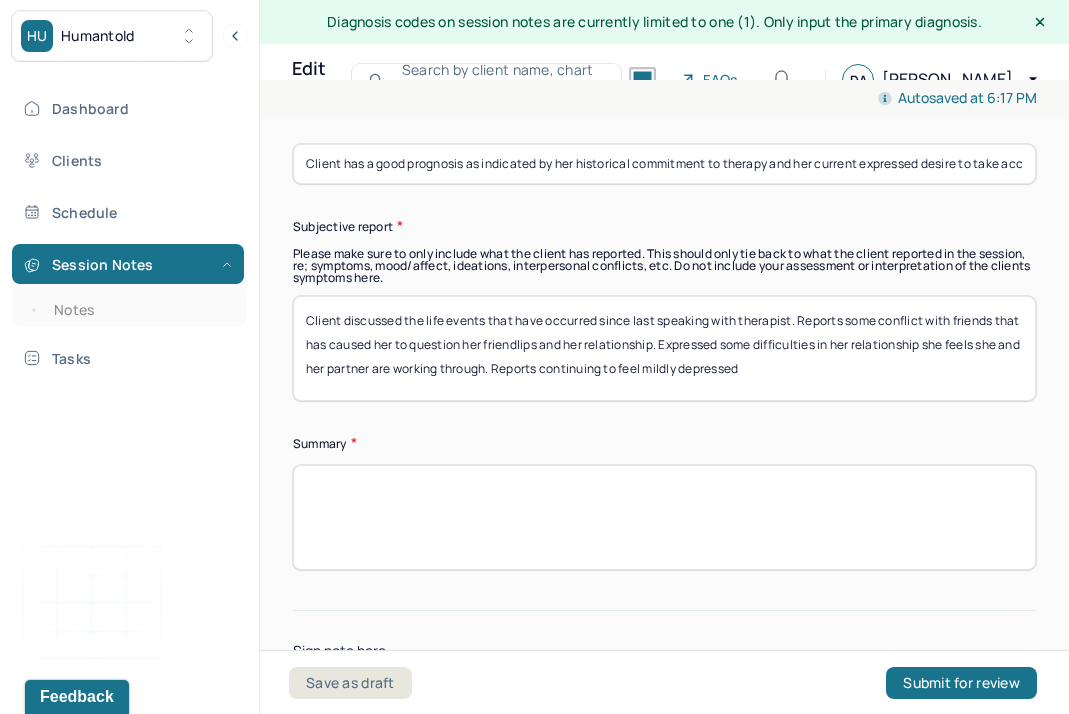 click on "Client discussed the life events that have occurred since last speaking with therapist. Reports some conflict with friends that has caused her to question her friendlips and her relationship. Expressed some difficulties in her relationship she feels she and her partner are working through. Reports continueing to feel mildly depressed" at bounding box center (664, 348) 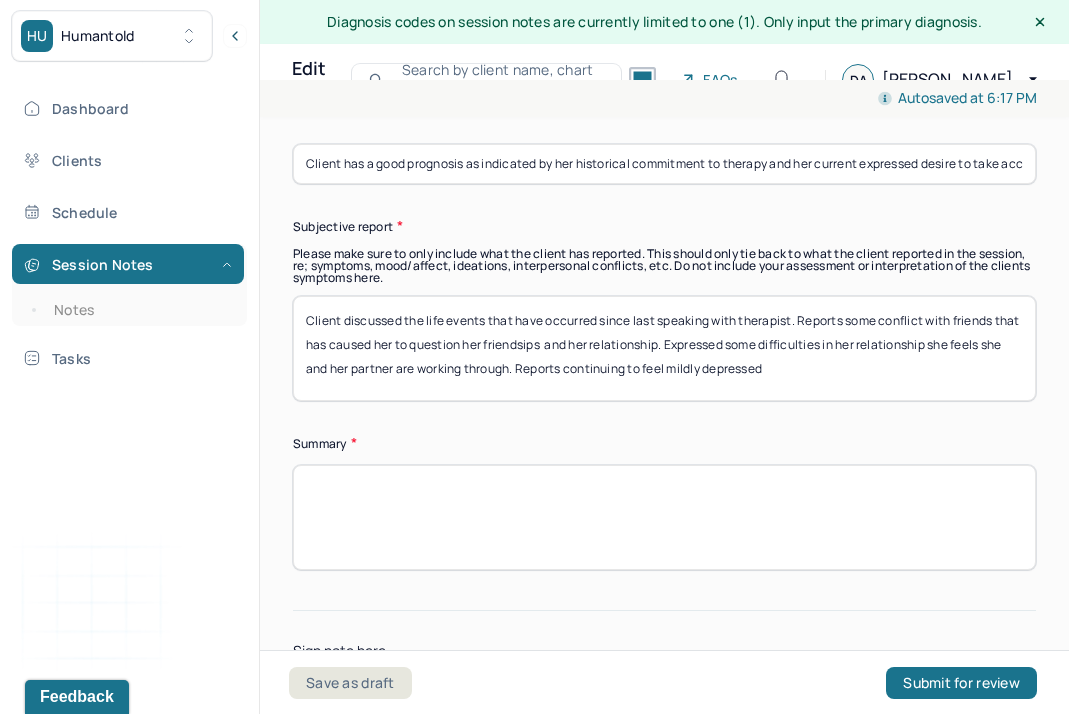 click on "Client discussed the life events that have occurred since last speaking with therapist. Reports some conflict with friends that has caused her to question her friendlips and her relationship. Expressed some difficulties in her relationship she feels she and her partner are working through. Reports continuing to feel mildly depressed" at bounding box center [664, 348] 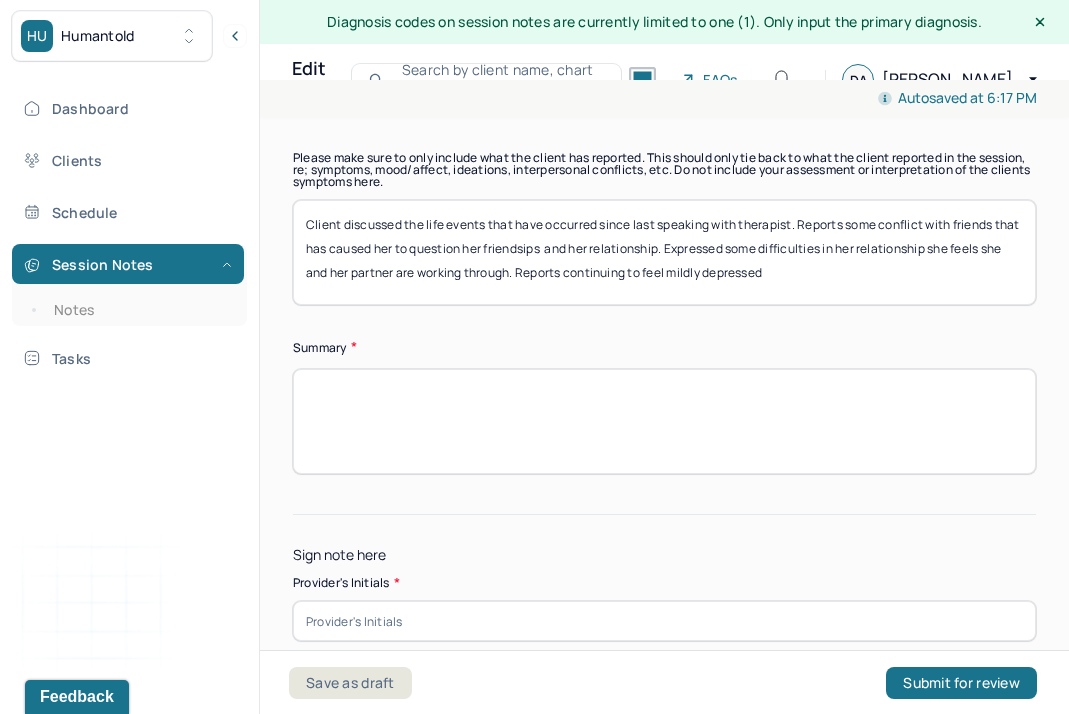 scroll, scrollTop: 6220, scrollLeft: 0, axis: vertical 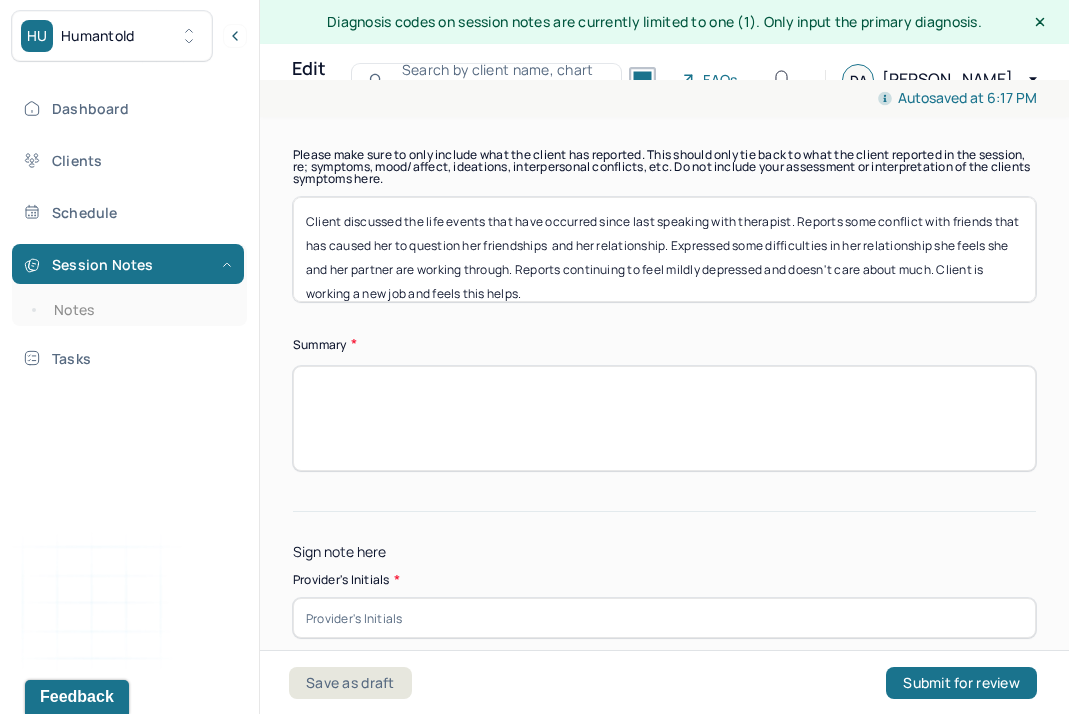 type on "Client discussed the life events that have occurred since last speaking with therapist. Reports some conflict with friends that has caused her to question her friendships  and her relationship. Expressed some difficulties in her relationship she feels she and her partner are working through. Reports continuing to feel mildly depressed and doesn't care about much. Client is working a new job and feels this helps." 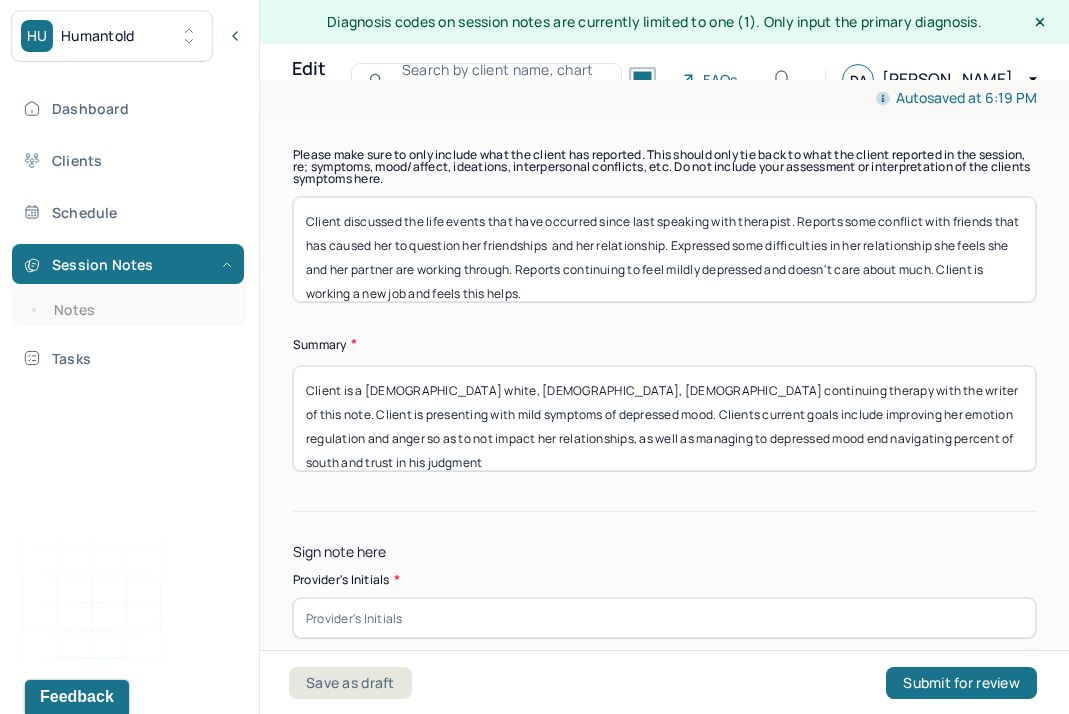 drag, startPoint x: 790, startPoint y: 418, endPoint x: 885, endPoint y: 420, distance: 95.02105 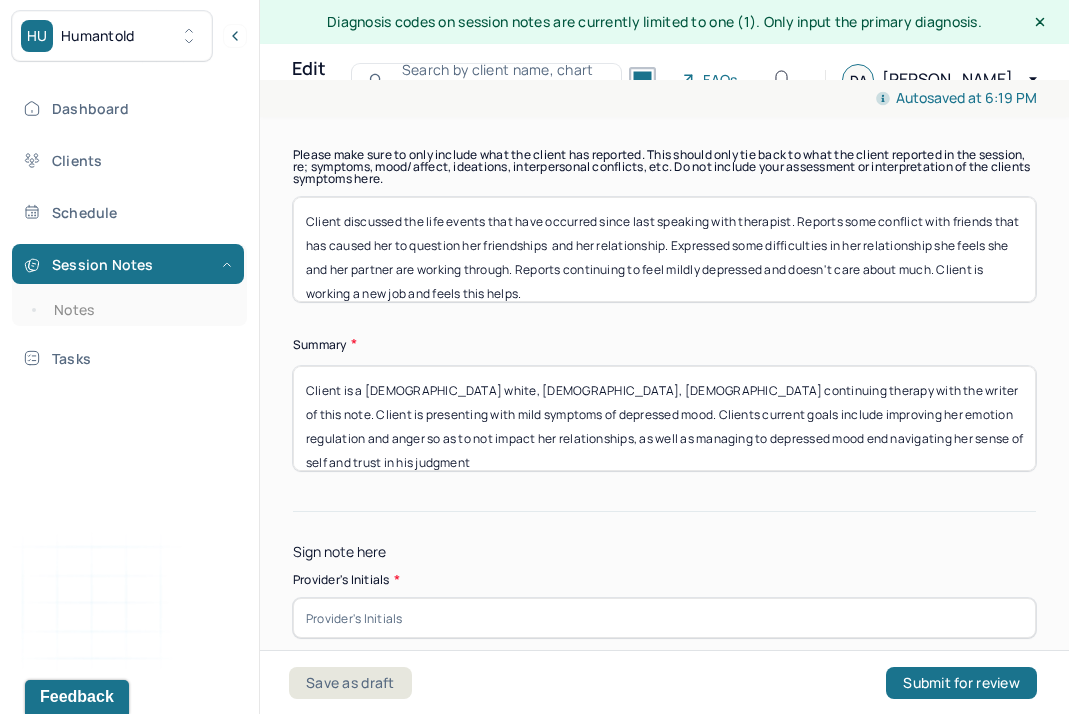 click on "Client is a [DEMOGRAPHIC_DATA] white, [DEMOGRAPHIC_DATA], [DEMOGRAPHIC_DATA] continuing therapy with the writer of this note. Client is presenting with mild symptoms of depressed mood. Clients current goals include improving her emotion regulation and anger so as to not impact her relationships, as well as managing to depressed mood end navigating her sense of self and trust in his judgment" at bounding box center [664, 418] 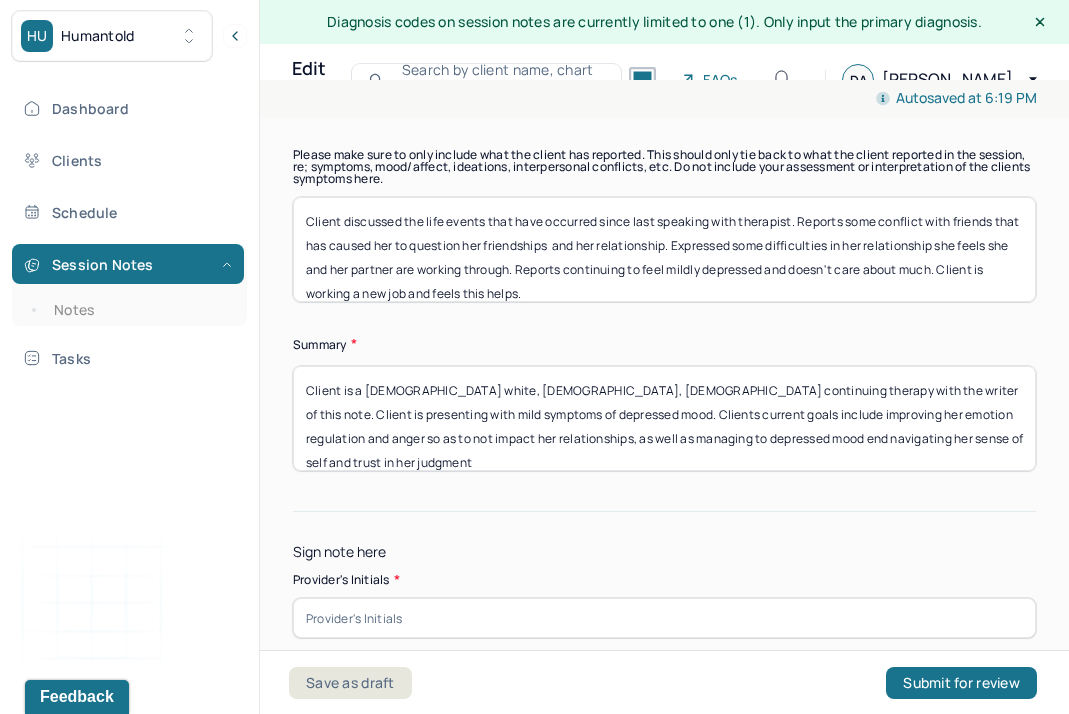 click on "Client is a [DEMOGRAPHIC_DATA] white, [DEMOGRAPHIC_DATA], [DEMOGRAPHIC_DATA] continuing therapy with the writer of this note. Client is presenting with mild symptoms of depressed mood. Clients current goals include improving her emotion regulation and anger so as to not impact her relationships, as well as managing to depressed mood end navigating her sense of self and trust in his judgment" at bounding box center (664, 418) 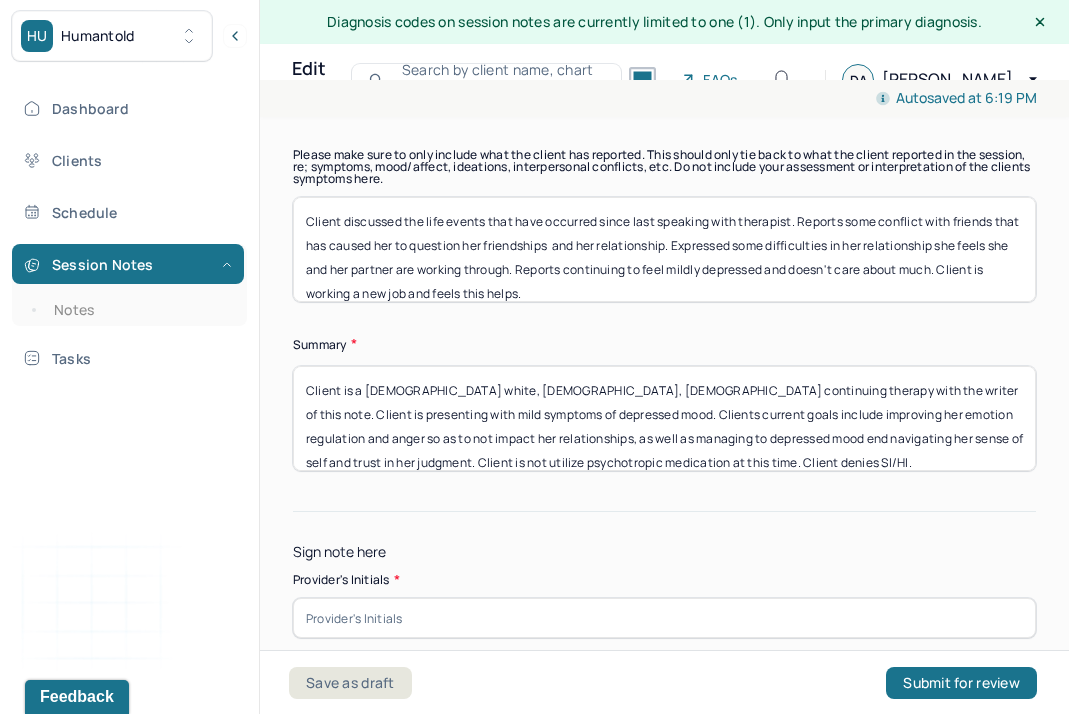type on "Client is a [DEMOGRAPHIC_DATA] white, [DEMOGRAPHIC_DATA], [DEMOGRAPHIC_DATA] continuing therapy with the writer of this note. Client is presenting with mild symptoms of depressed mood. Clients current goals include improving her emotion regulation and anger so as to not impact her relationships, as well as managing to depressed mood end navigating her sense of self and trust in her judgment. Client is not utilize psychotropic medication at this time. Client denies SI/HI." 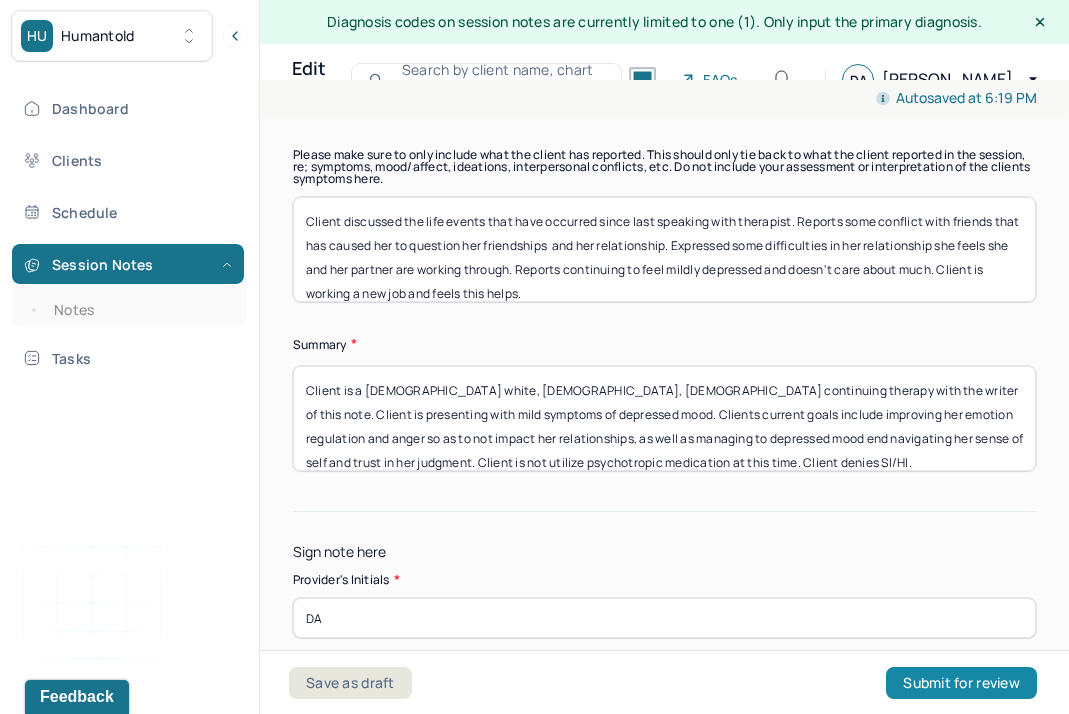 type on "DA" 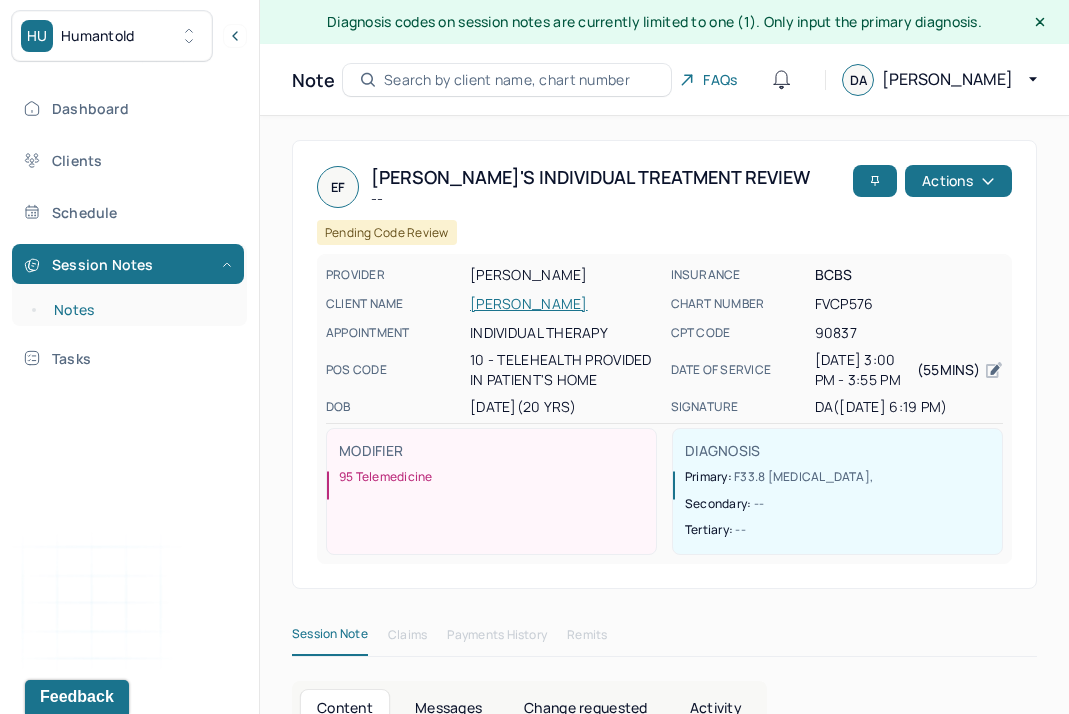 click on "Notes" at bounding box center [139, 310] 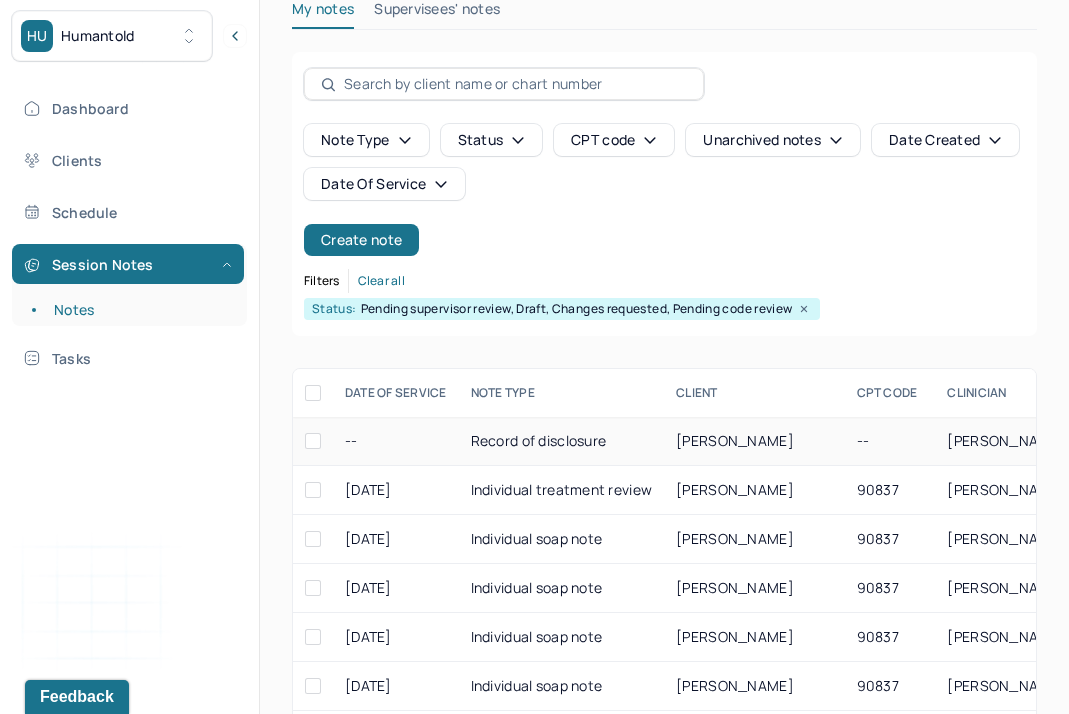 click on "Record of disclosure" at bounding box center [562, 441] 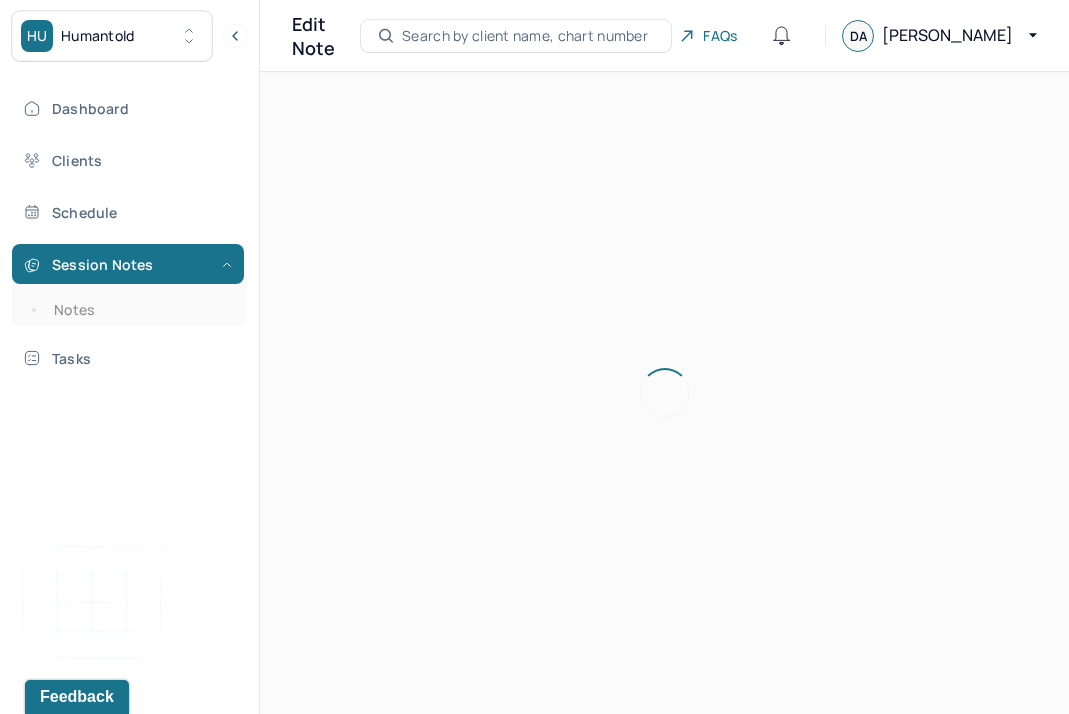 scroll, scrollTop: 36, scrollLeft: 0, axis: vertical 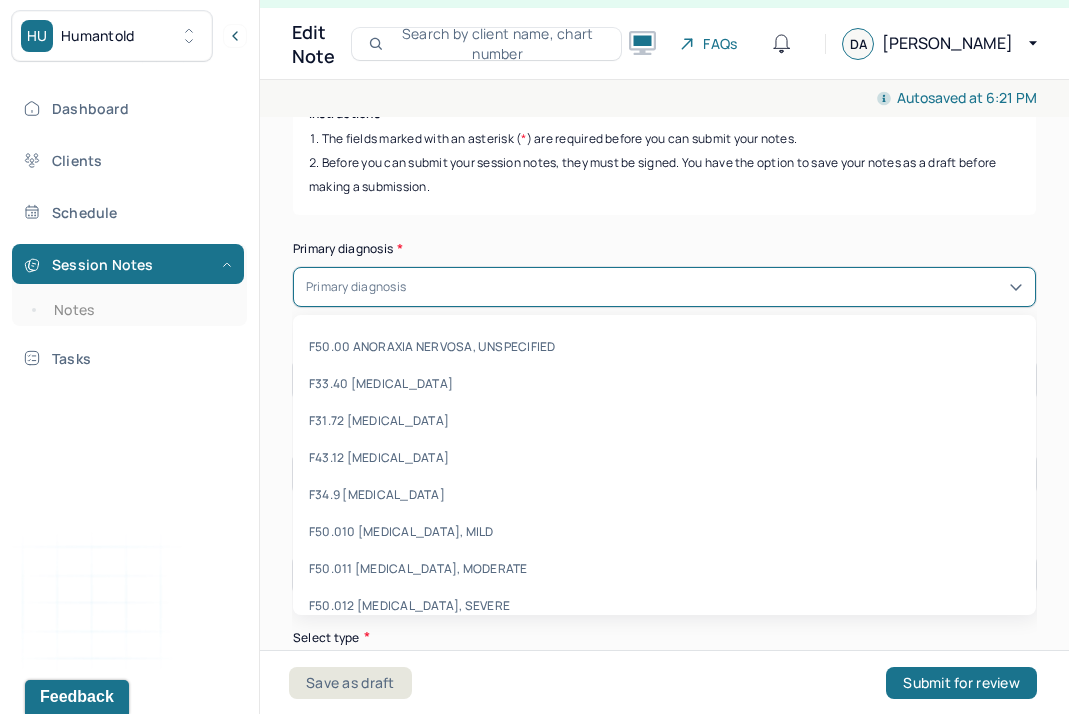 click at bounding box center (716, 287) 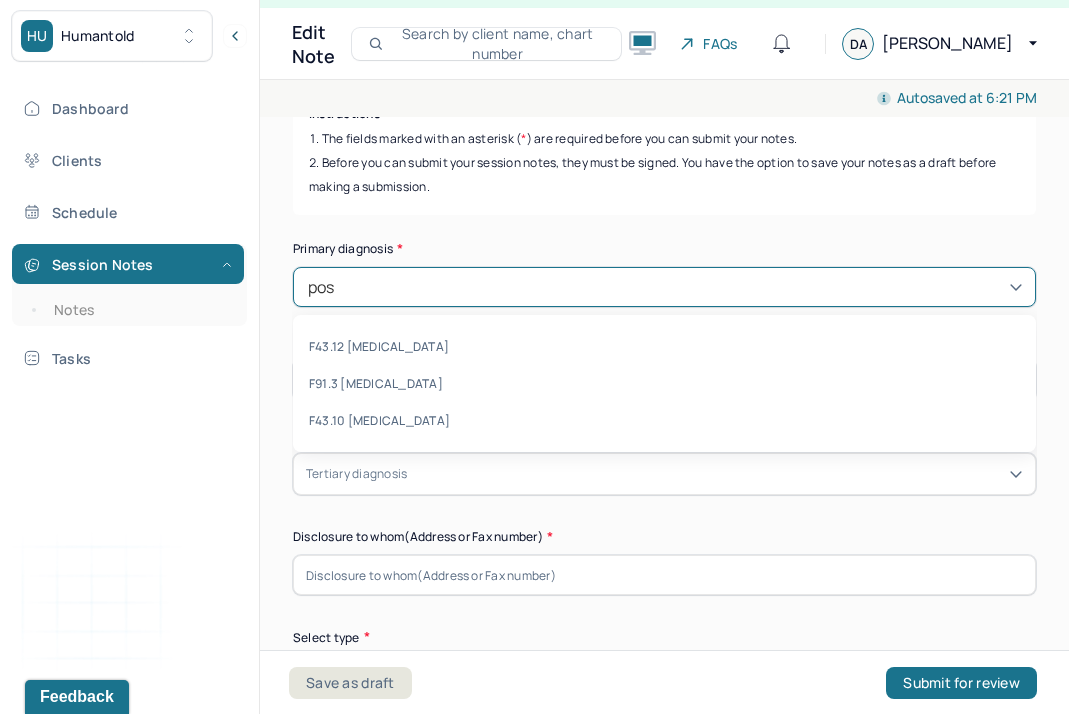 type on "post" 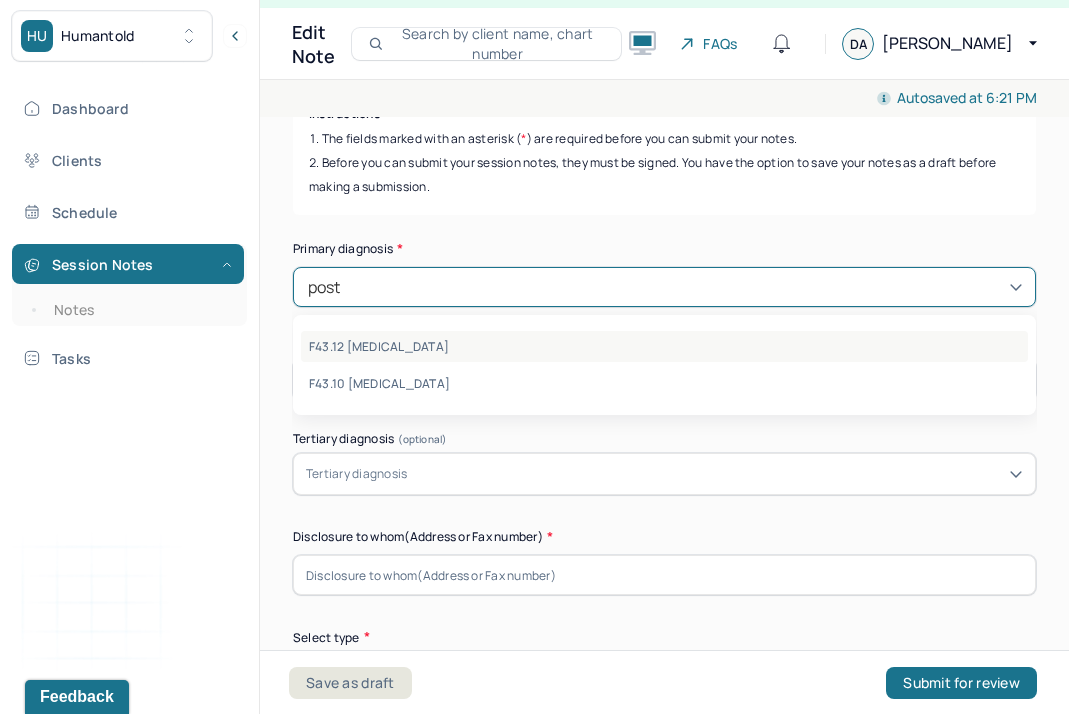 click on "F43.12 [MEDICAL_DATA]" at bounding box center (664, 346) 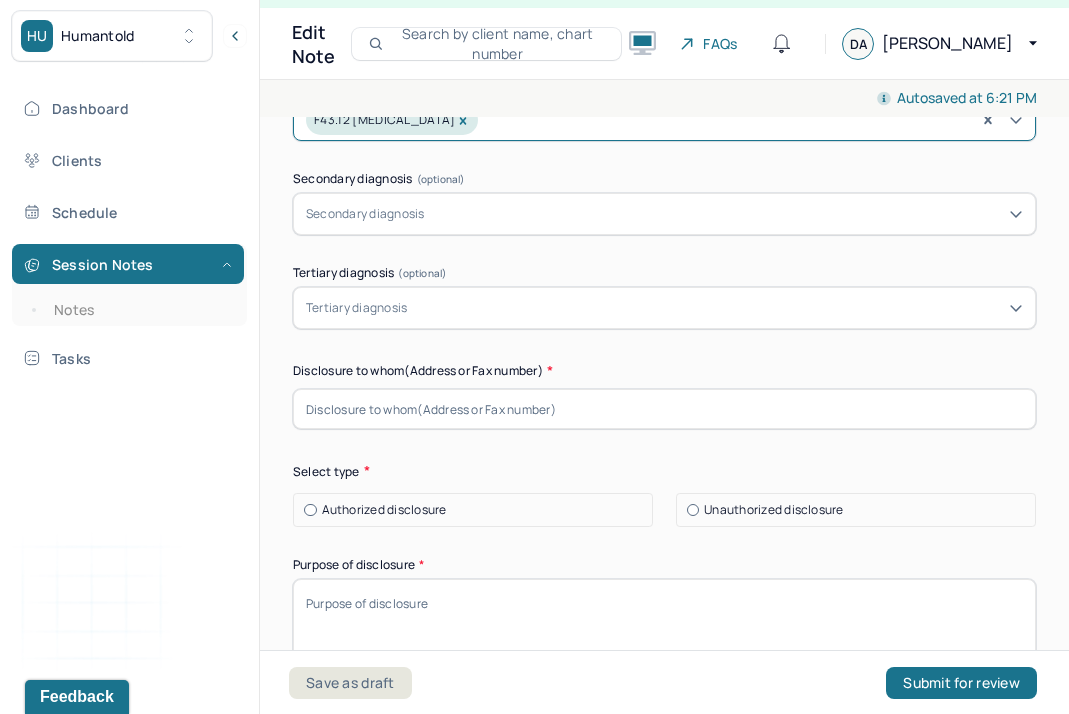 scroll, scrollTop: 625, scrollLeft: 0, axis: vertical 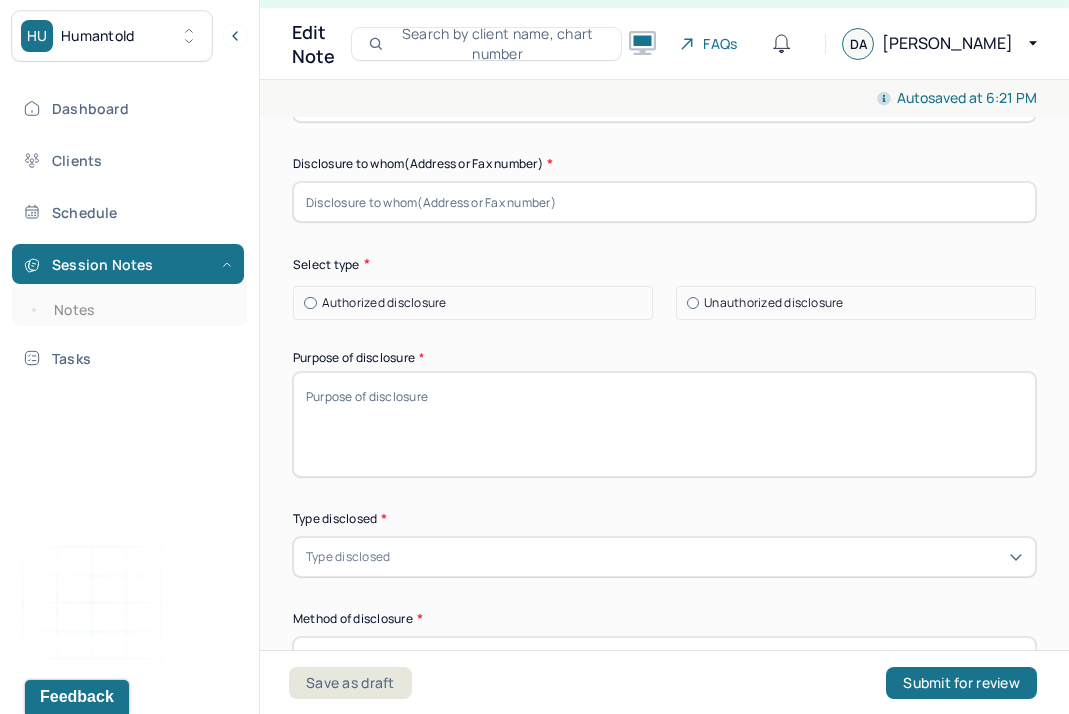 click at bounding box center (664, 202) 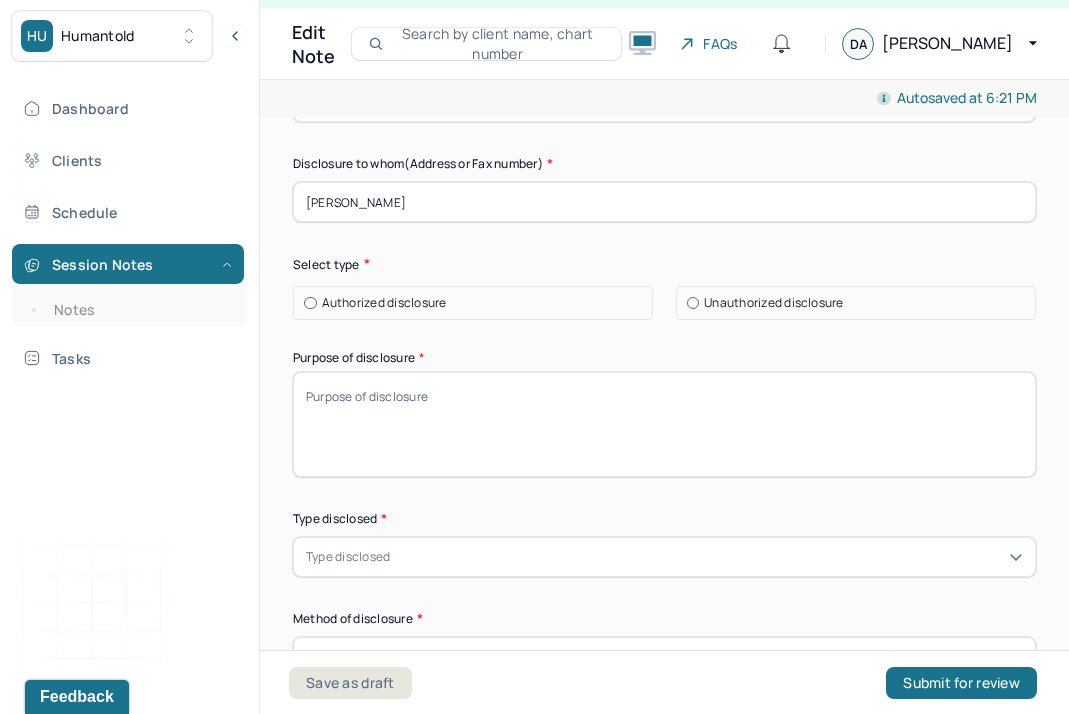 drag, startPoint x: 408, startPoint y: 213, endPoint x: 250, endPoint y: 179, distance: 161.61684 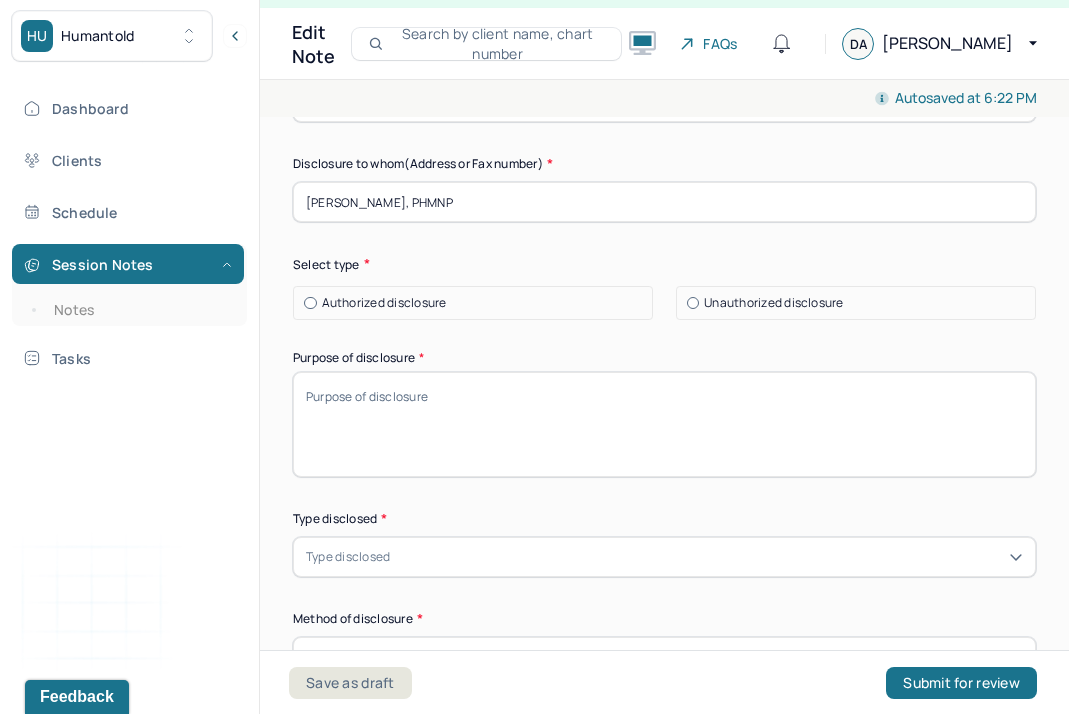 paste on "[PHONE_NUMBER]" 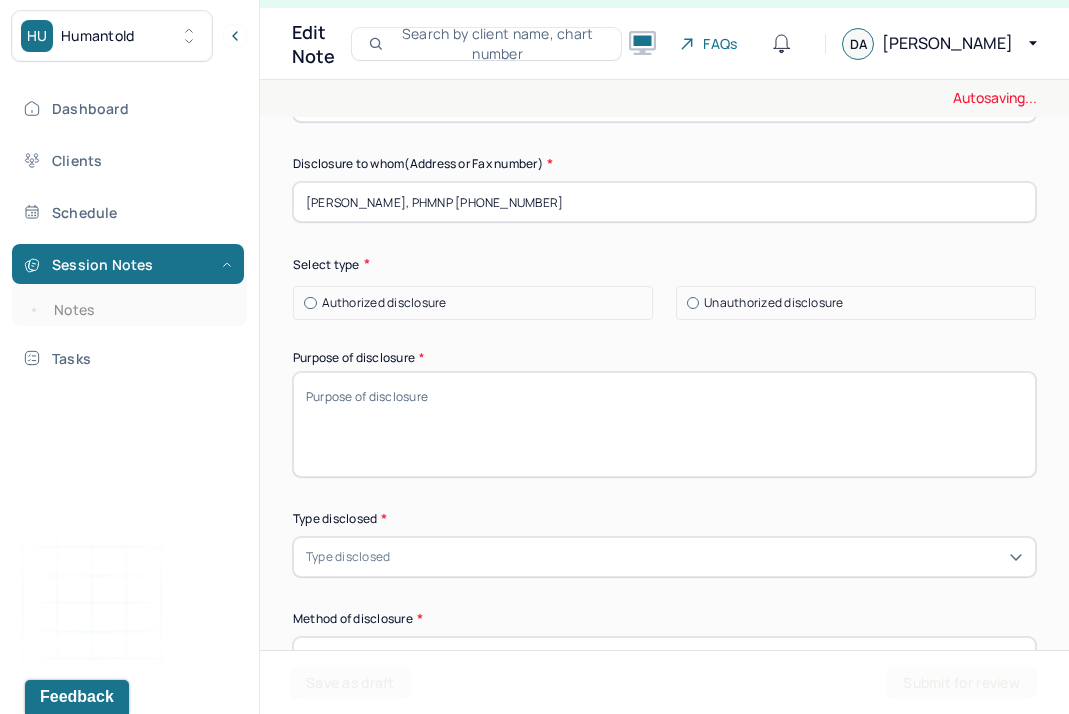 click on "[PERSON_NAME], PHMNP [PHONE_NUMBER]" at bounding box center (664, 202) 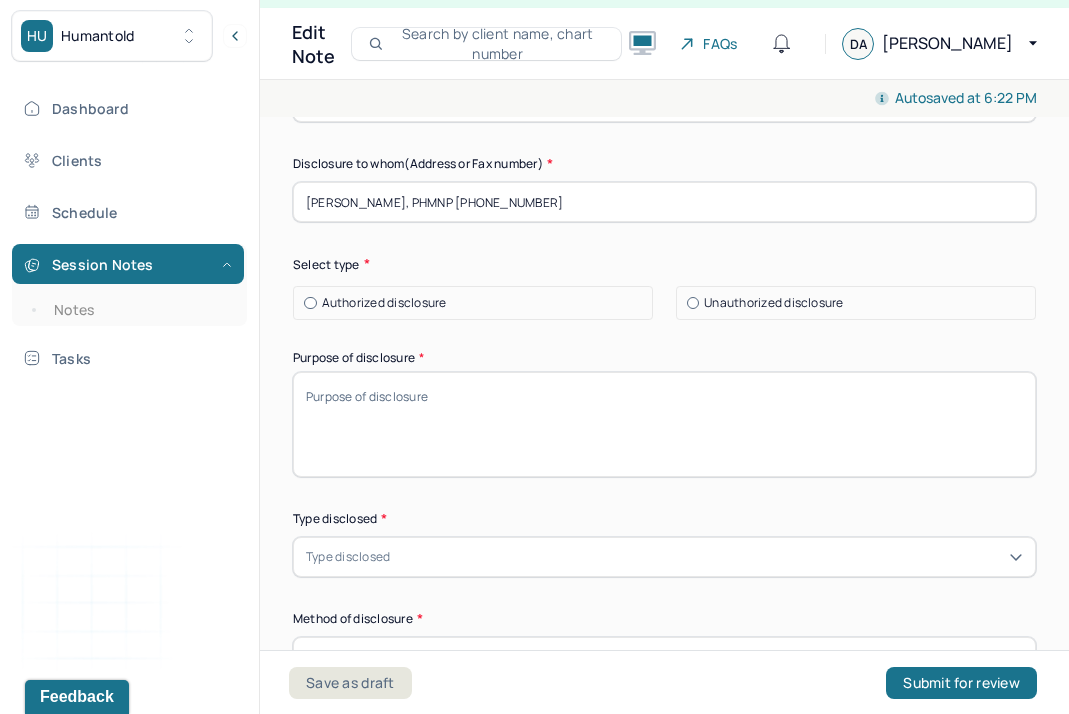 click on "[PERSON_NAME], PHMNP [PHONE_NUMBER]" at bounding box center [664, 202] 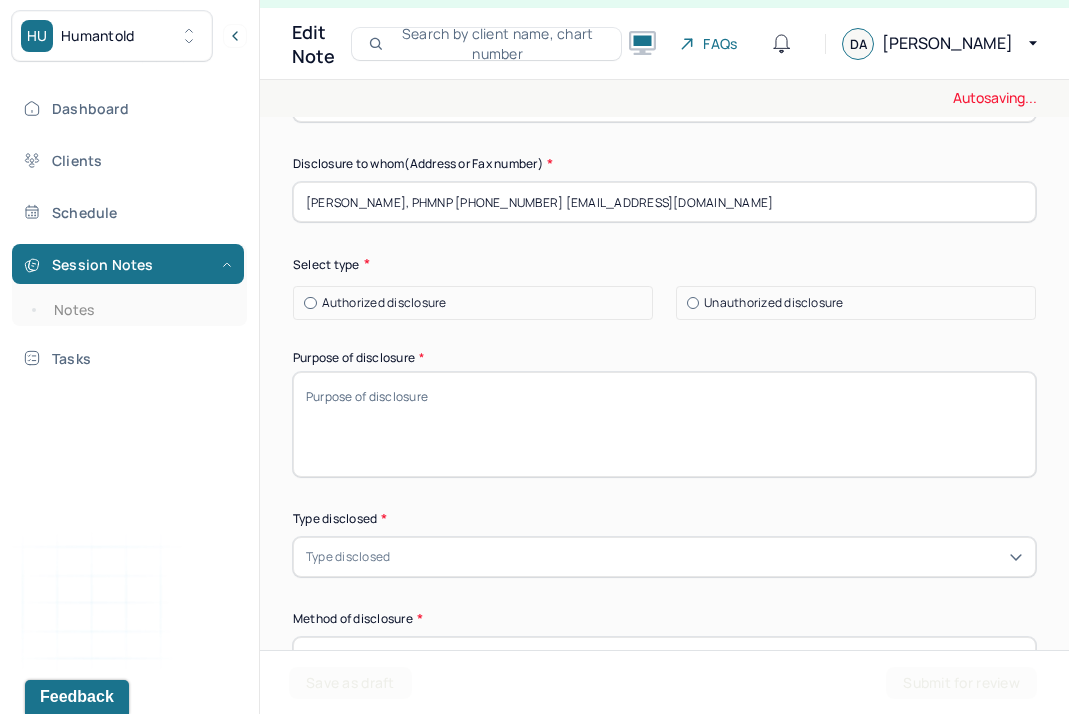click on "[PERSON_NAME], PHMNP [PHONE_NUMBER] [EMAIL_ADDRESS][DOMAIN_NAME]" at bounding box center [664, 202] 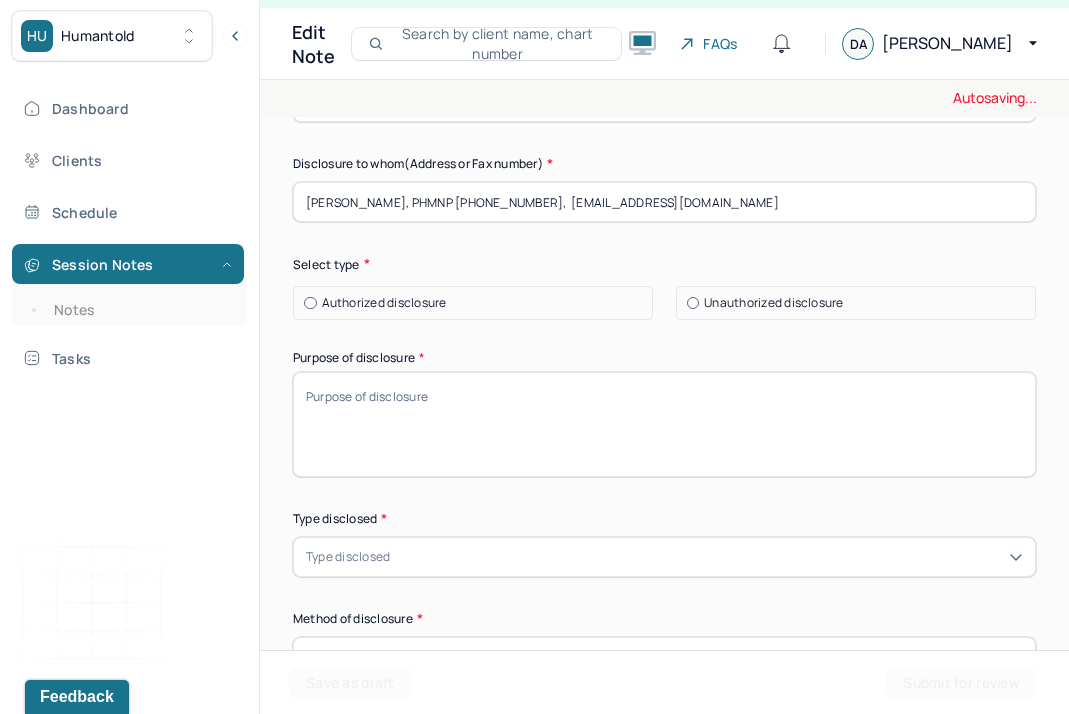 type on "[PERSON_NAME], PHMNP [PHONE_NUMBER],  [EMAIL_ADDRESS][DOMAIN_NAME]" 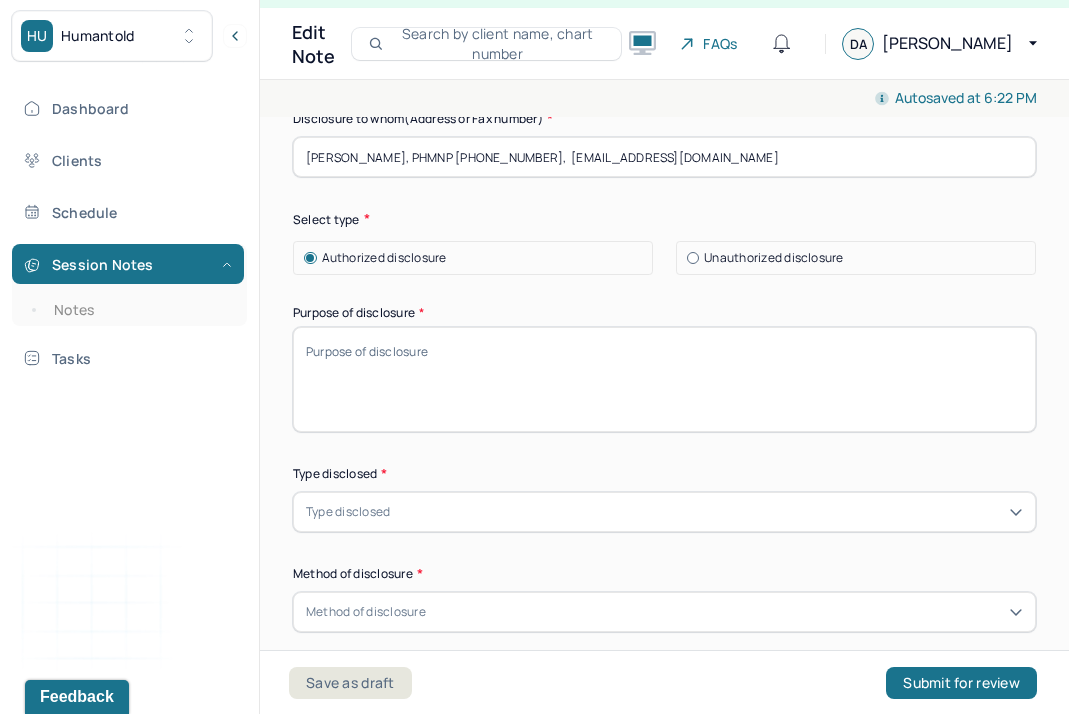 scroll, scrollTop: 696, scrollLeft: 0, axis: vertical 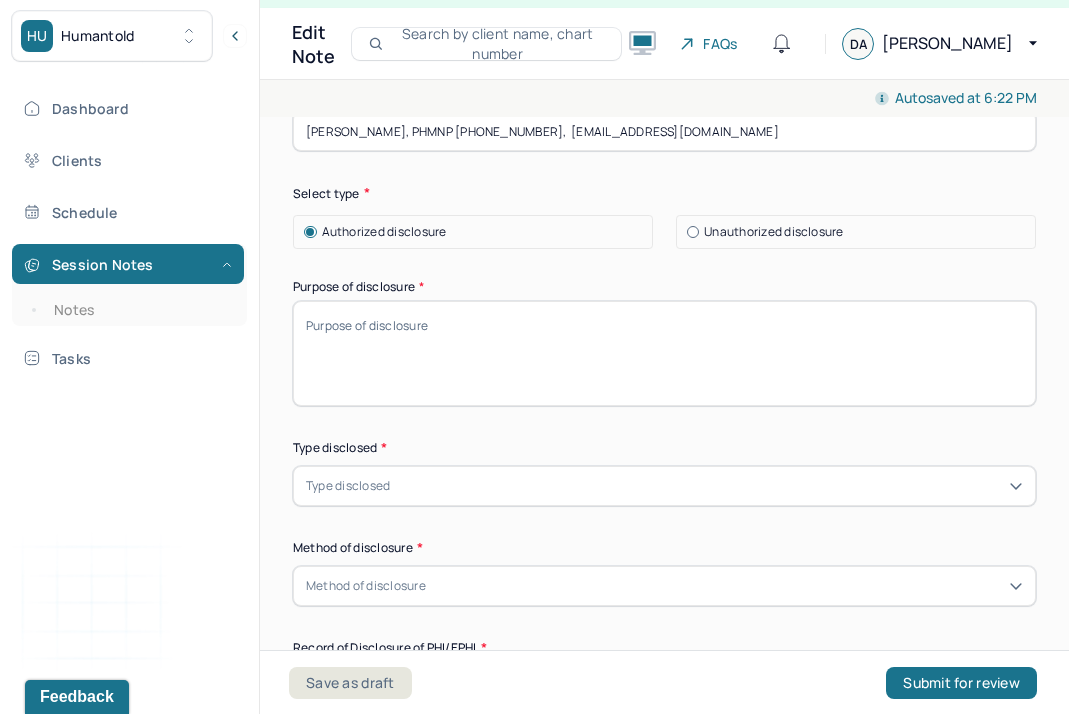 click on "Purpose of disclosure *" at bounding box center (664, 353) 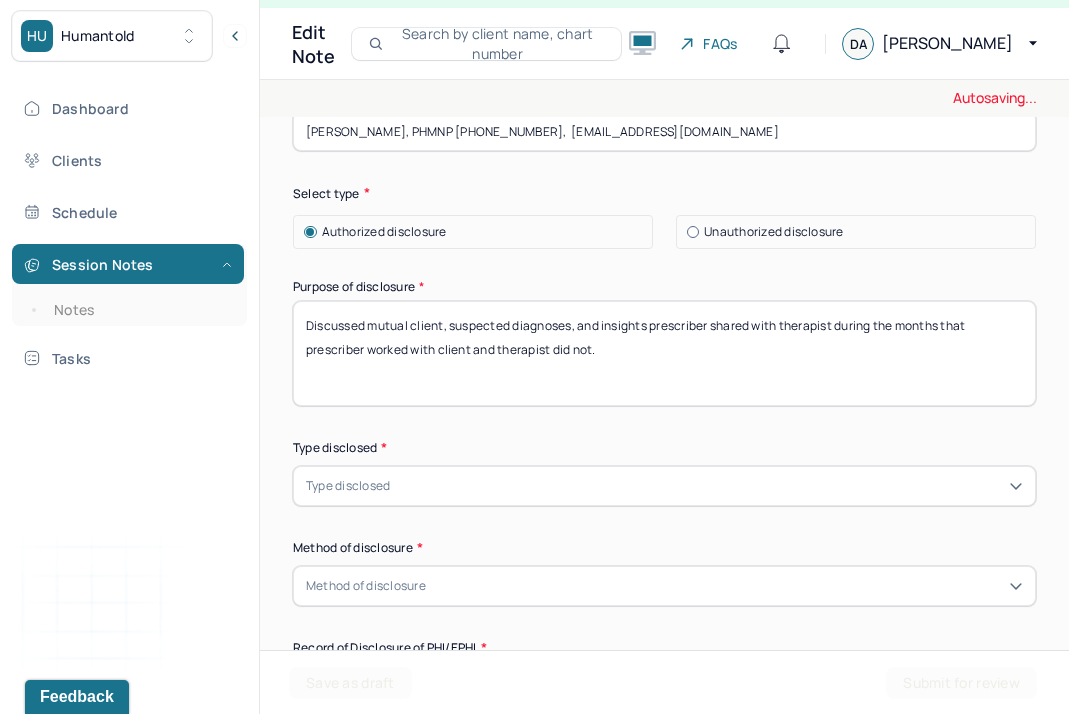 click on "Discussed mutual client, suspected diagnoses, and insights prescriber shared with therapist during the months that prescriber worked with client and therqapist did not." at bounding box center (664, 353) 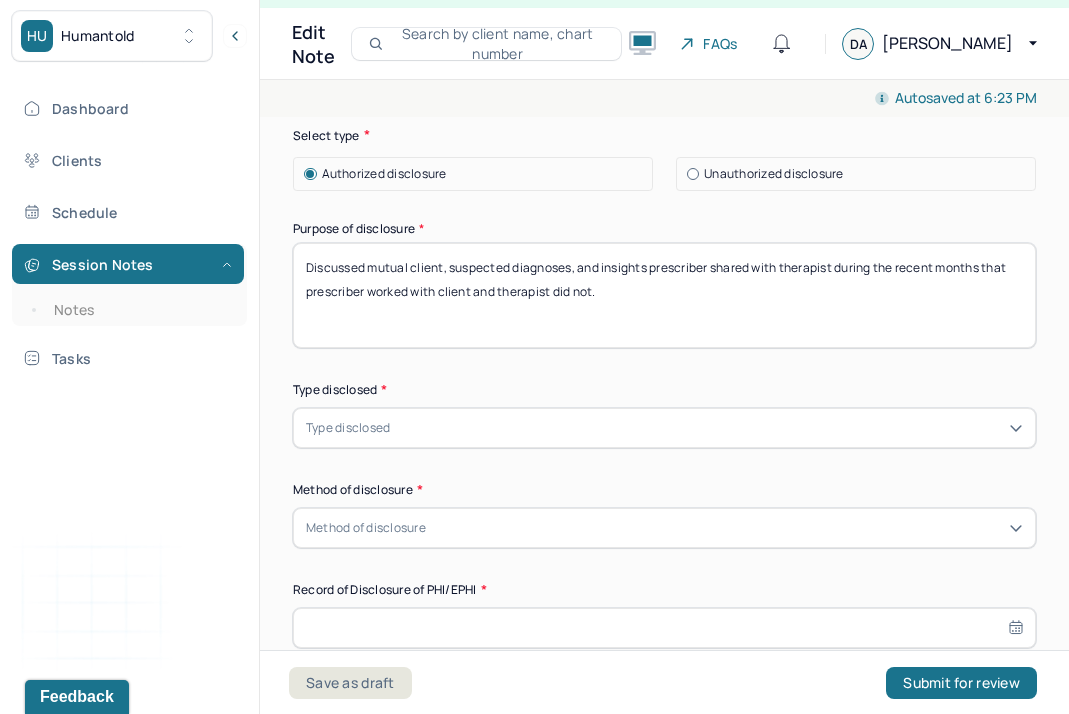 scroll, scrollTop: 858, scrollLeft: 0, axis: vertical 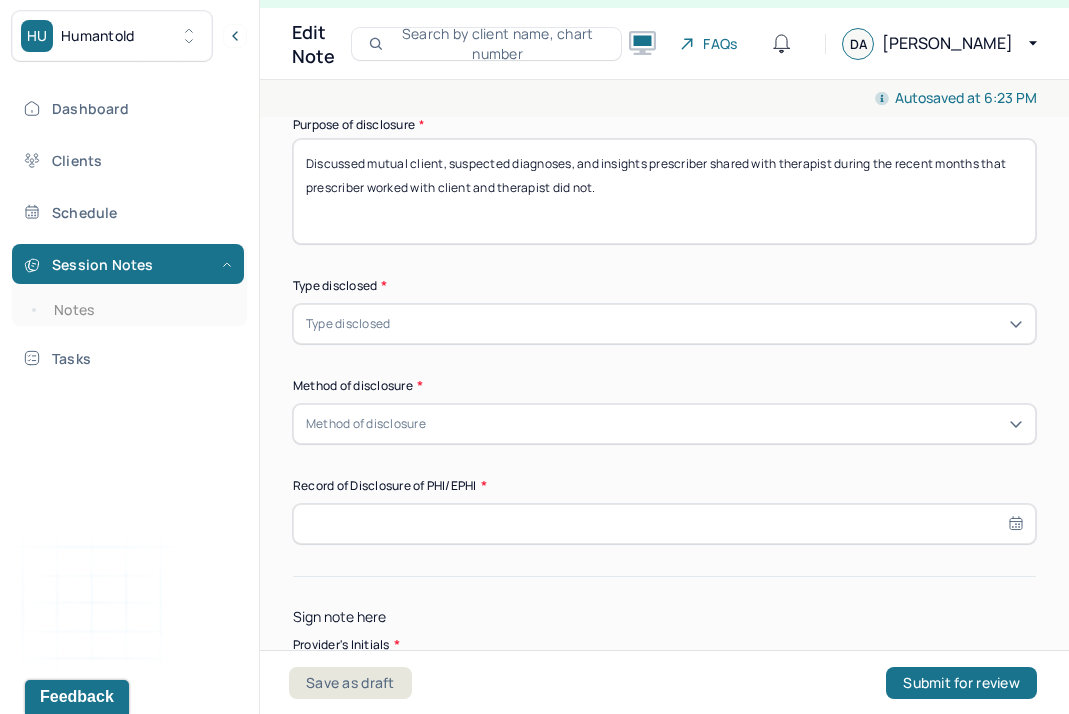 type on "Discussed mutual client, suspected diagnoses, and insights prescriber shared with therapist during the recent months that prescriber worked with client and therapist did not." 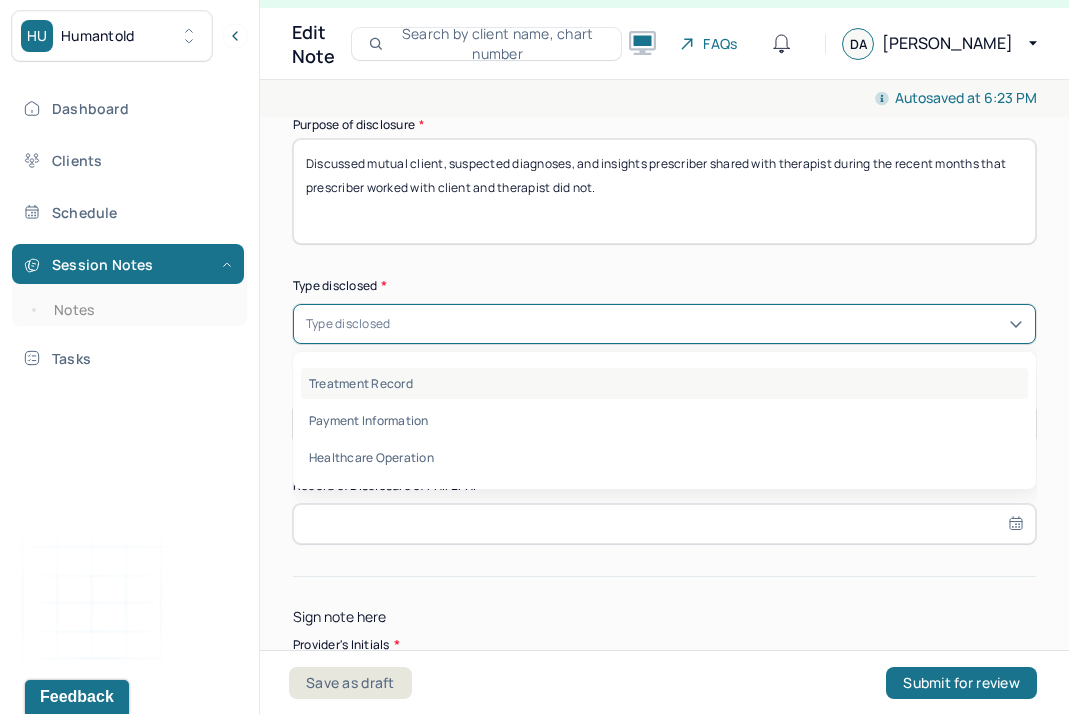 click on "Treatment Record" at bounding box center [664, 383] 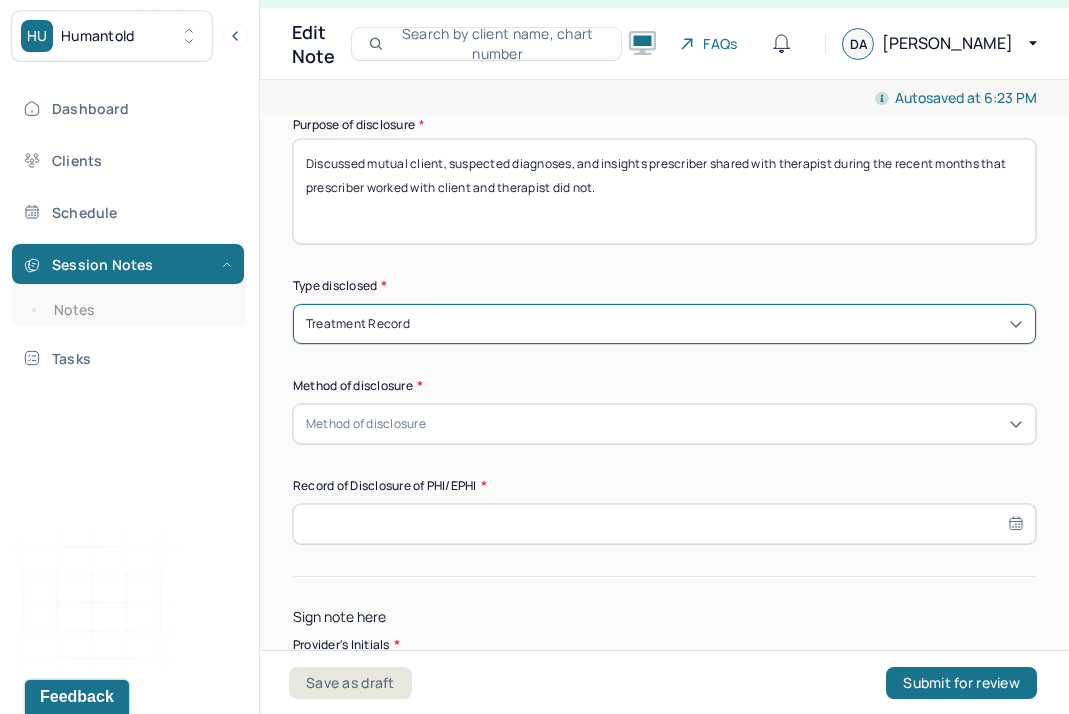 click on "Method of disclosure" at bounding box center (366, 424) 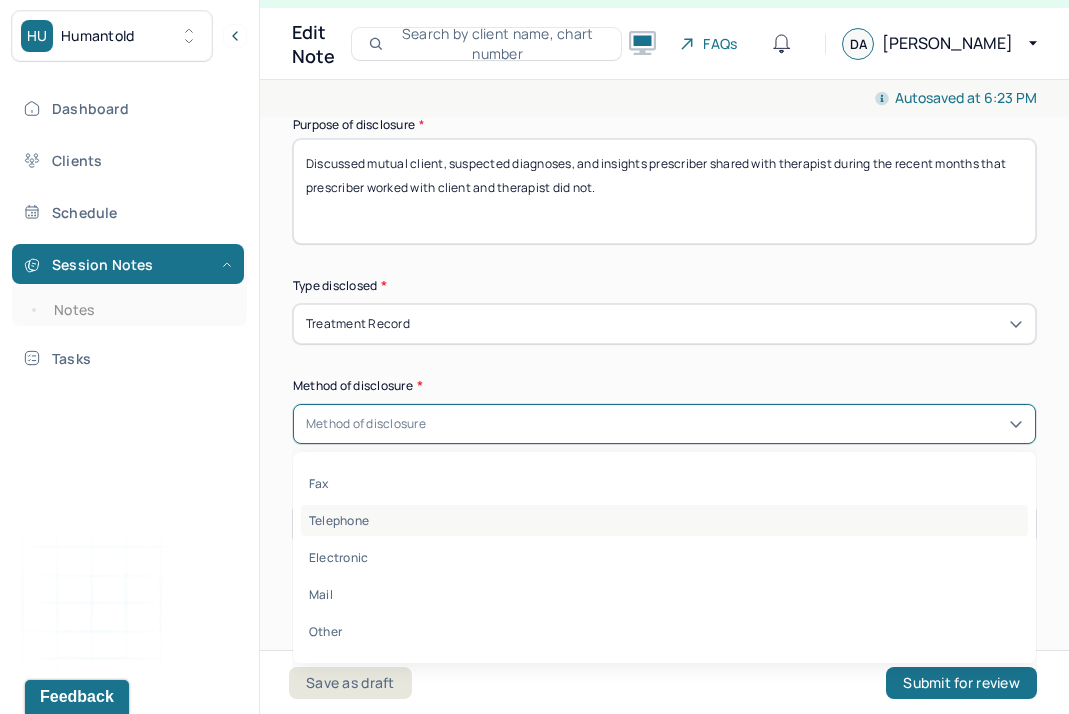 click on "Telephone" at bounding box center (664, 520) 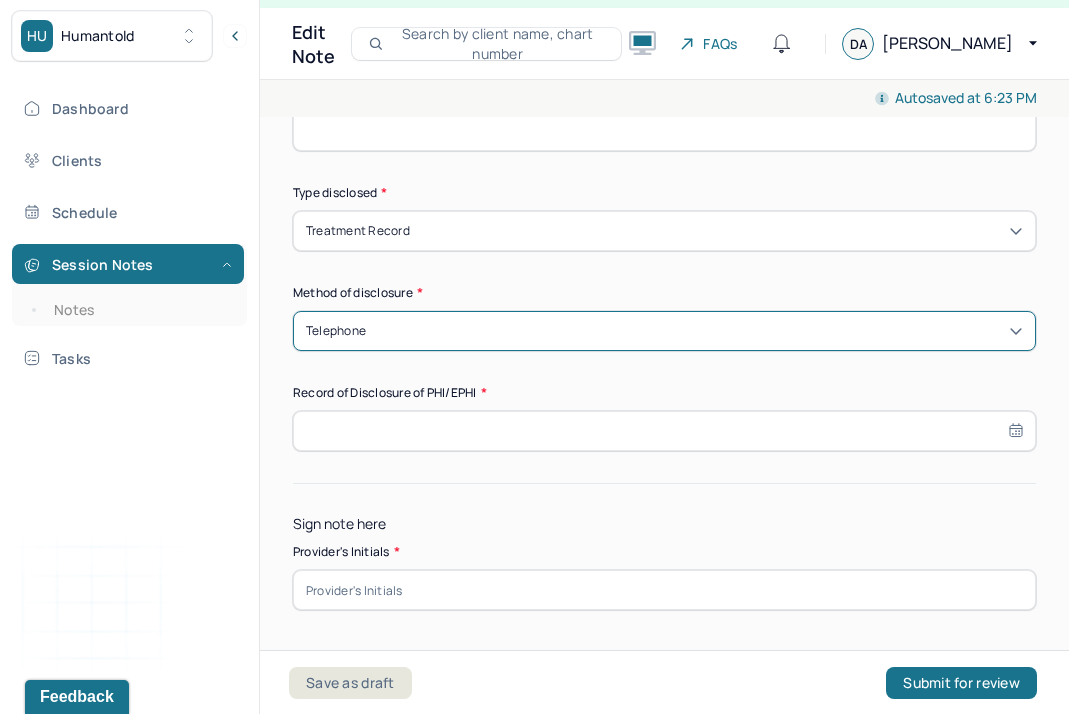 scroll, scrollTop: 961, scrollLeft: 0, axis: vertical 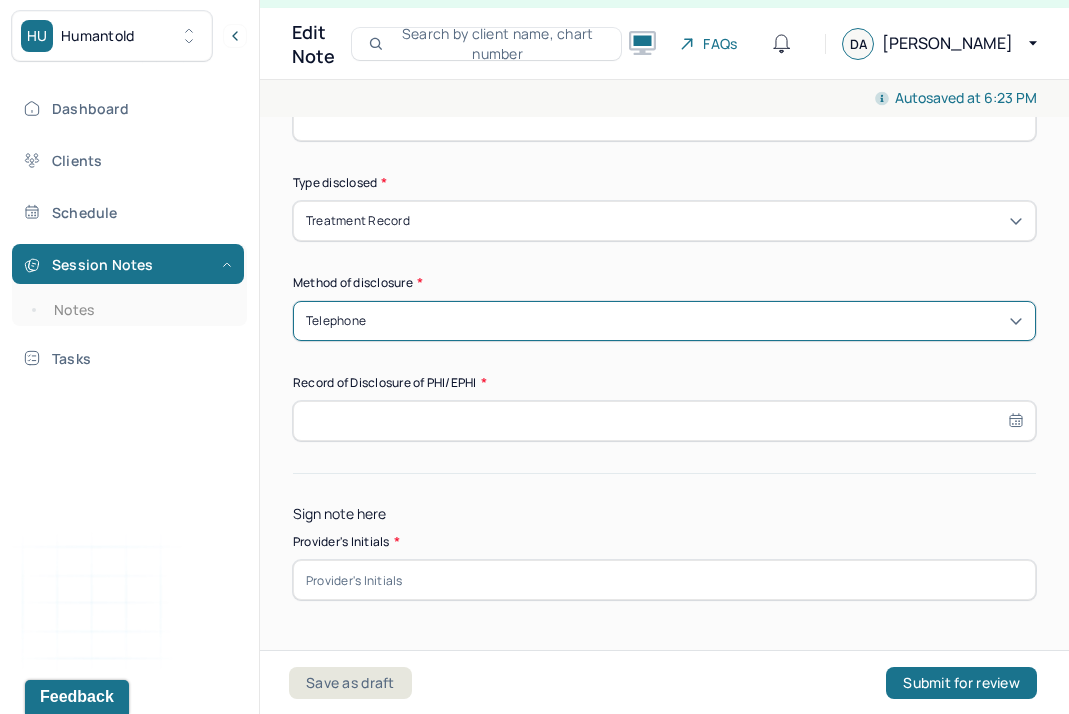 click on "Instructions The fields marked with an asterisk ( * ) are required before you can submit your notes. Before you can submit your session notes, they must be signed. You have the option to save your notes as a draft before making a submission. Primary diagnosis * F43.12 [MEDICAL_DATA] Secondary diagnosis (optional) Secondary diagnosis Tertiary diagnosis (optional) Tertiary diagnosis Disclosure to whom(Address or Fax number) * [PERSON_NAME], PHMNP [PHONE_NUMBER],  [EMAIL_ADDRESS][DOMAIN_NAME] Select type Authorized disclosure Unauthorized disclosure Purpose of disclosure * Discussed mutual client, suspected diagnoses, and insights prescriber shared with therapist during the recent months that prescriber worked with client and therapist did not.  Type disclosed * Treatment Record Method of disclosure * option Telephone, selected. Telephone Record of Disclosure of PHI/EPHI * Sign note here Provider's Initials *   Save as draft     Submit for review" at bounding box center (664, 62) 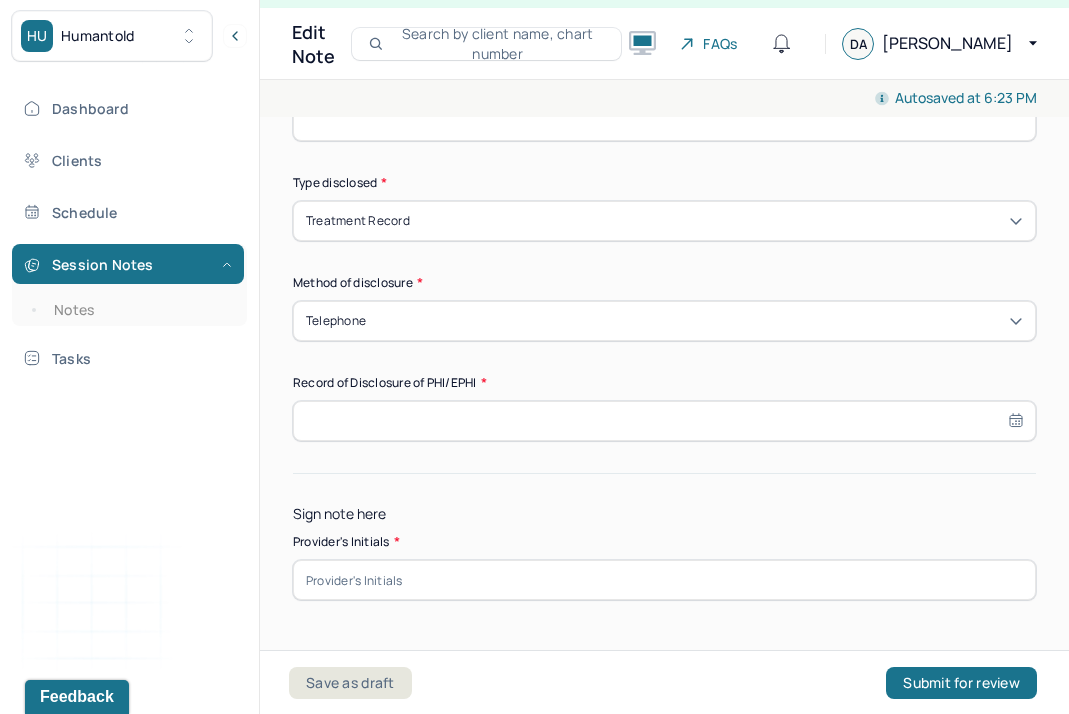 click at bounding box center (664, 421) 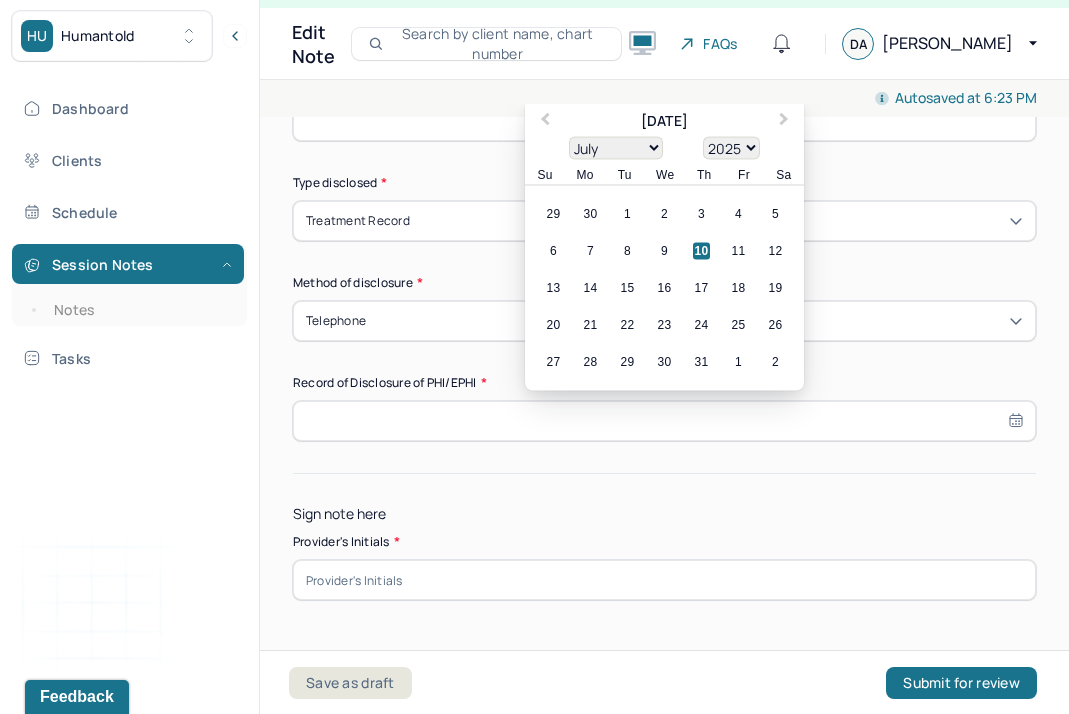 click on "10" at bounding box center (701, 250) 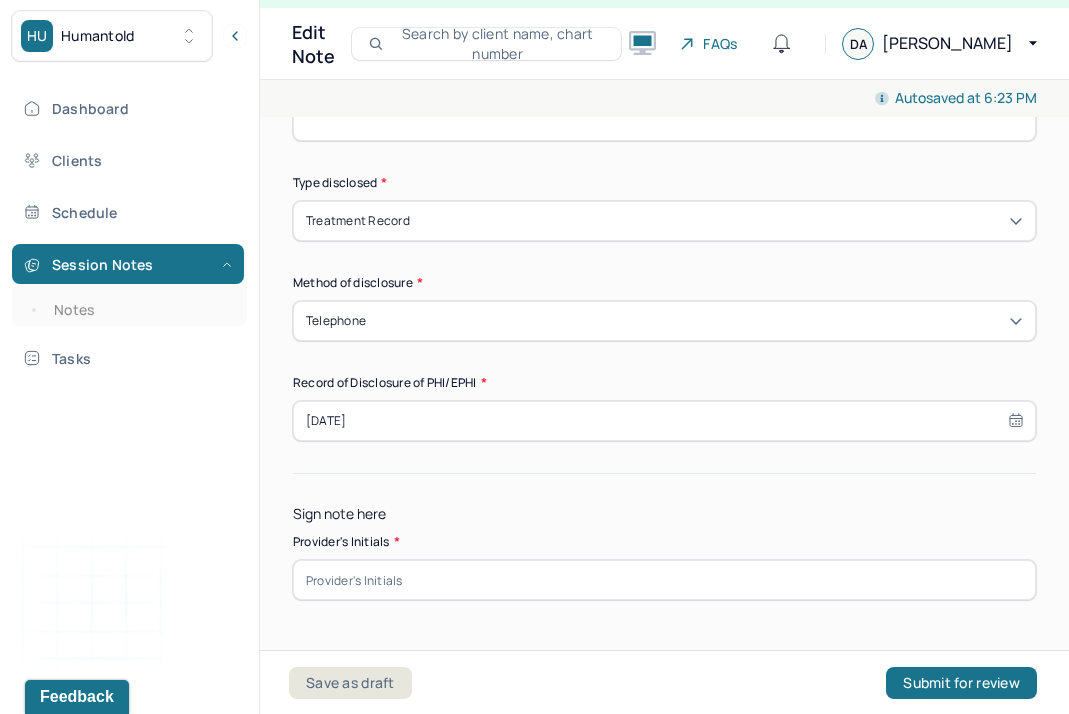 scroll, scrollTop: 1018, scrollLeft: 0, axis: vertical 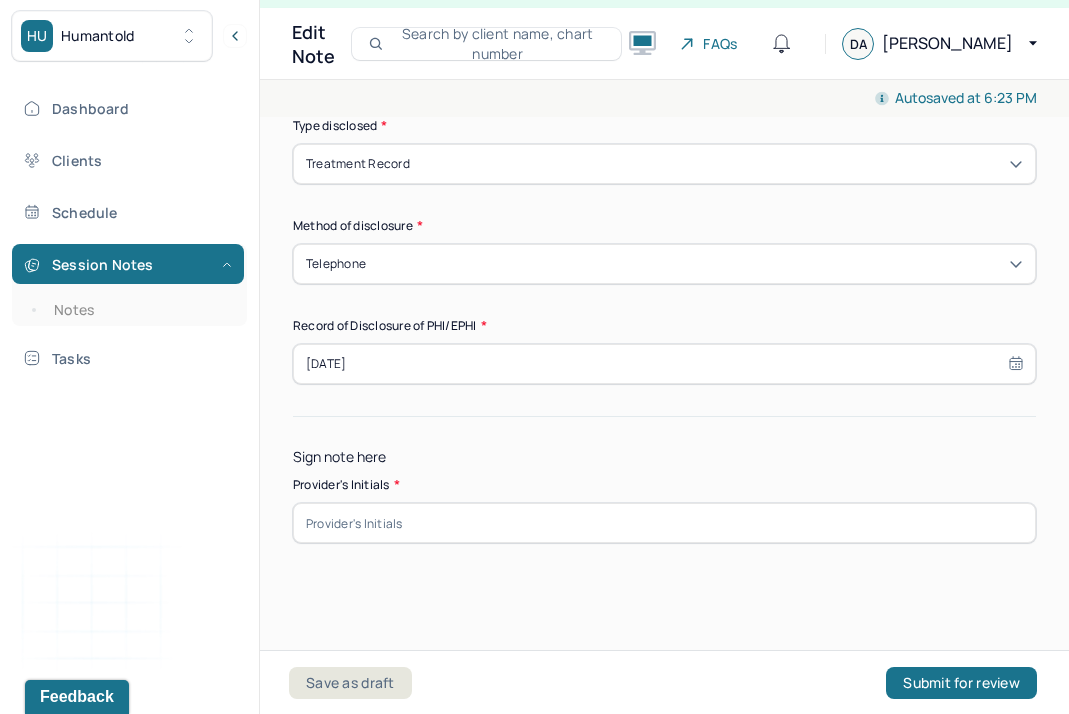 click at bounding box center (664, 523) 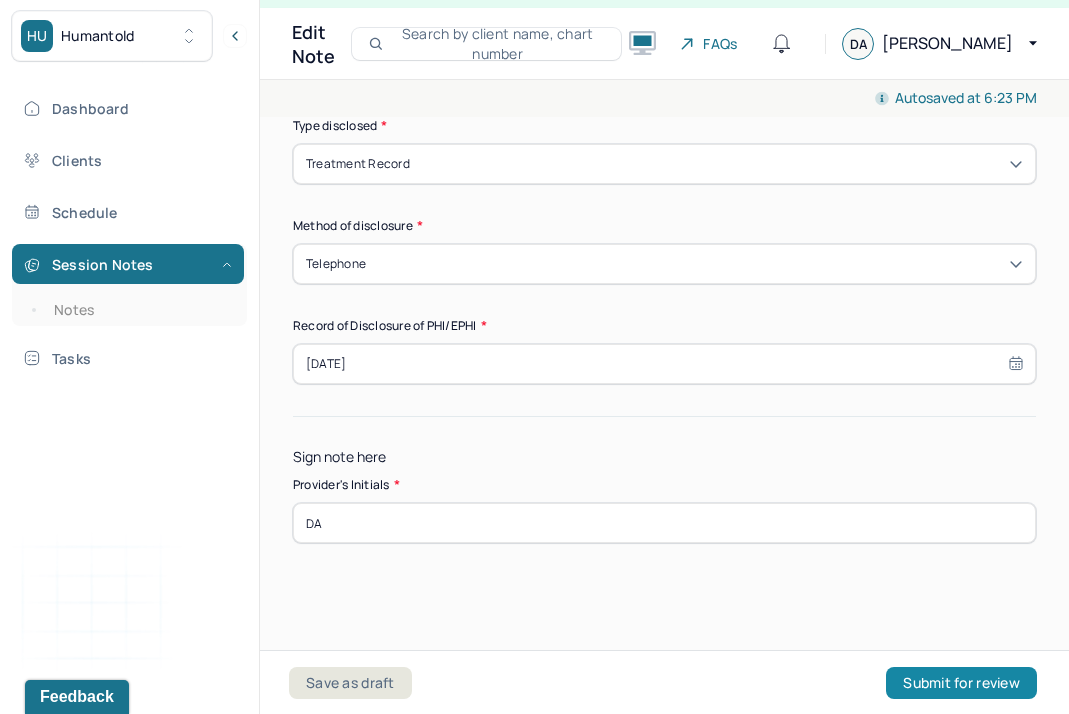 type on "DA" 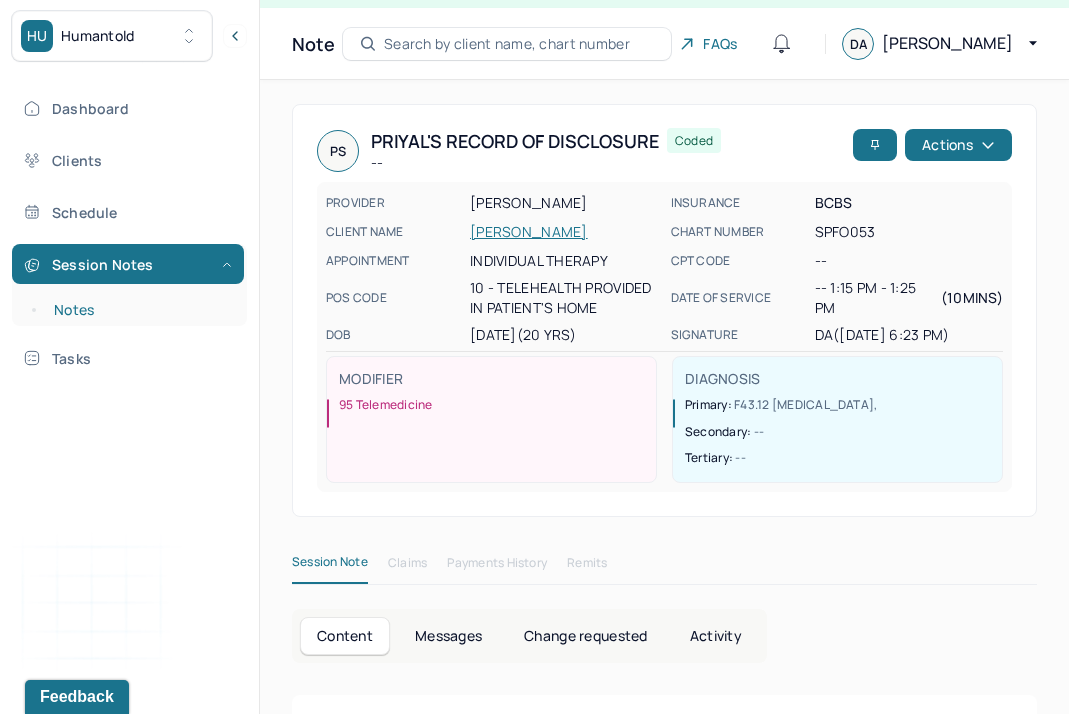 click on "Notes" at bounding box center [139, 310] 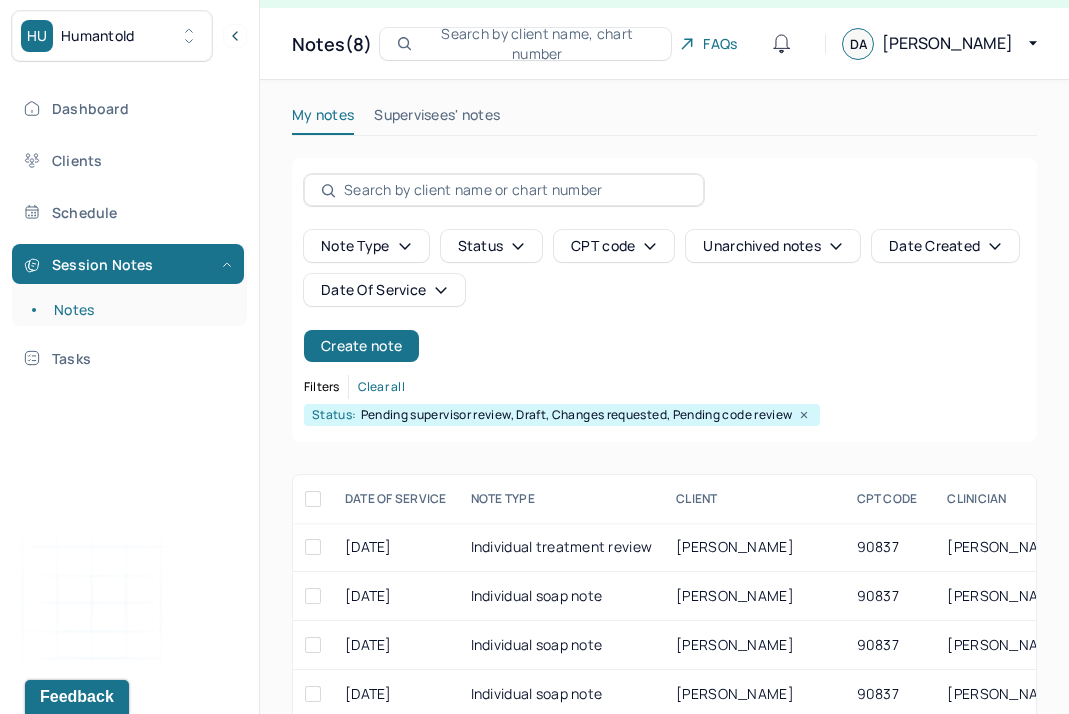 scroll, scrollTop: 263, scrollLeft: 0, axis: vertical 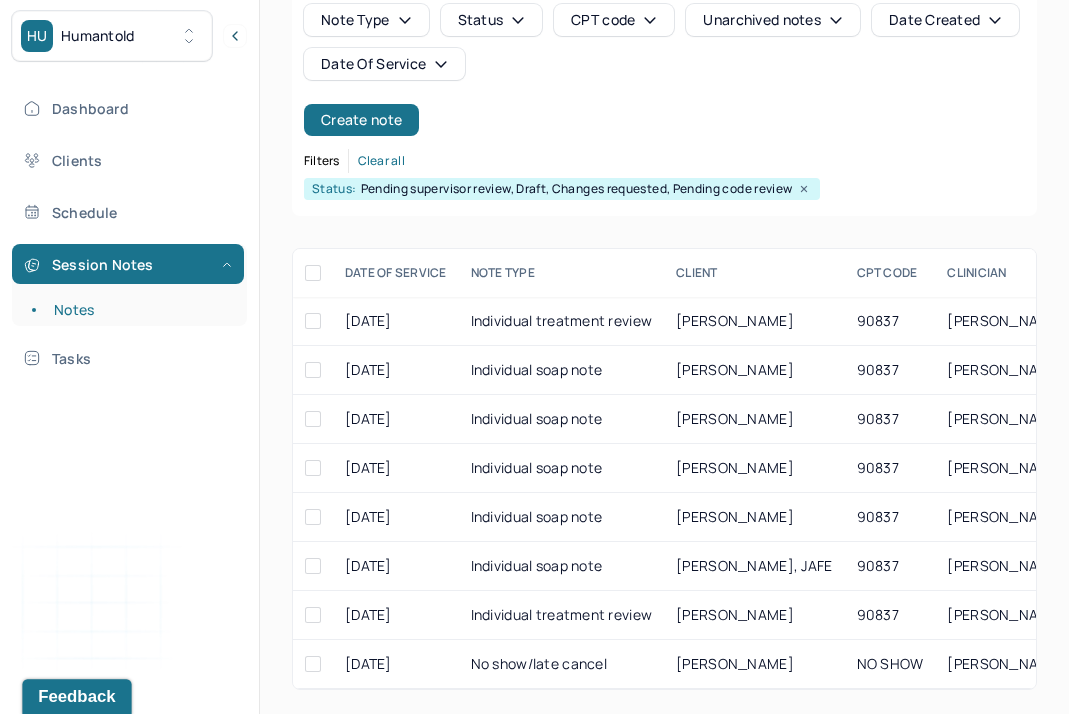 click on "Feedback" at bounding box center [76, 697] 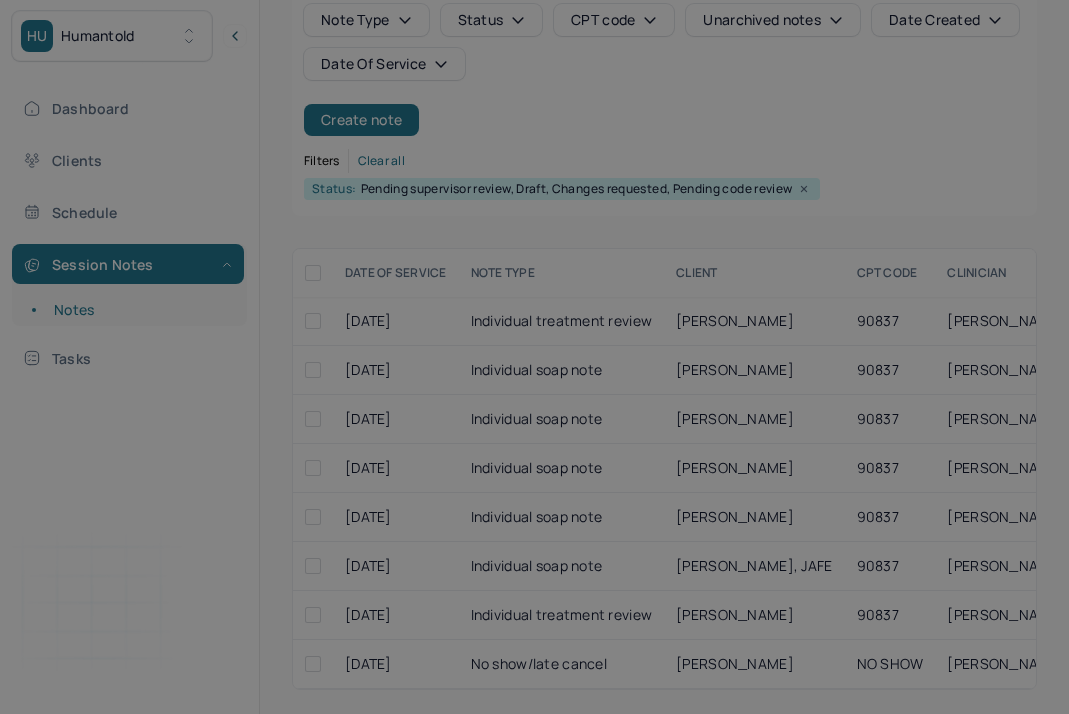 scroll, scrollTop: 0, scrollLeft: 0, axis: both 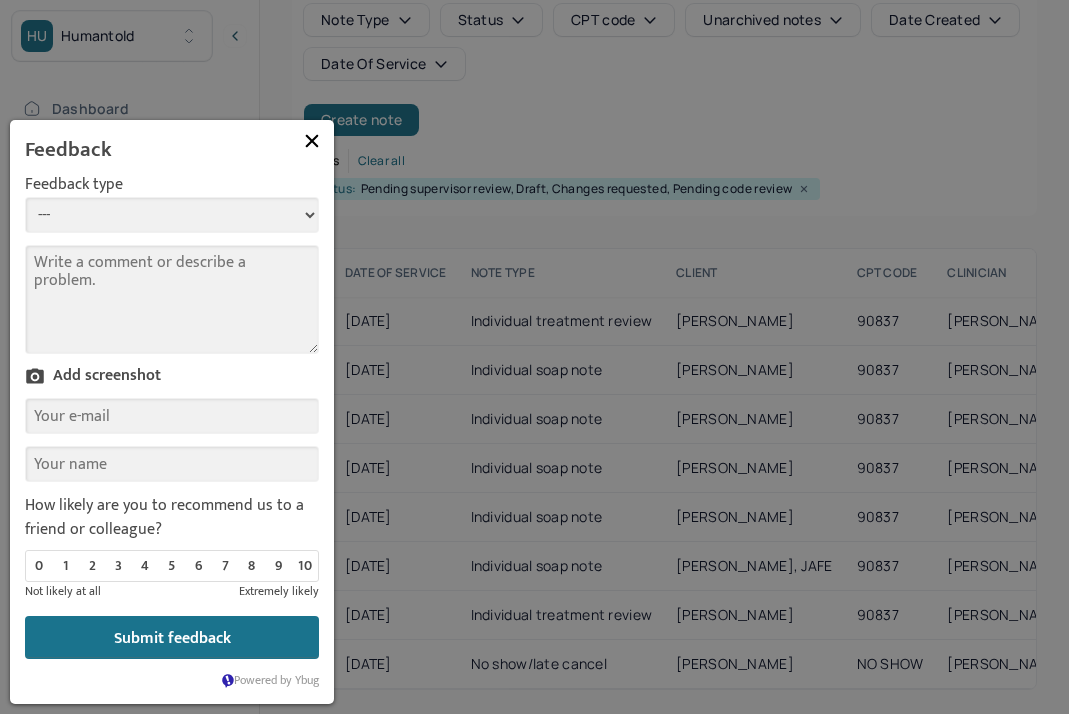 click on "--- Bug Improvement Question Feedback" at bounding box center [172, 215] 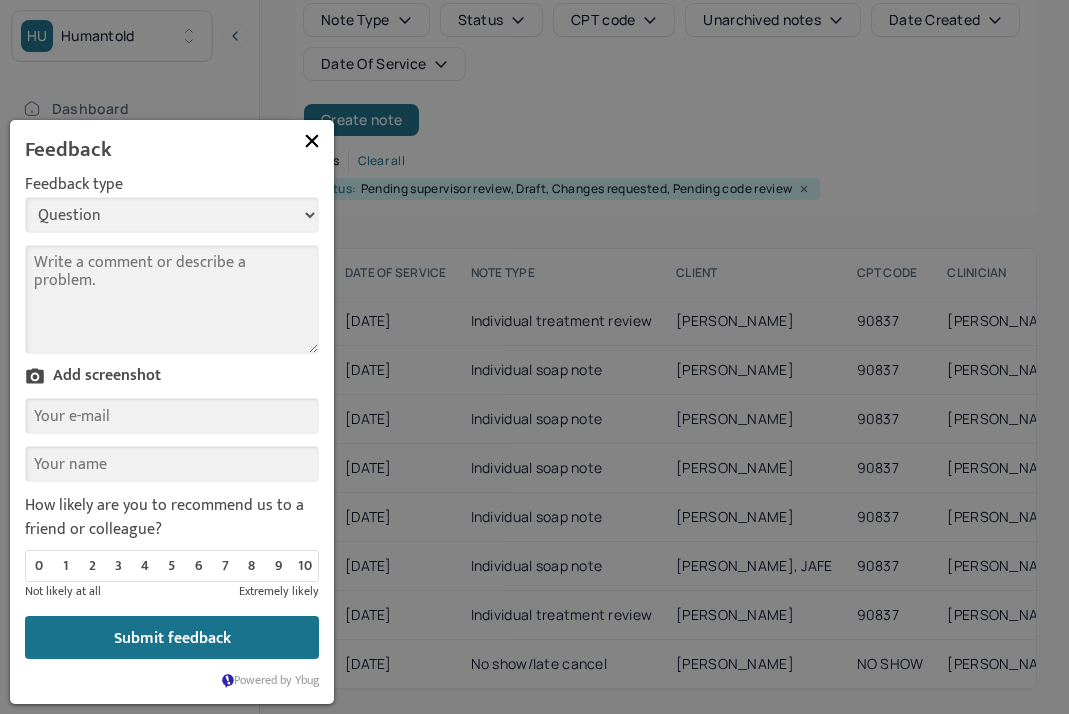 click on "Comment" at bounding box center [172, 299] 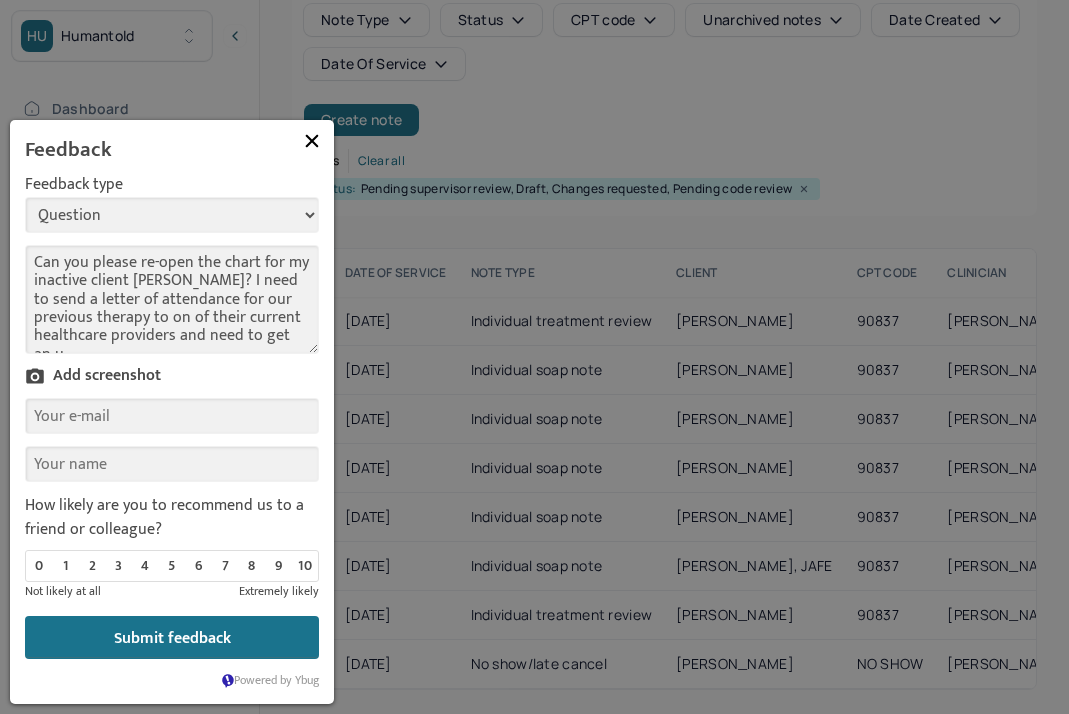 scroll, scrollTop: 15, scrollLeft: 0, axis: vertical 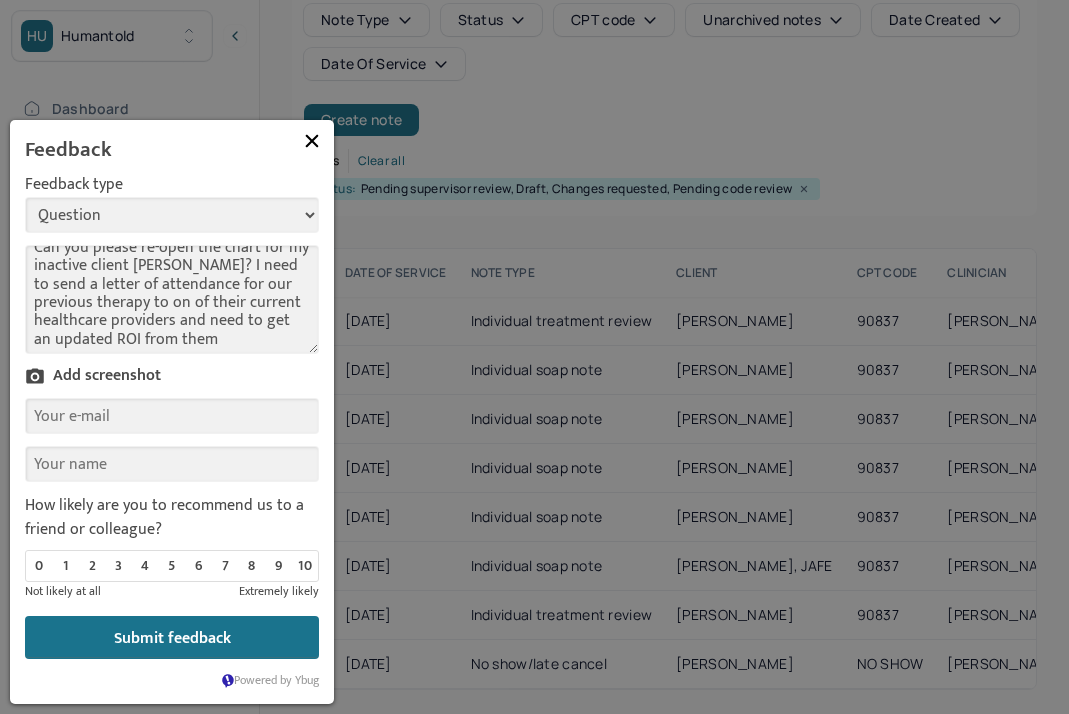 type on "Can you please re-open the chart for my inactive client [PERSON_NAME]? I need to send a letter of attendance for our previous therapy to on of their current healthcare providers and need to get an updated ROI from them" 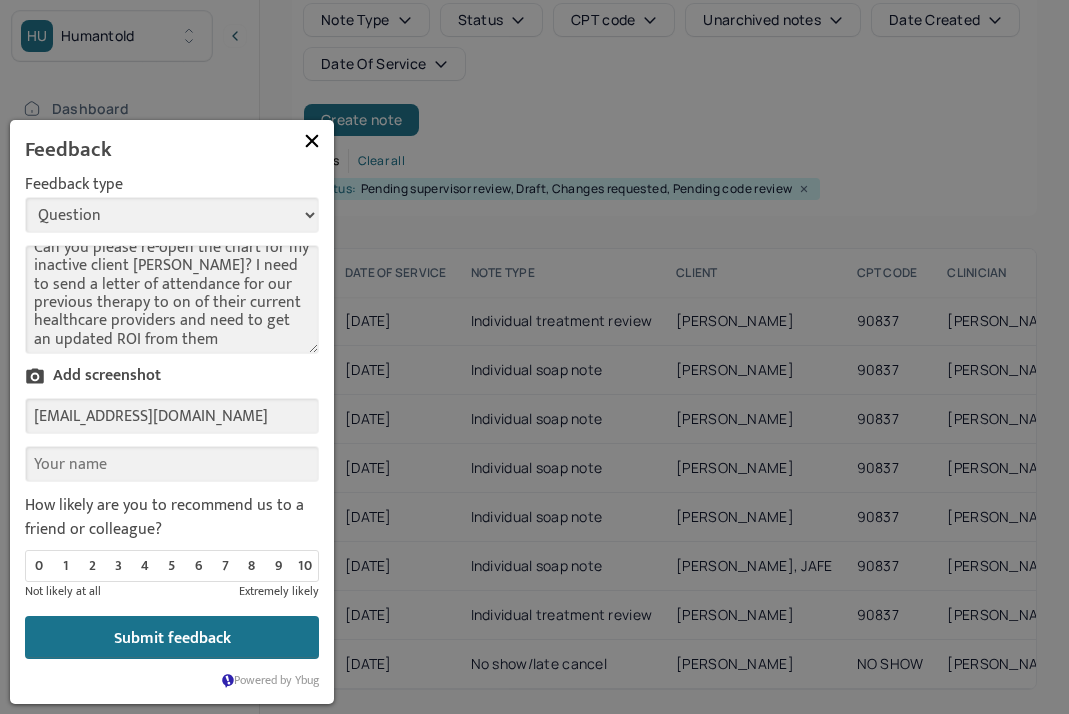 type on "[EMAIL_ADDRESS][DOMAIN_NAME]" 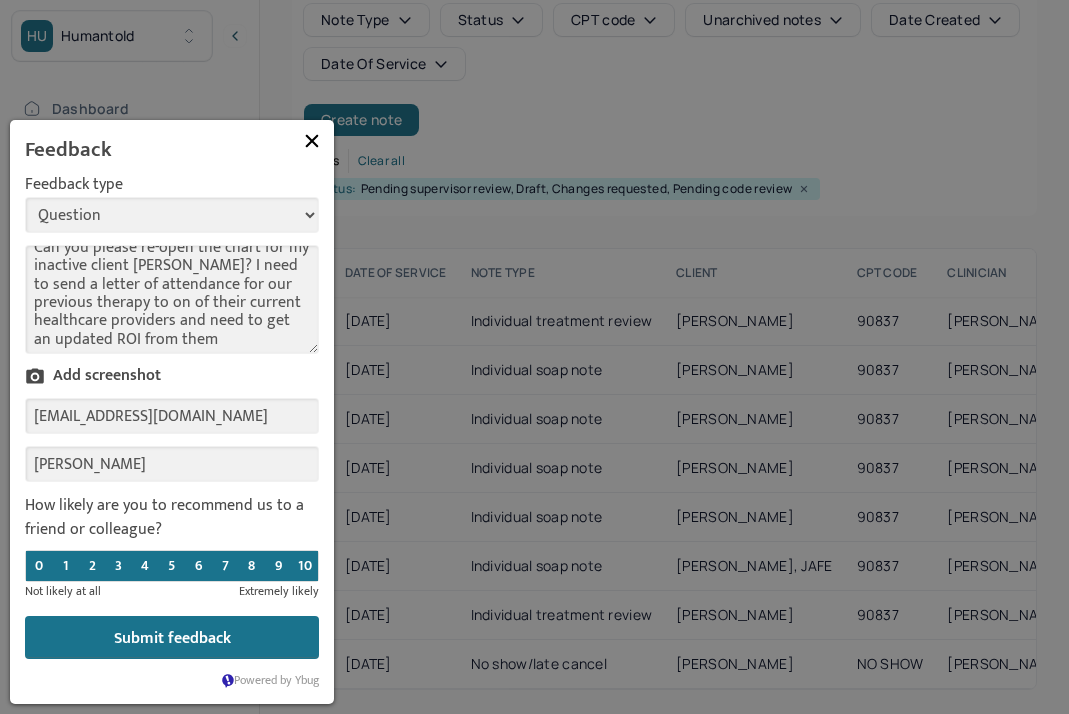 type on "[PERSON_NAME]" 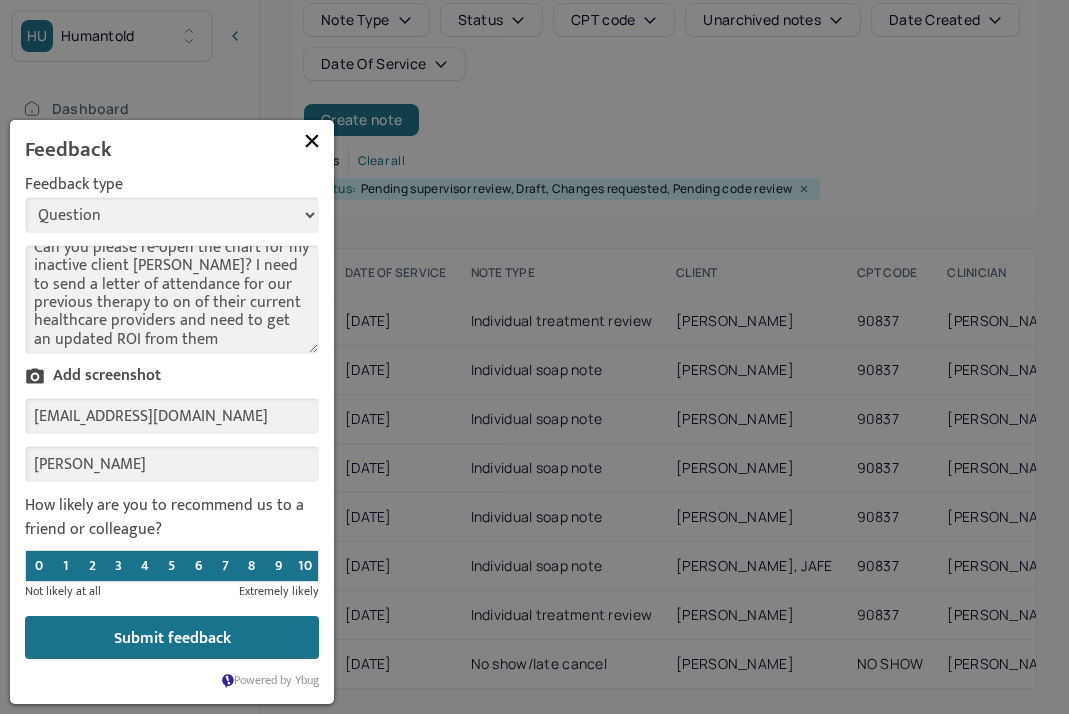 click on "10" at bounding box center [304, 566] 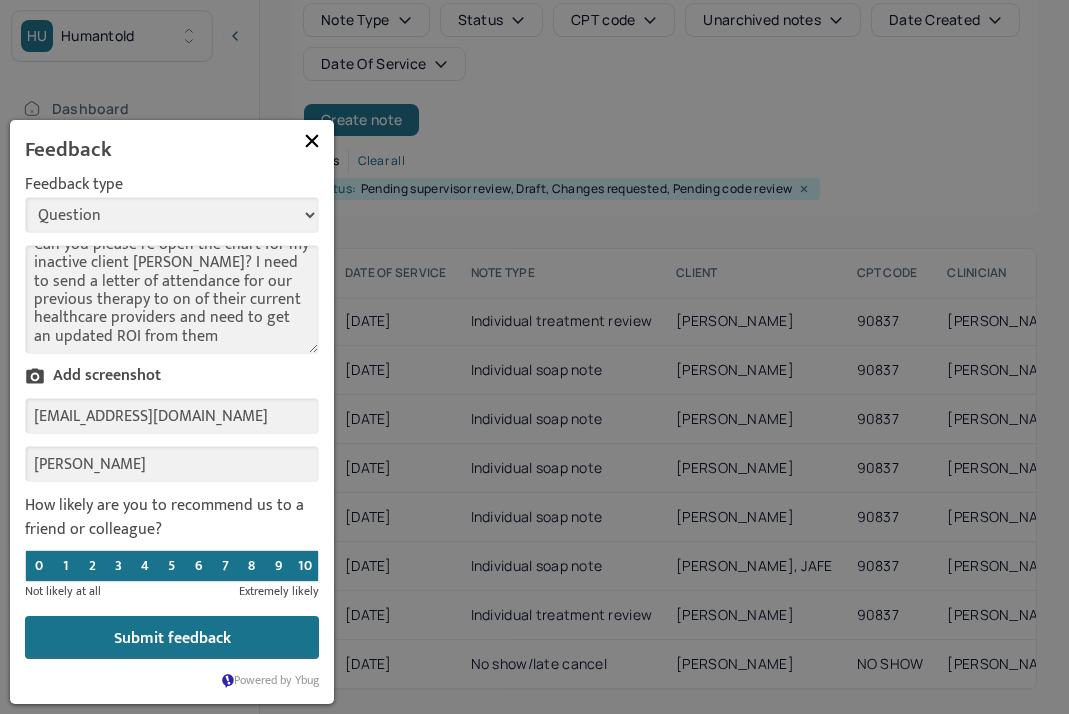 click on "[EMAIL_ADDRESS][DOMAIN_NAME]" at bounding box center (172, 416) 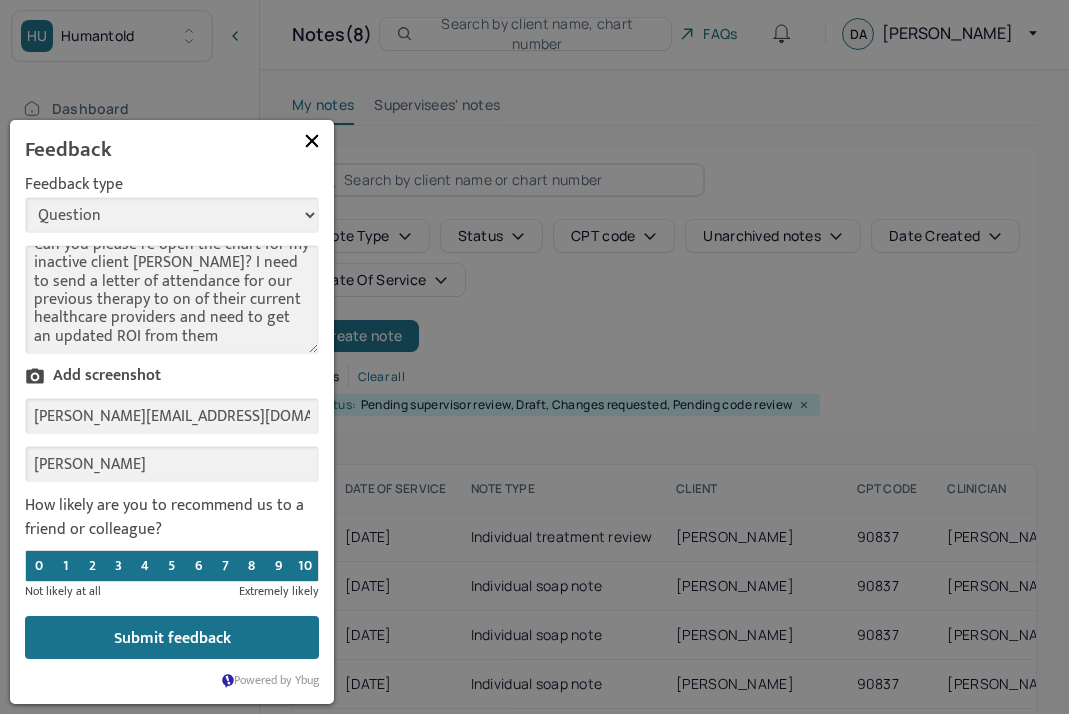 scroll, scrollTop: 36, scrollLeft: 0, axis: vertical 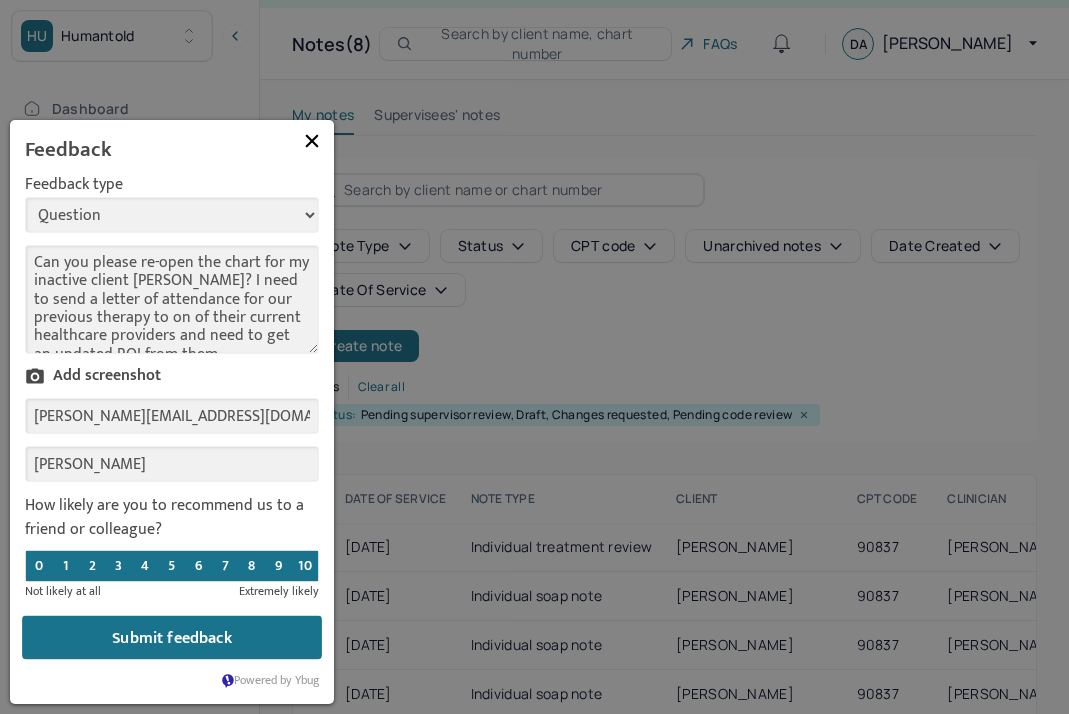 type on "[PERSON_NAME][EMAIL_ADDRESS][DOMAIN_NAME]" 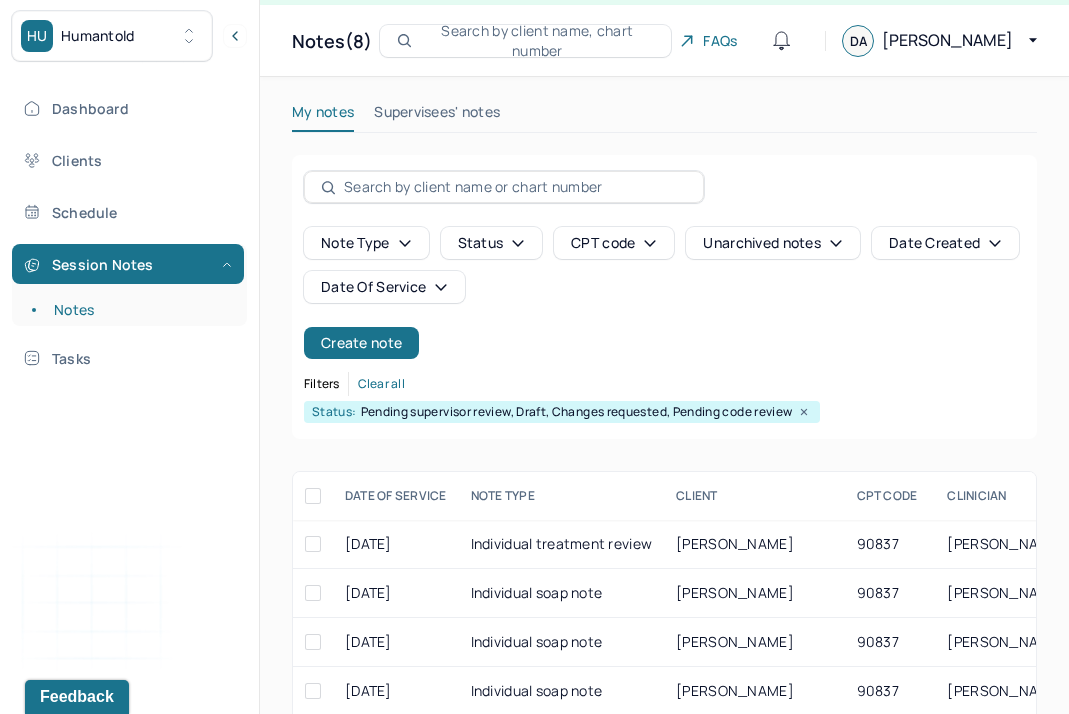 scroll, scrollTop: 263, scrollLeft: 0, axis: vertical 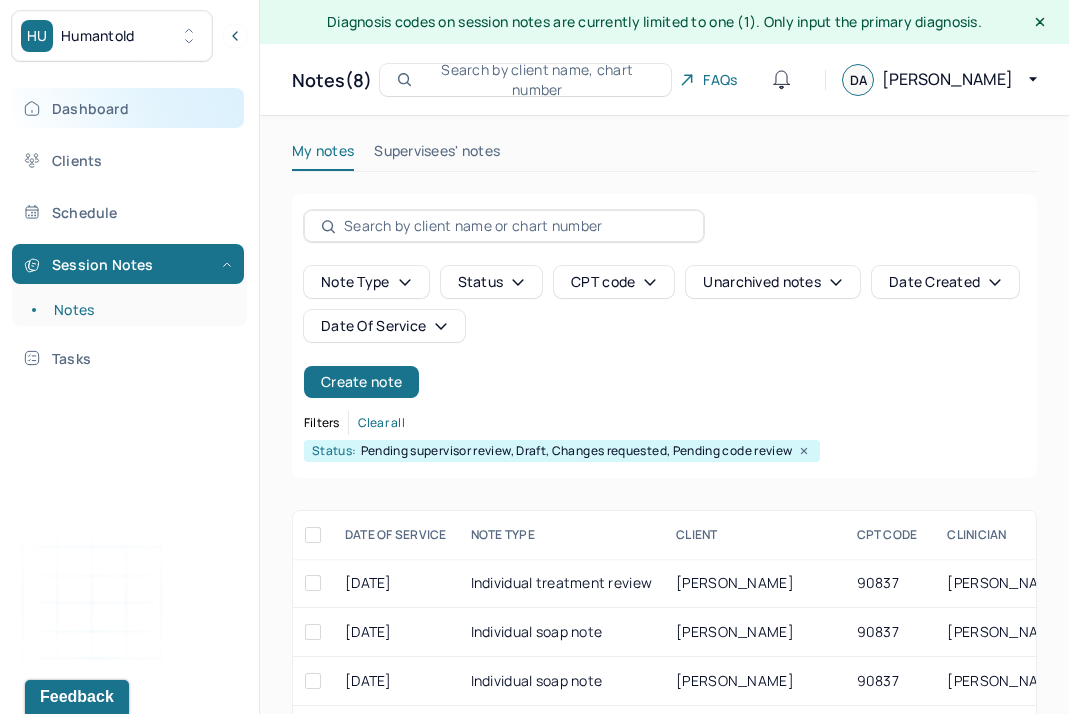 click on "Dashboard" at bounding box center [128, 108] 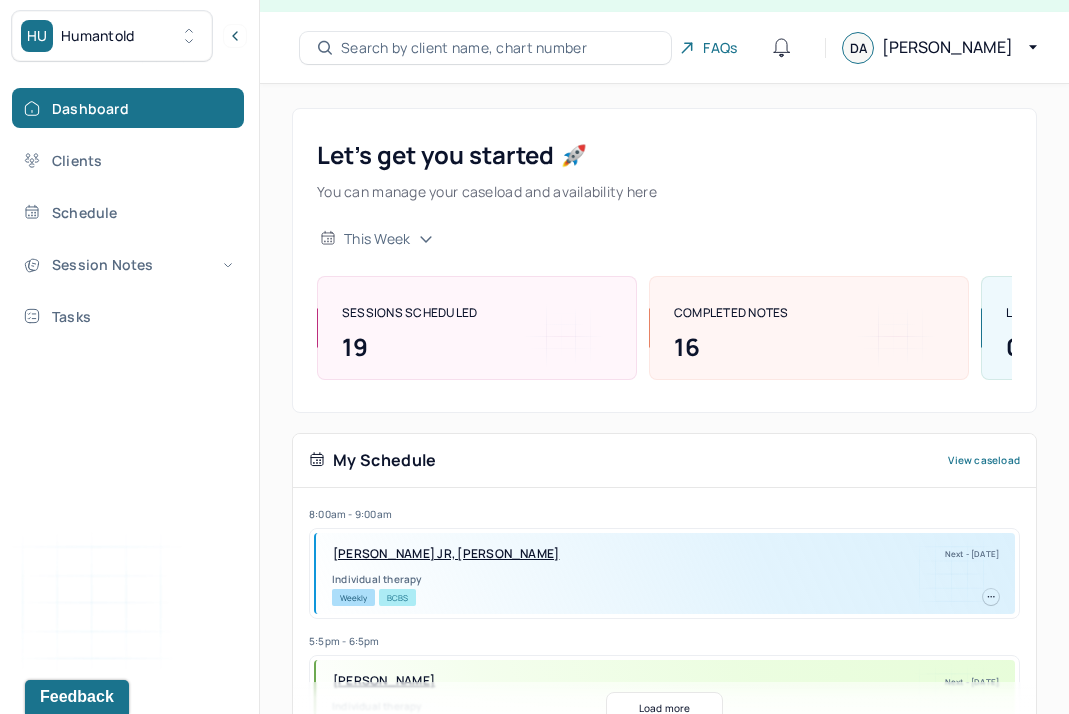 scroll, scrollTop: 33, scrollLeft: 0, axis: vertical 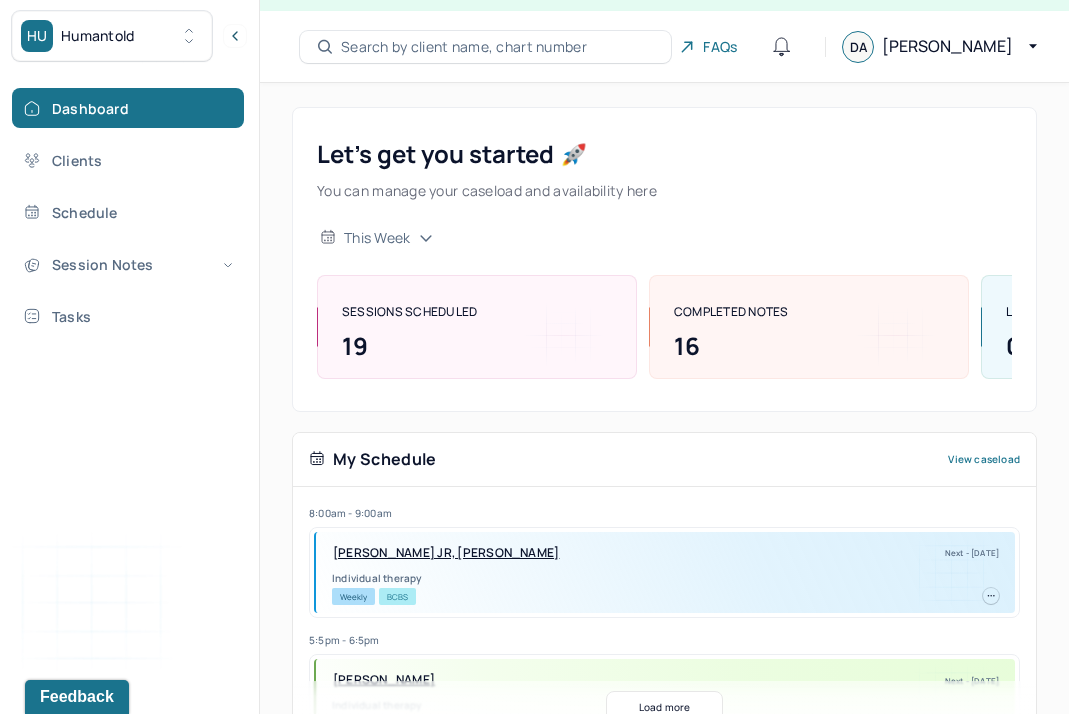 drag, startPoint x: 475, startPoint y: 229, endPoint x: 264, endPoint y: 230, distance: 211.00237 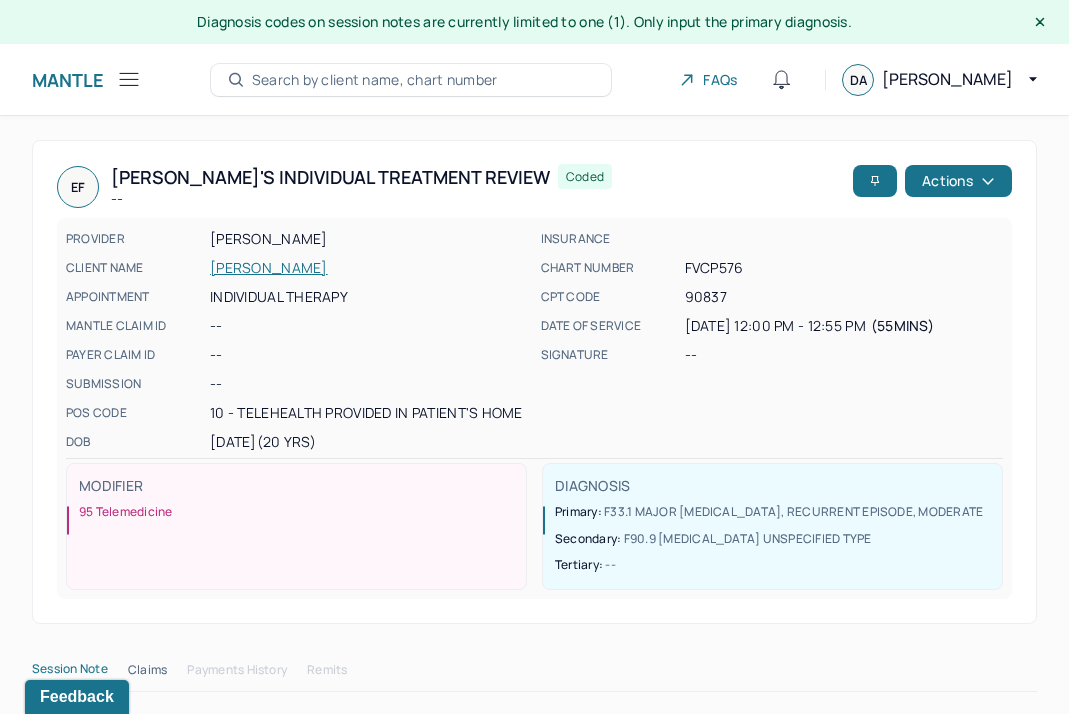 scroll, scrollTop: 953, scrollLeft: 0, axis: vertical 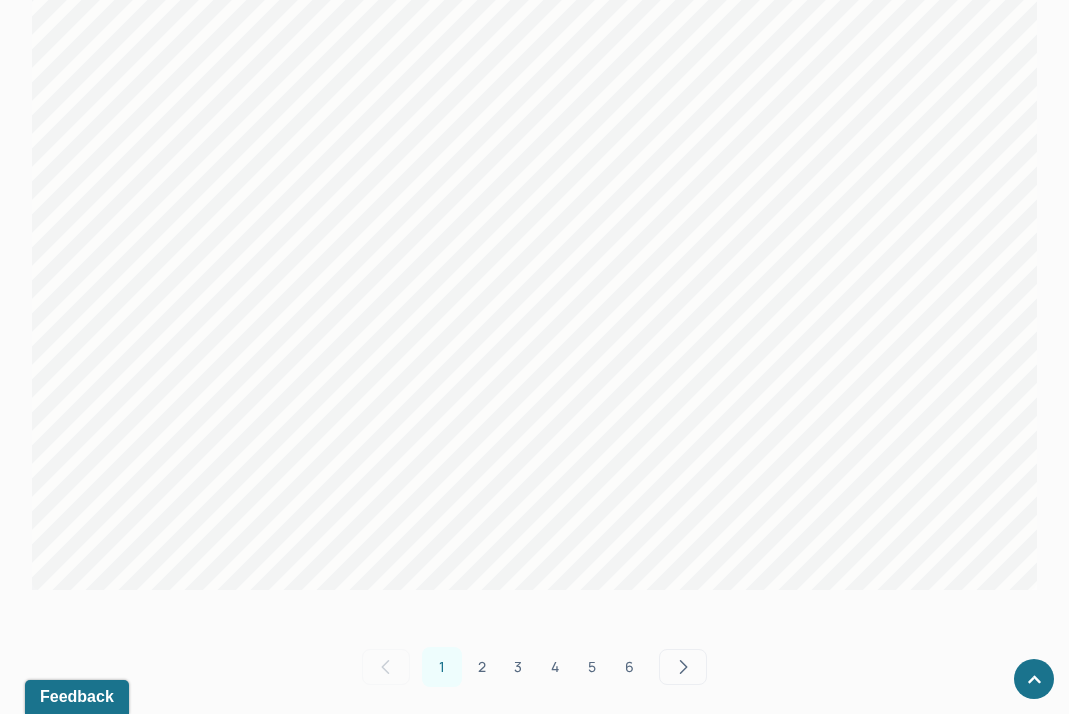 click 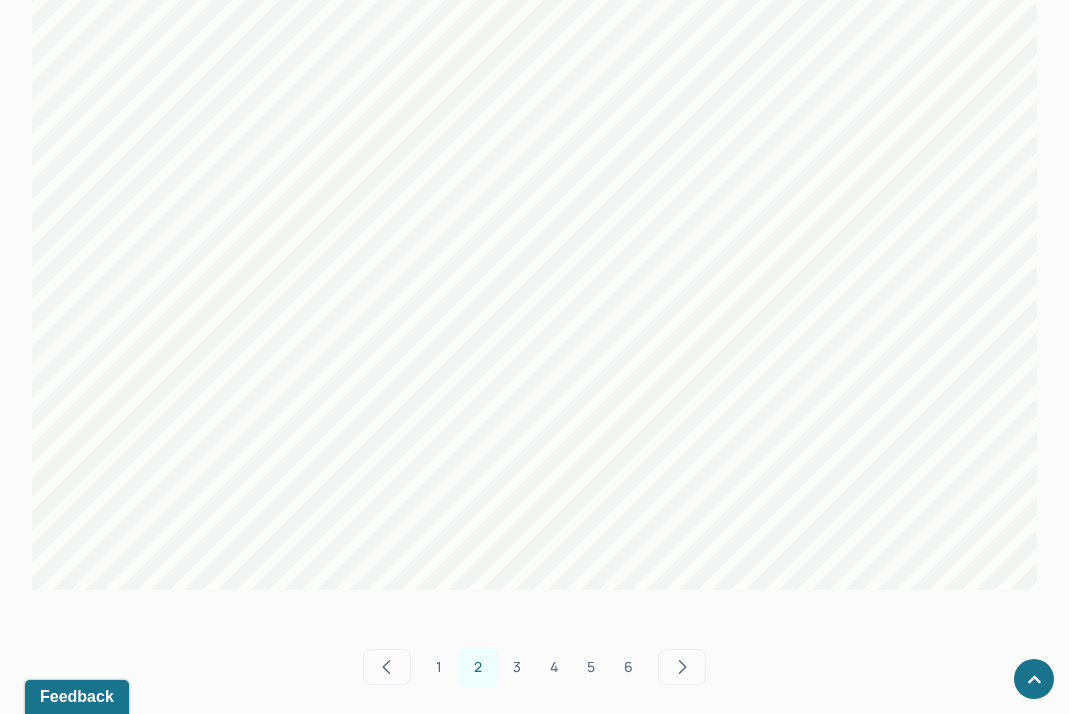 click on "Next" at bounding box center [682, 667] 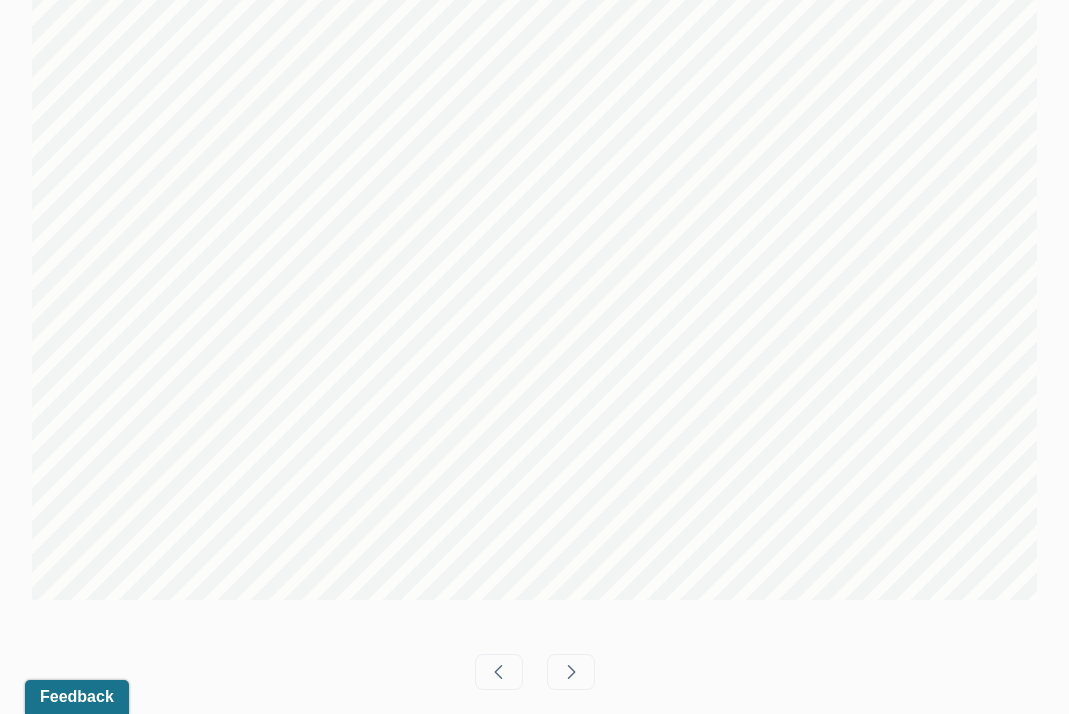 scroll, scrollTop: 1680, scrollLeft: 0, axis: vertical 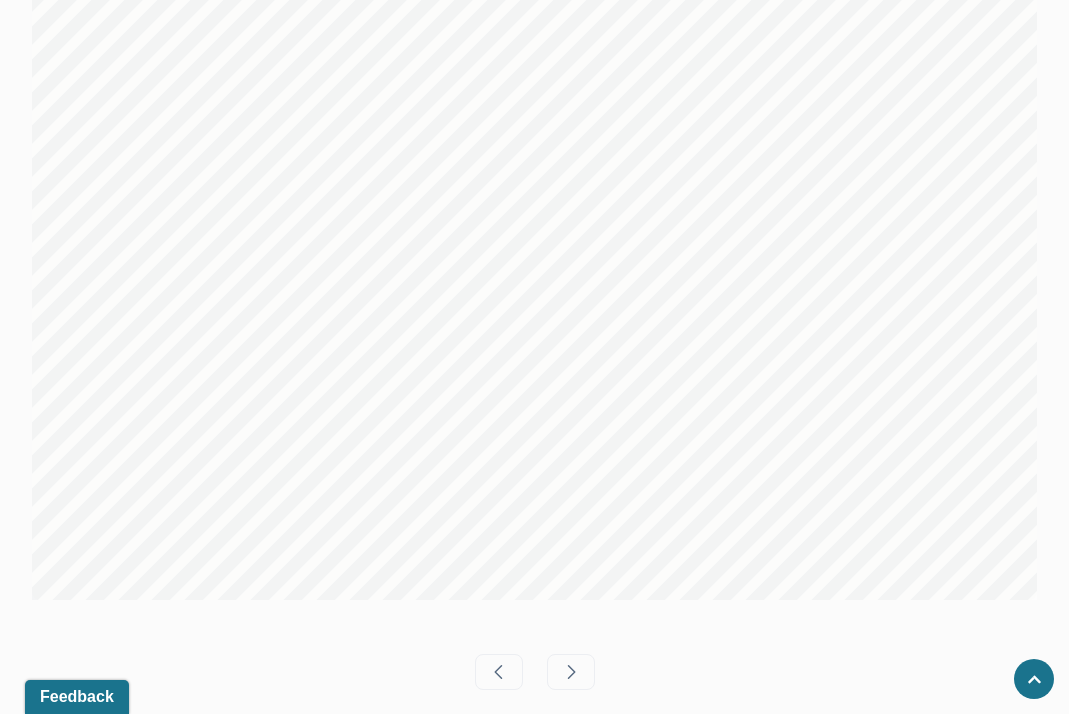 click on "Previous     Next" at bounding box center [534, 672] 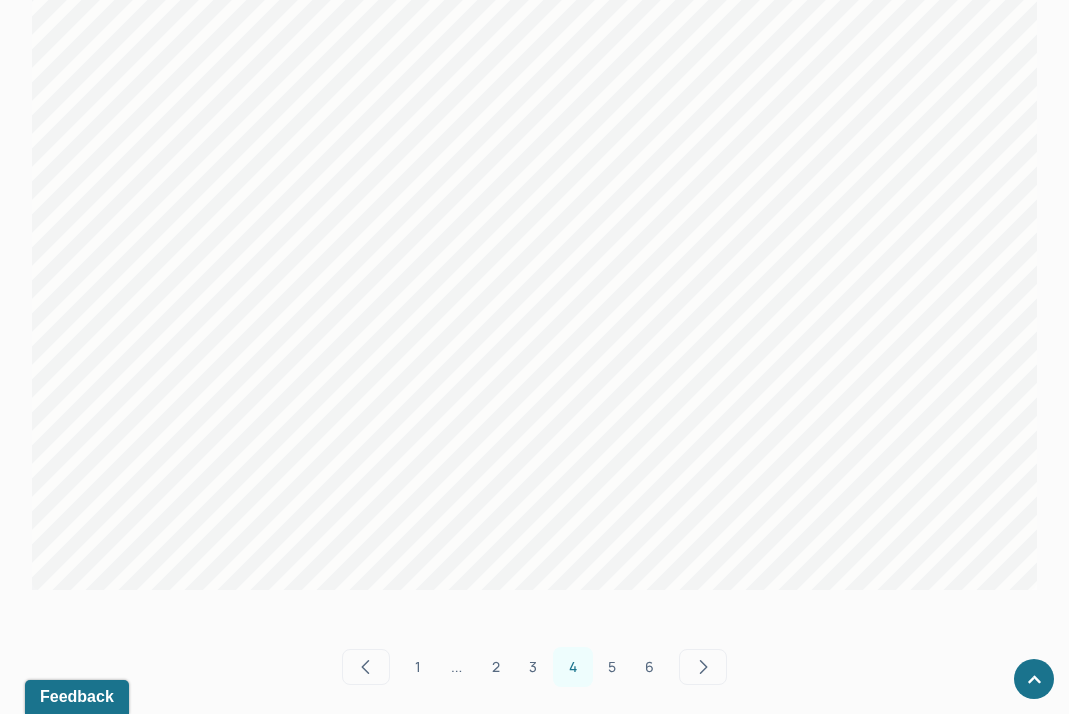 click on "6" at bounding box center (649, 667) 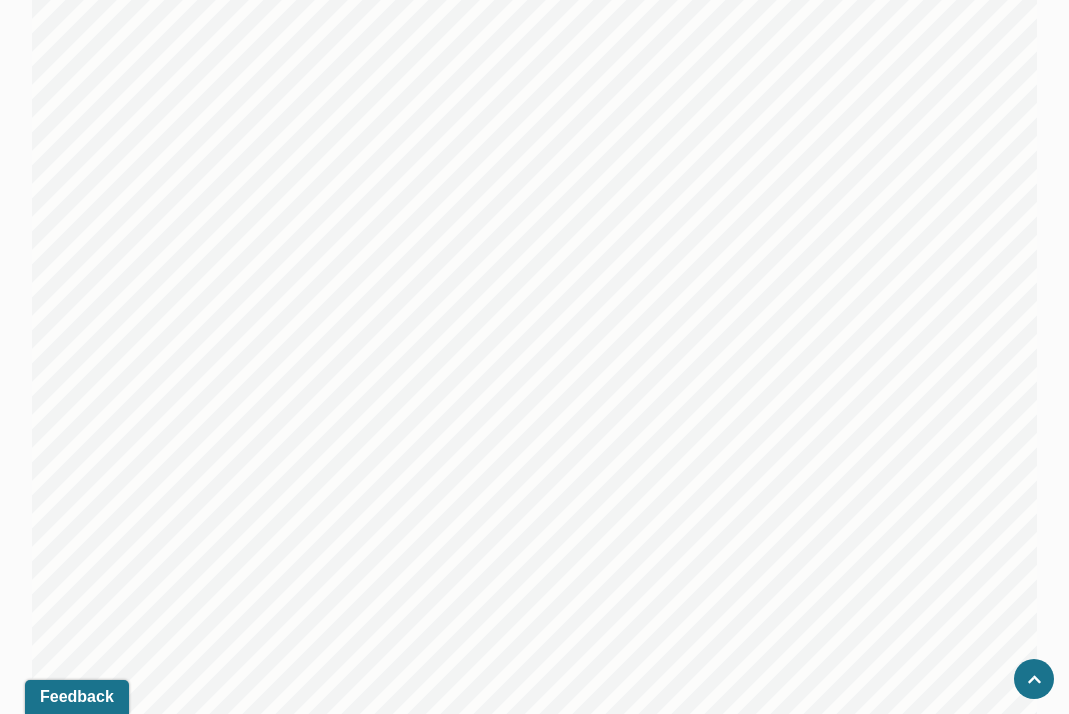 scroll, scrollTop: 1691, scrollLeft: 0, axis: vertical 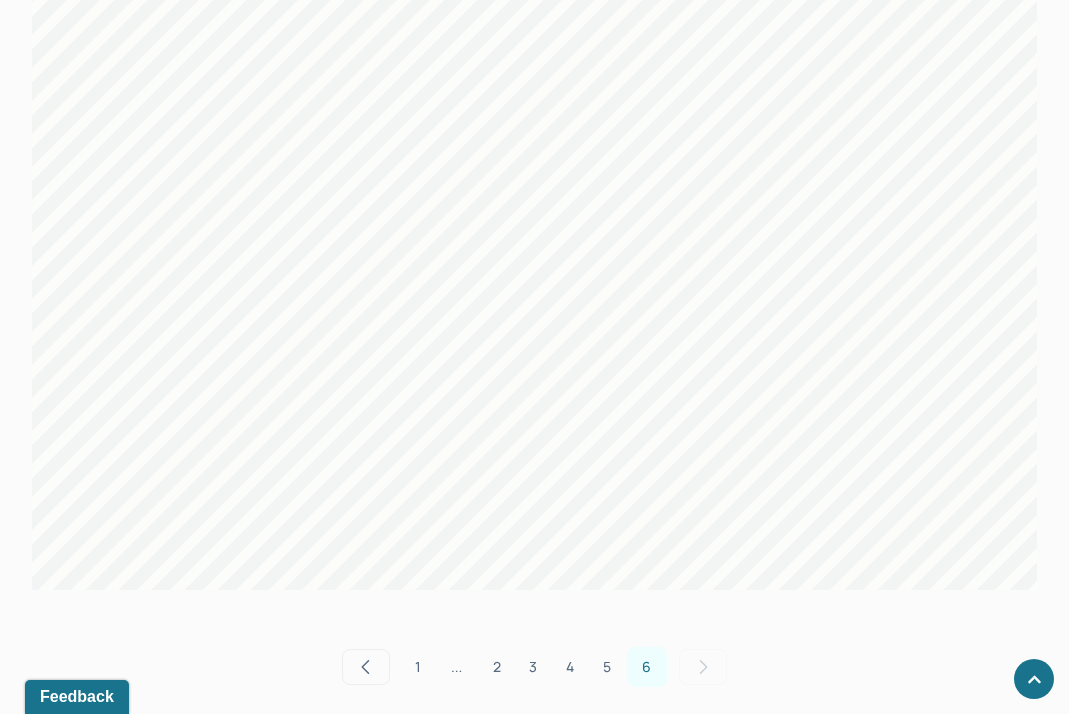 click on "1" at bounding box center [418, 667] 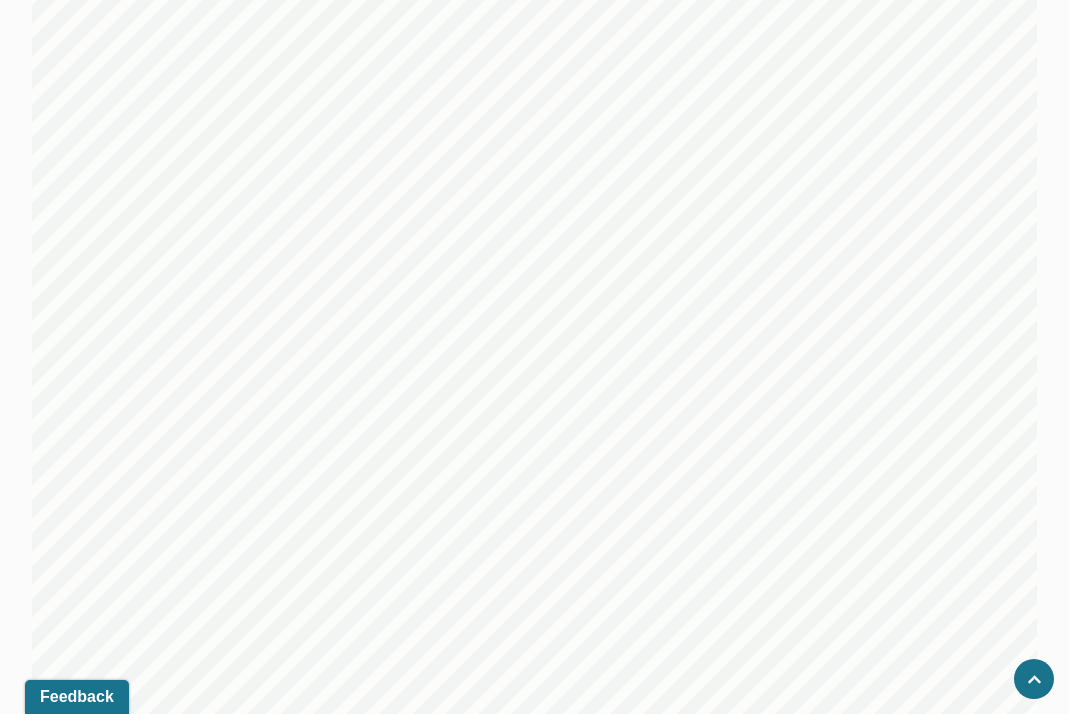 scroll, scrollTop: 1179, scrollLeft: 0, axis: vertical 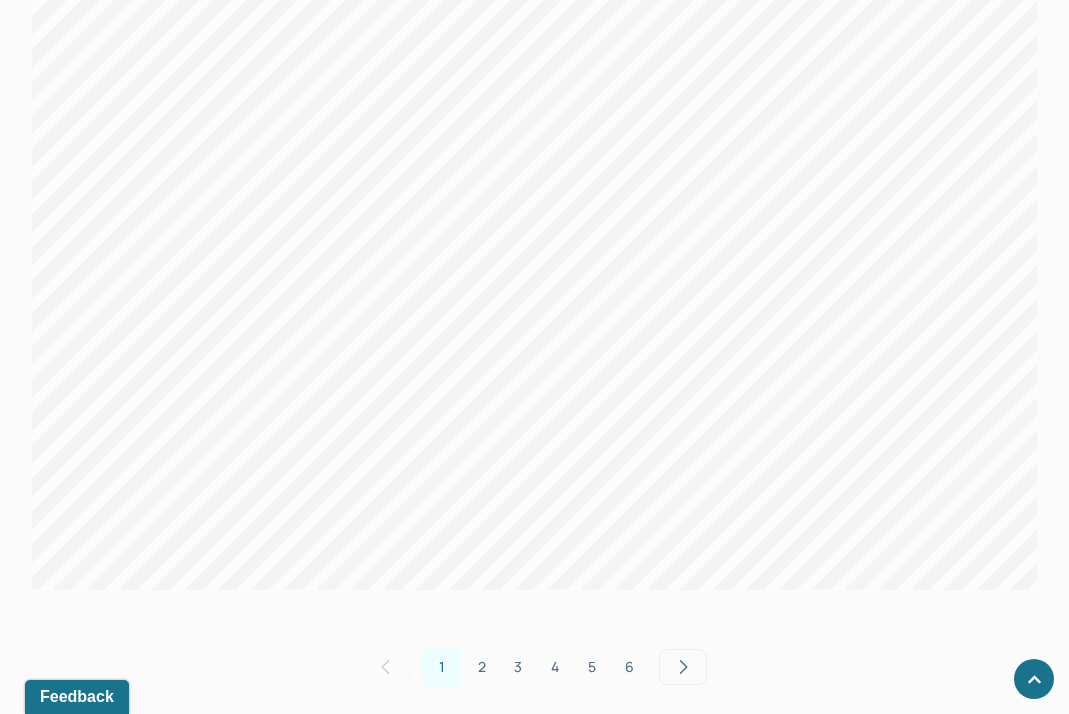 click on "6" at bounding box center [629, 667] 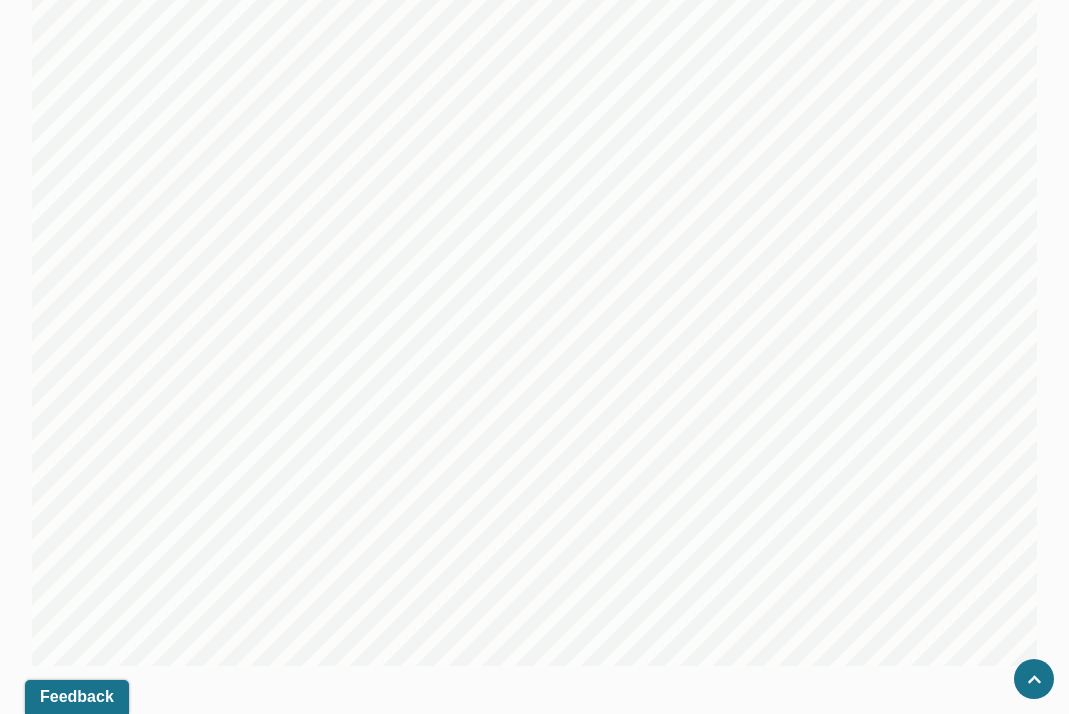 scroll, scrollTop: 1691, scrollLeft: 0, axis: vertical 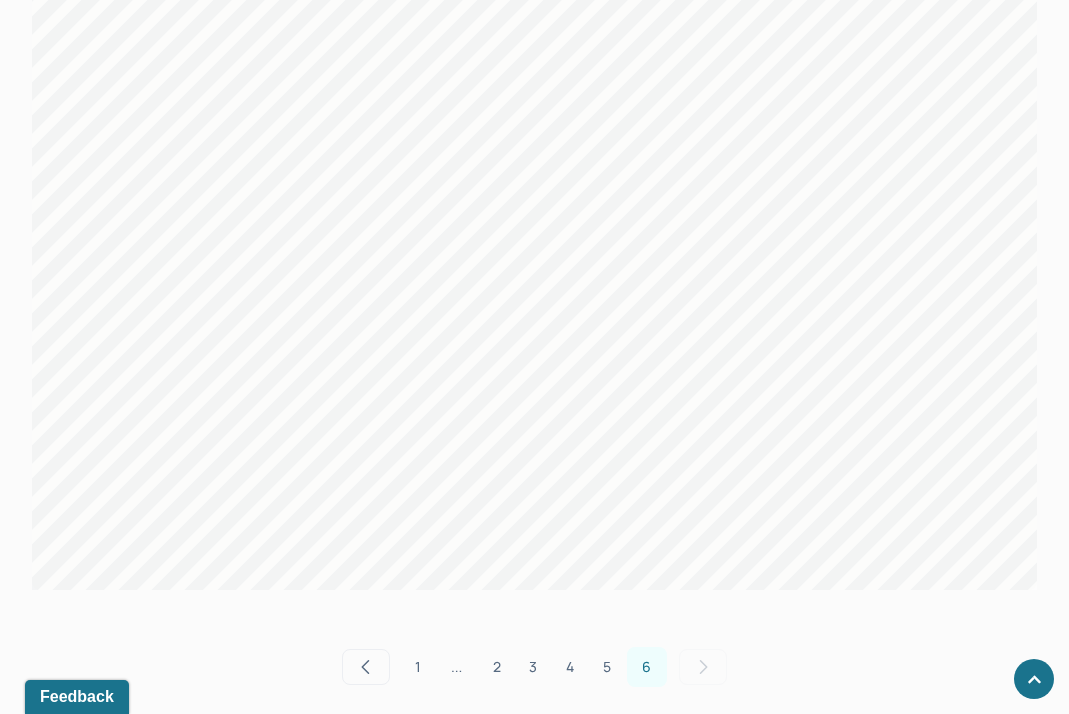 click on "5" at bounding box center [607, 667] 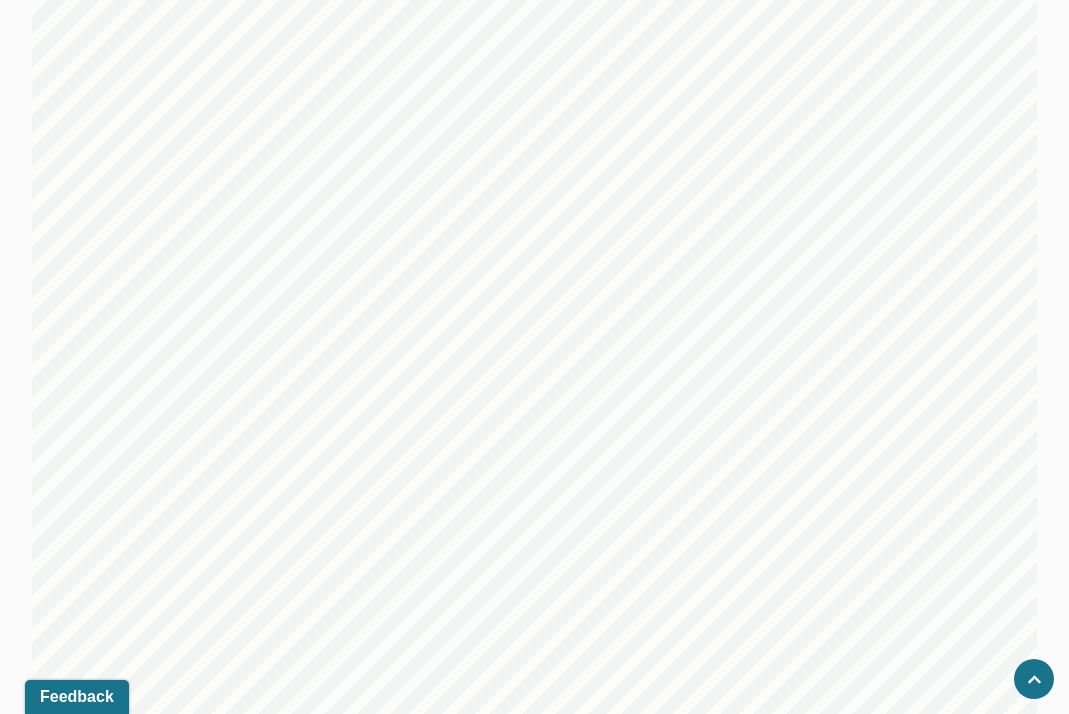 scroll, scrollTop: 1691, scrollLeft: 0, axis: vertical 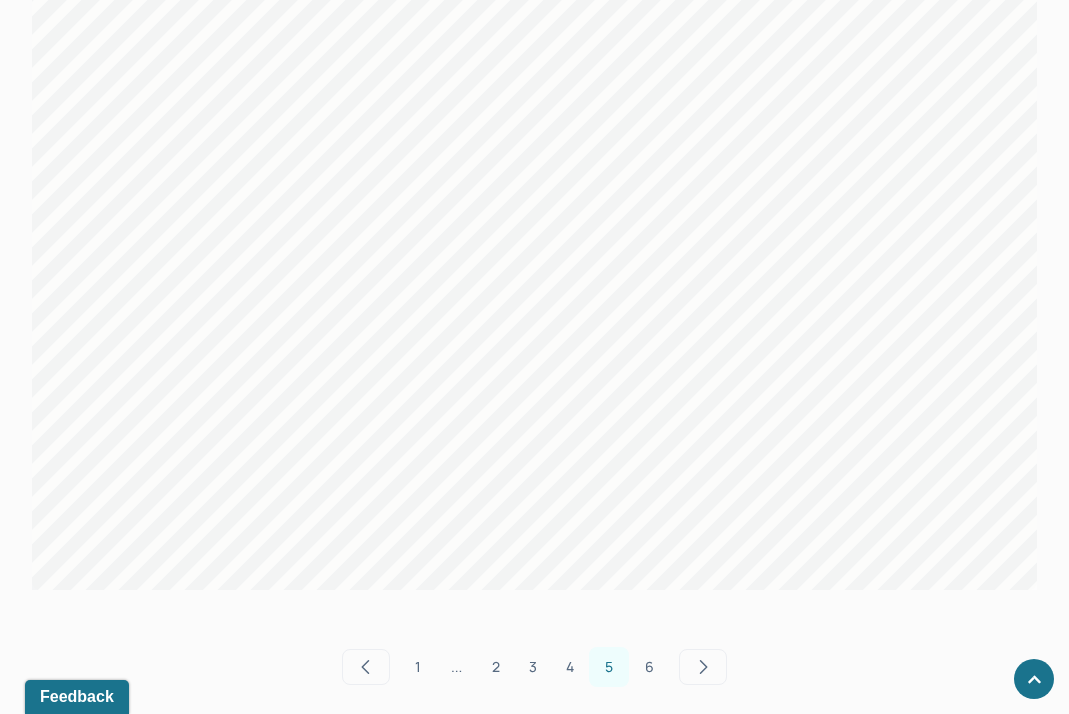 click on "4" at bounding box center [570, 667] 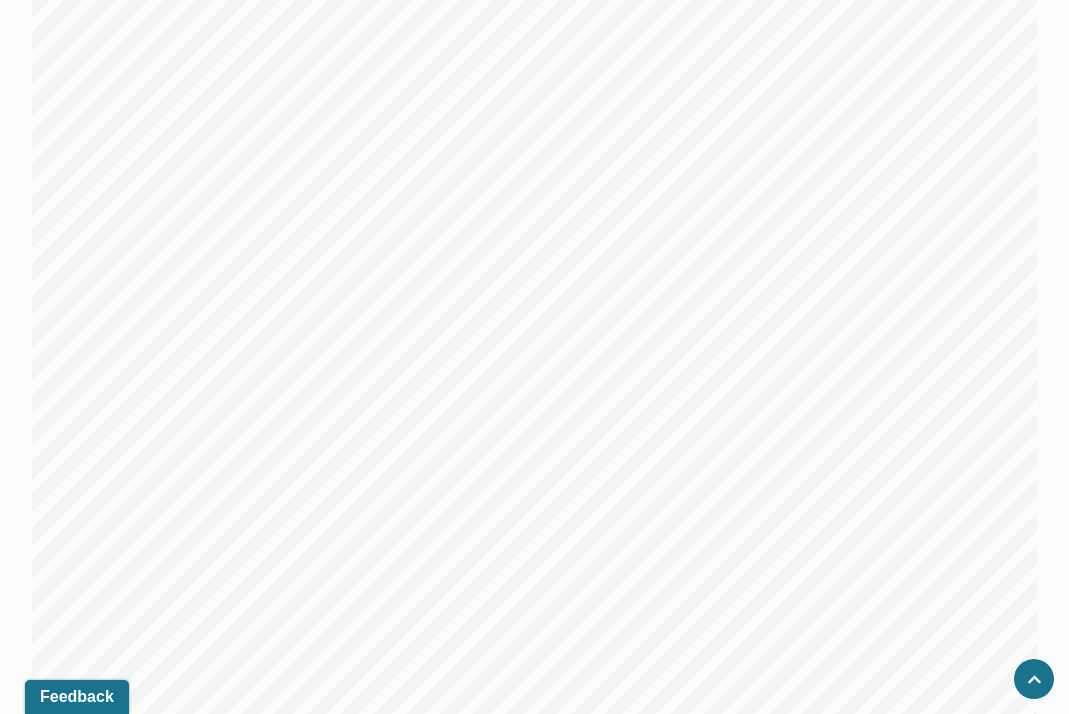 scroll, scrollTop: 1446, scrollLeft: 0, axis: vertical 